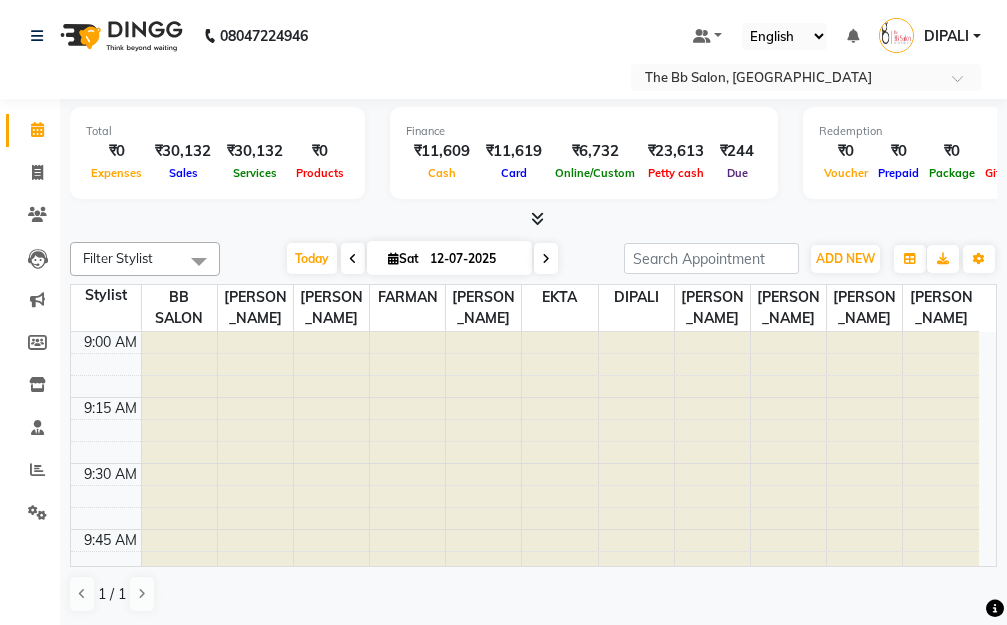 scroll, scrollTop: 0, scrollLeft: 0, axis: both 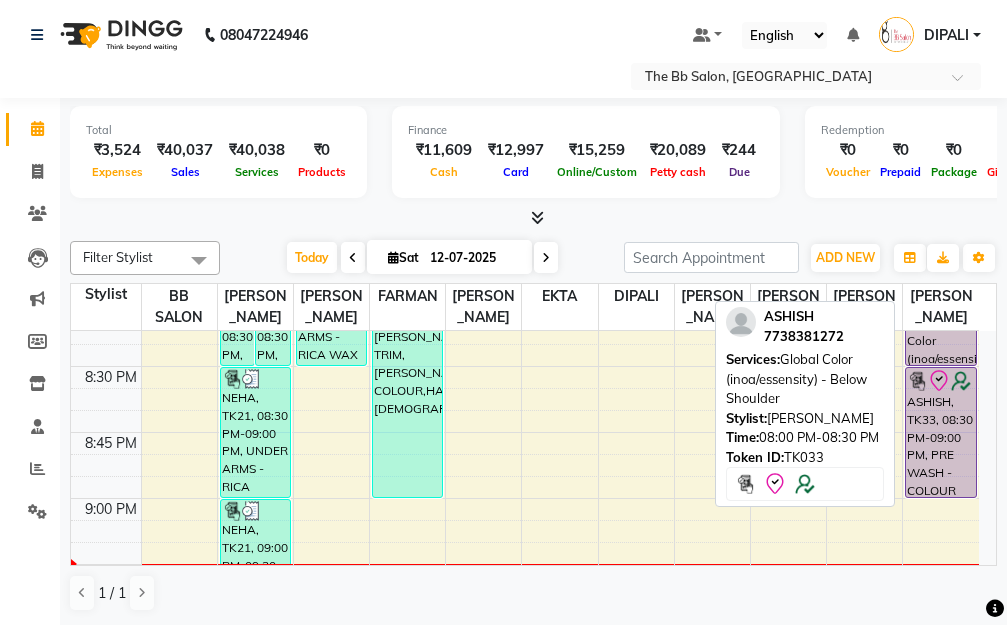 click on "ASHISH, TK33, 08:00 PM-08:30 PM, Global Color (inoa/essensity) - Below Shoulder" at bounding box center (941, 300) 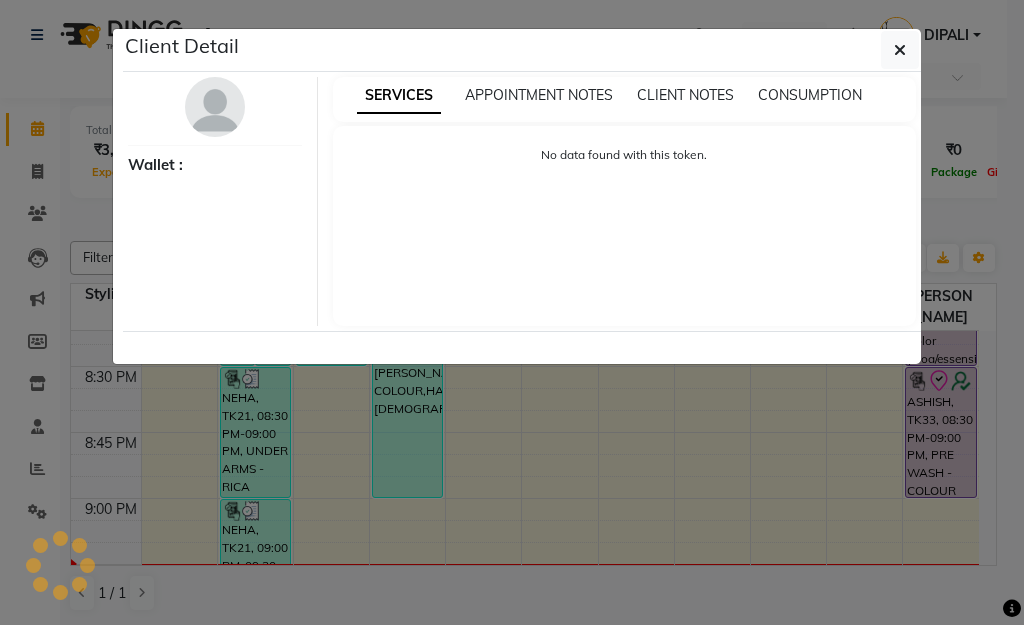 select on "8" 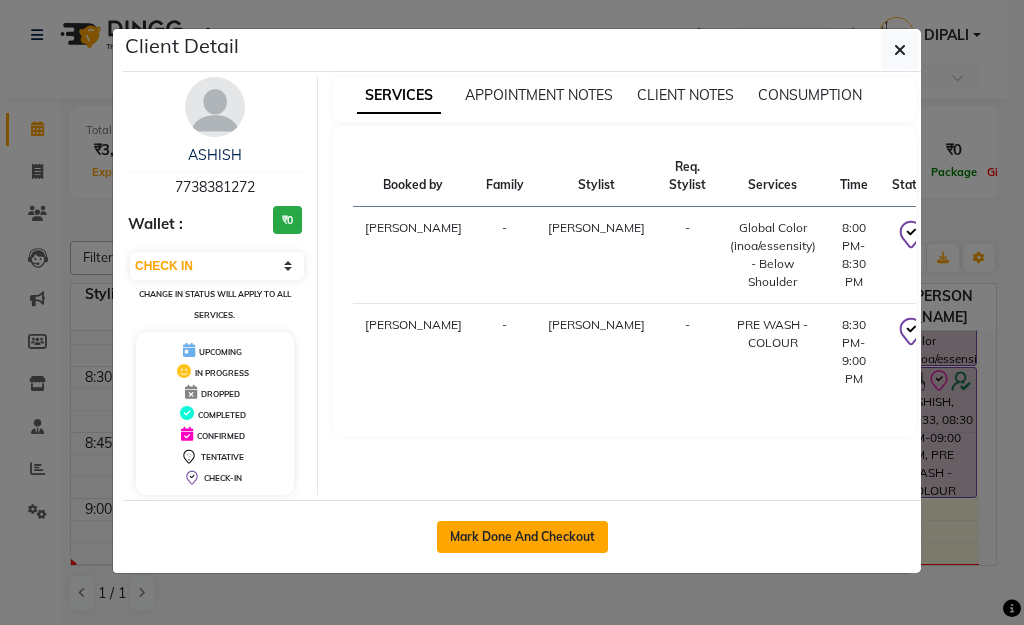 click on "Mark Done And Checkout" 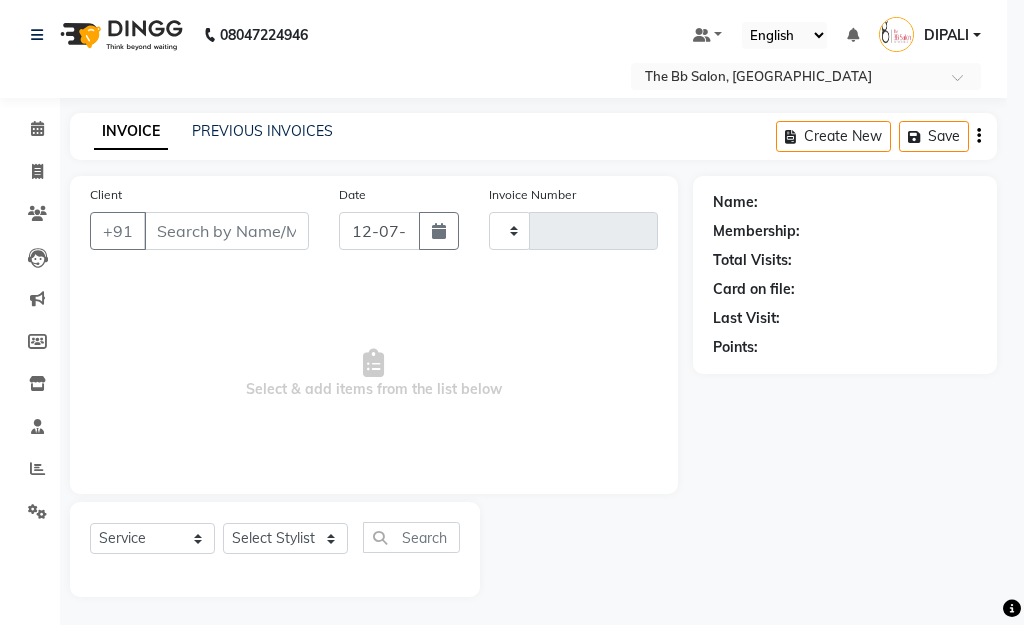 type on "2305" 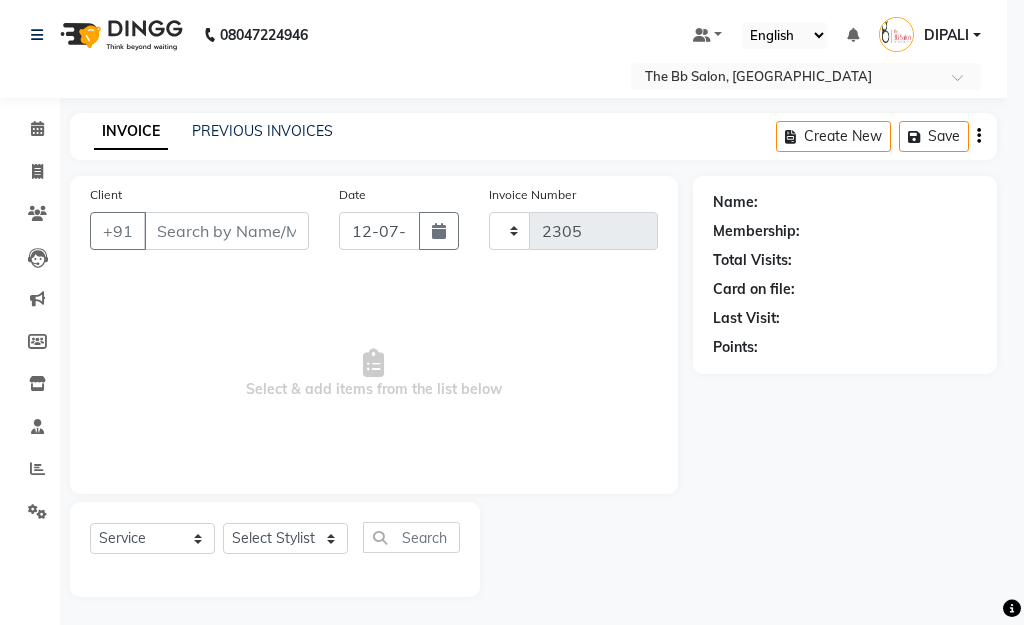select on "6231" 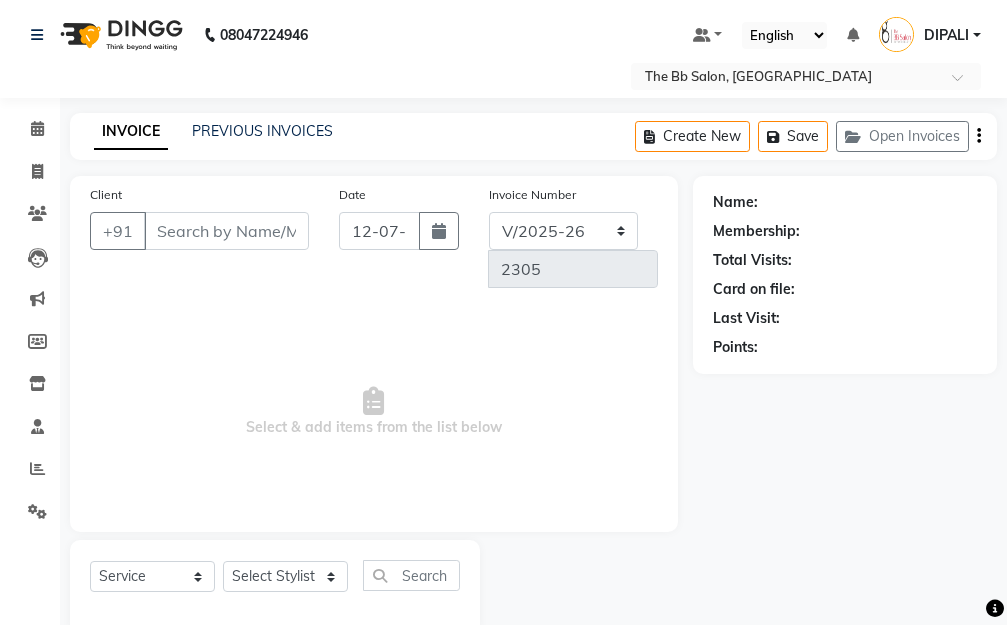 type on "77******72" 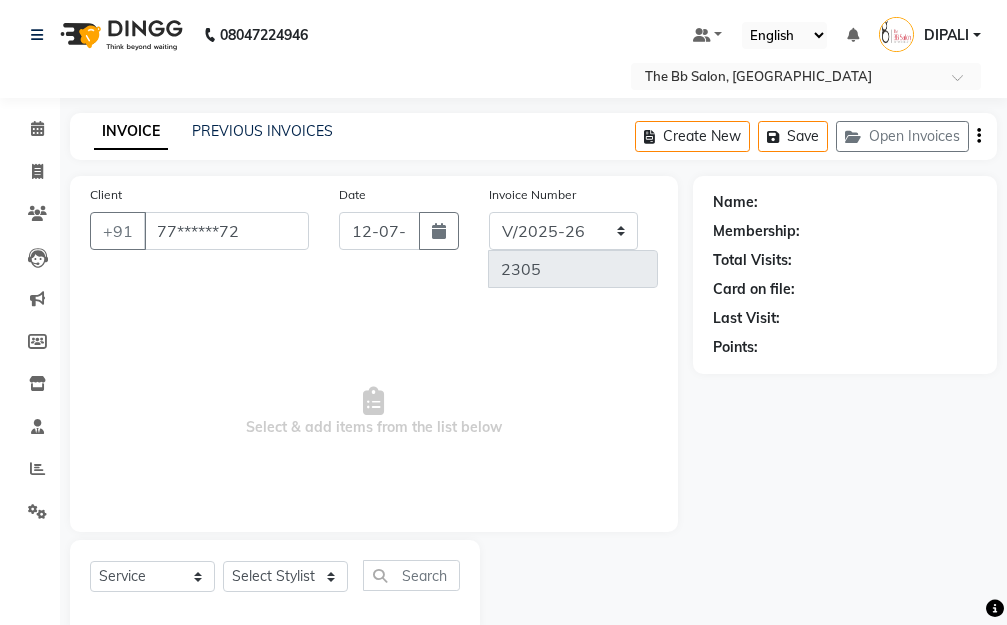 select on "84071" 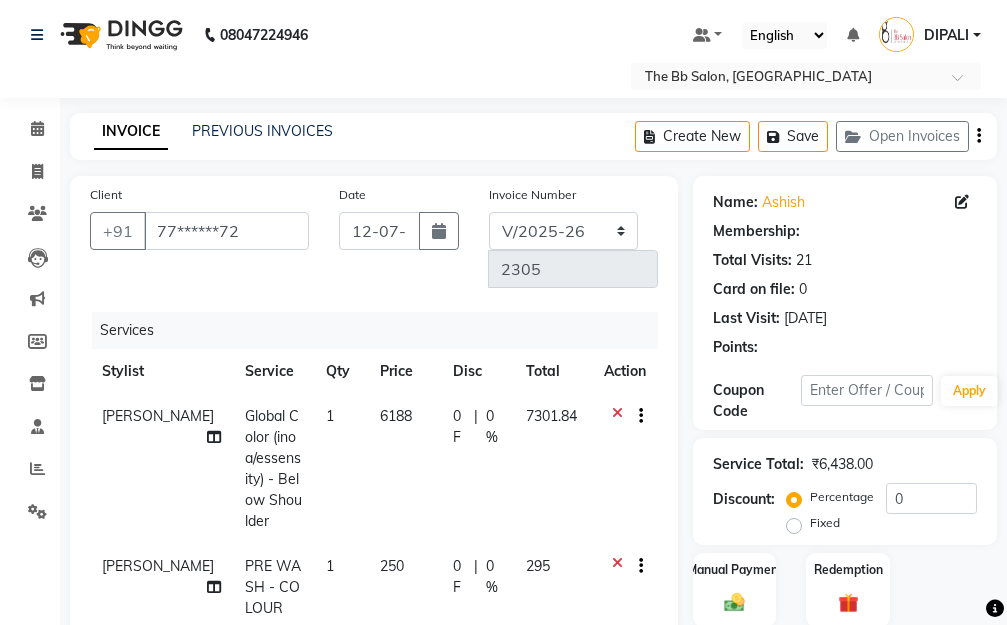 select on "2: Object" 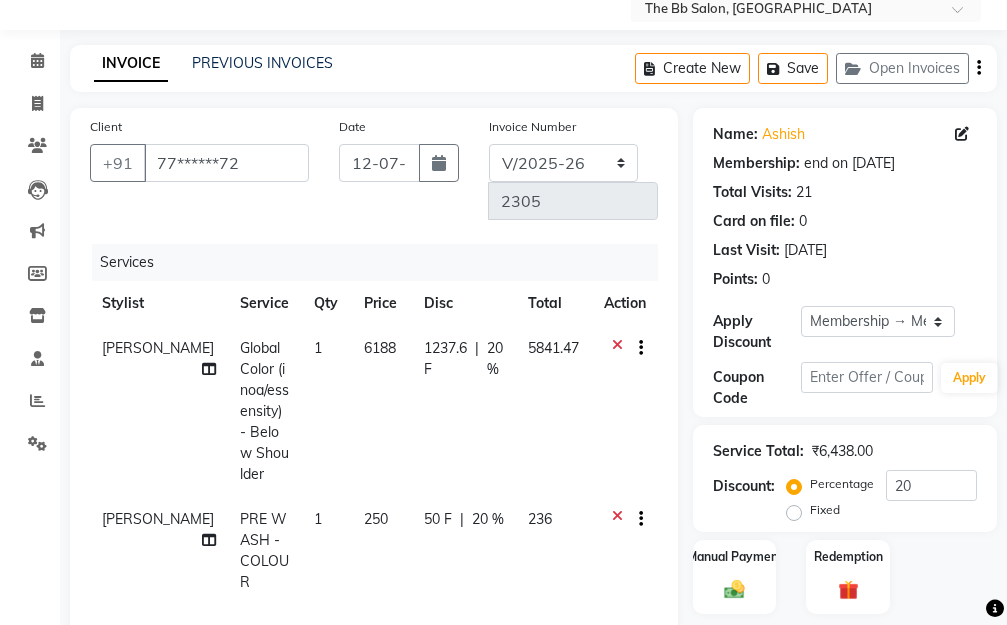 scroll, scrollTop: 201, scrollLeft: 0, axis: vertical 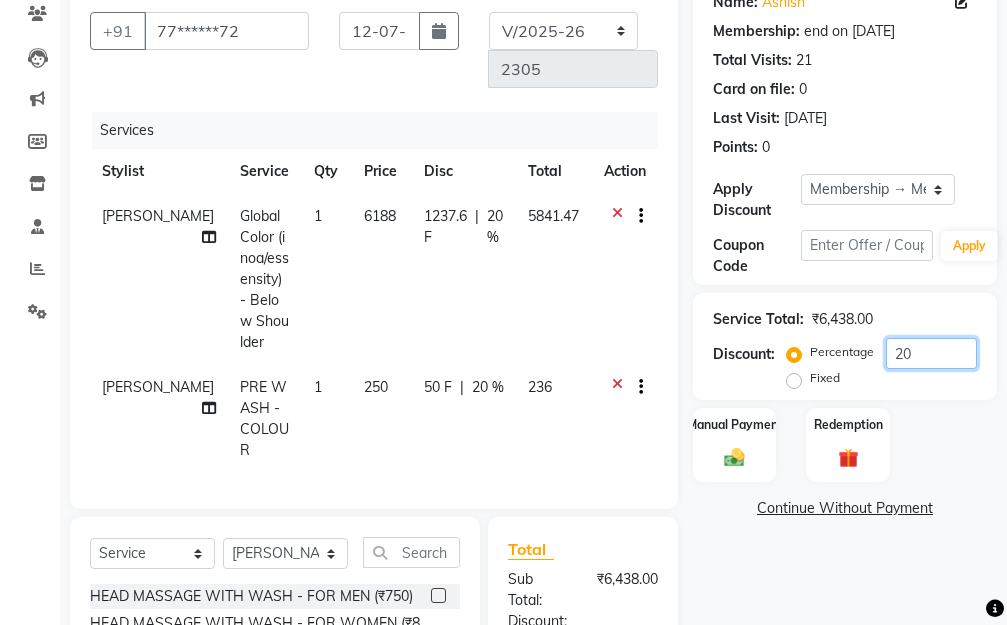 click on "20" 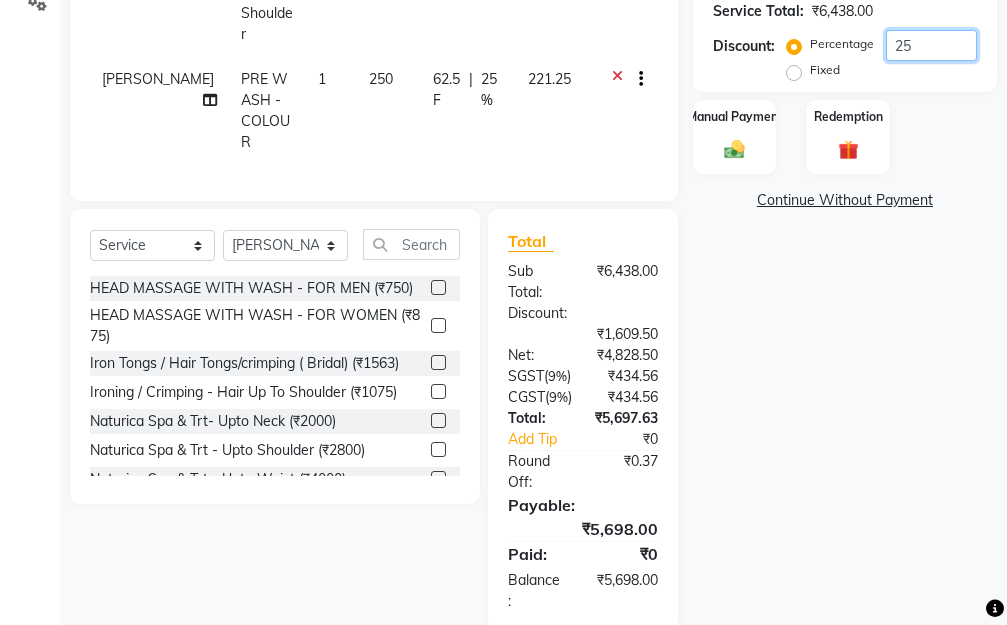 scroll, scrollTop: 563, scrollLeft: 0, axis: vertical 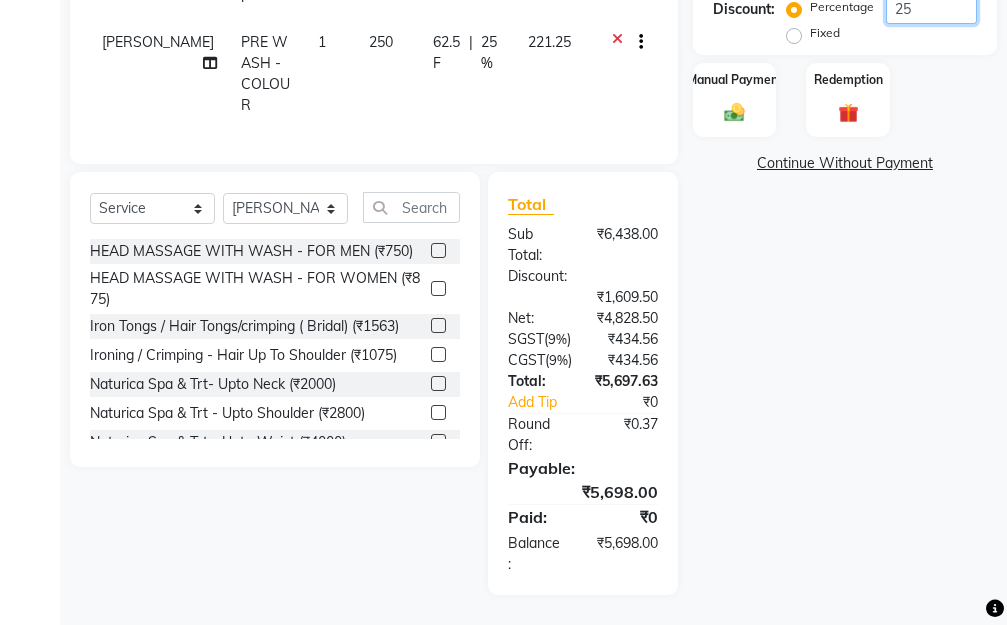 type on "2" 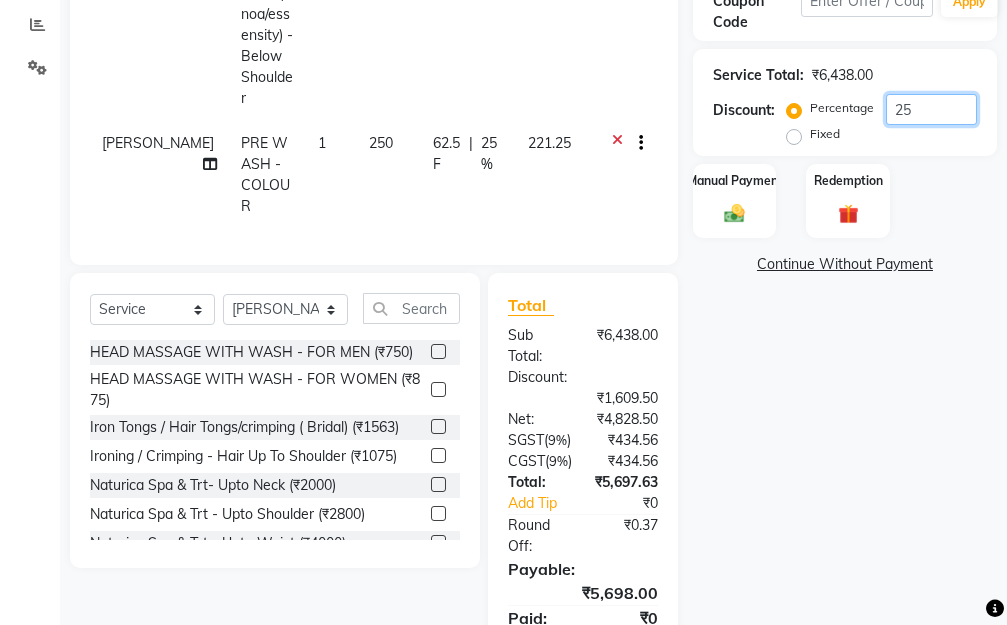 scroll, scrollTop: 45, scrollLeft: 0, axis: vertical 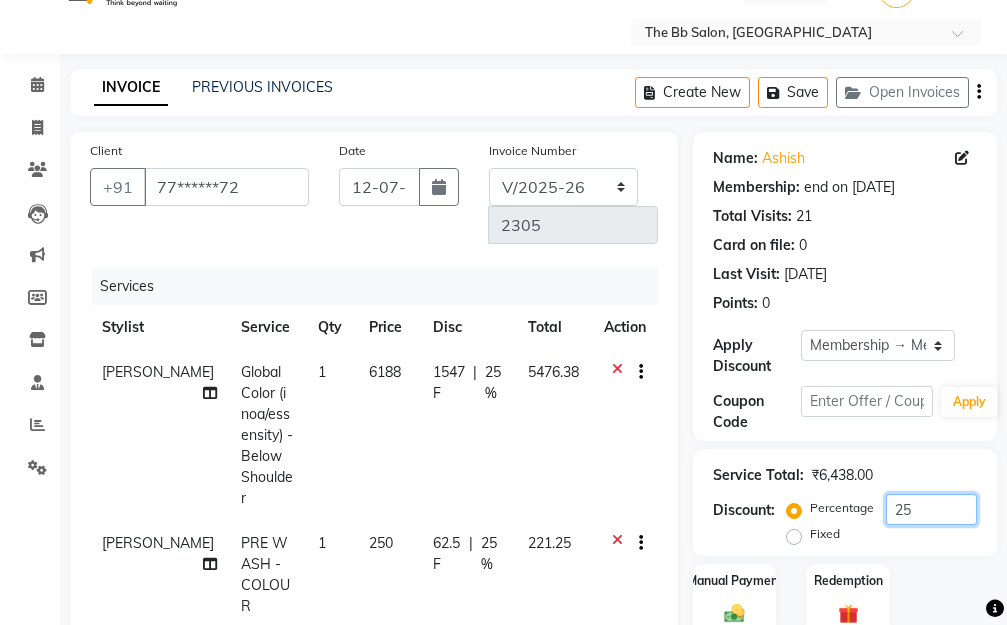 type on "25" 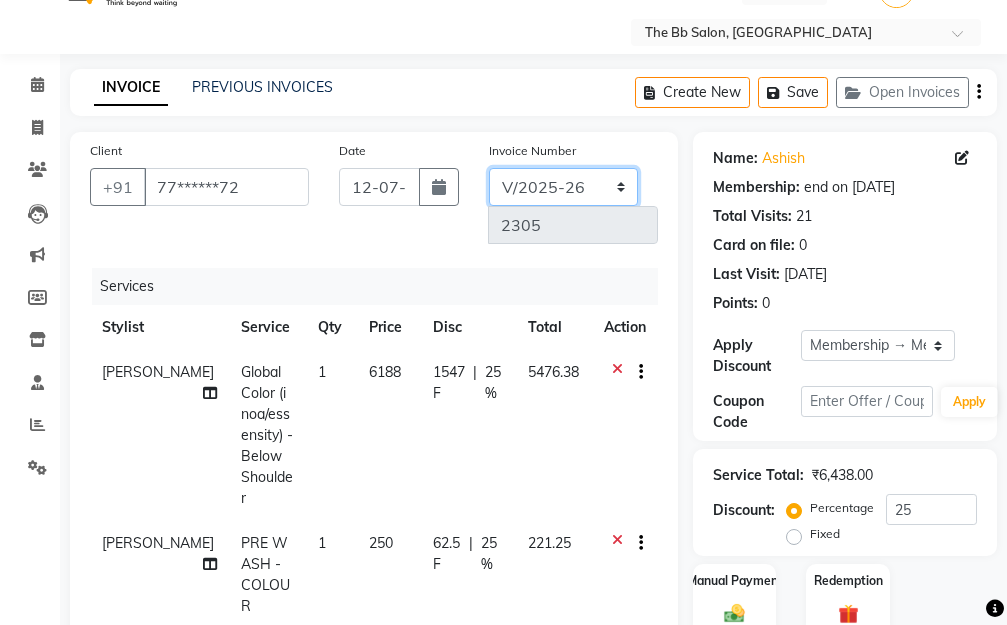 click on "ACD/2025-26 V/2025 V/2025-26" 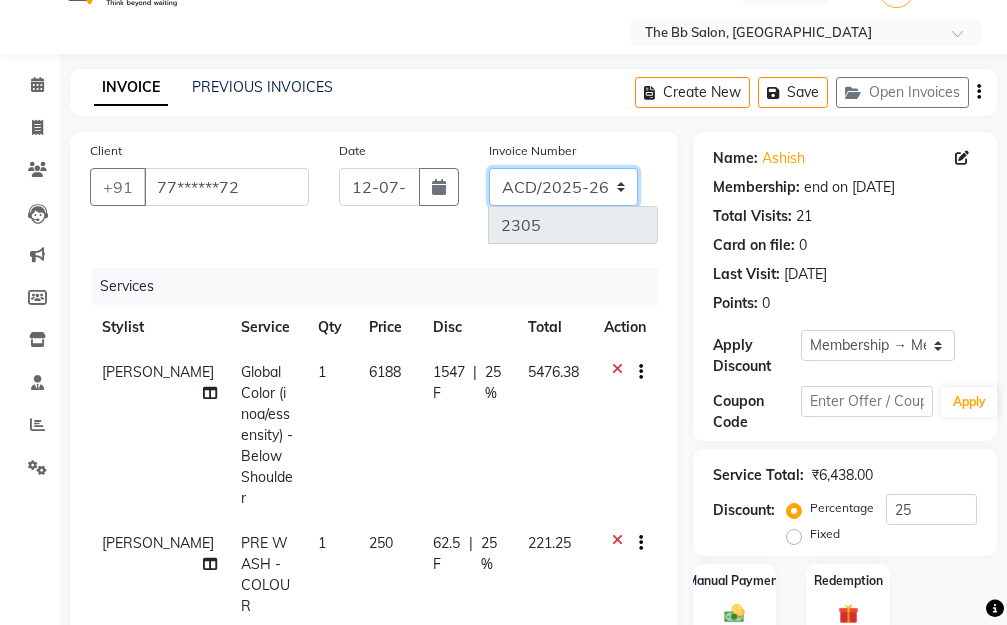 click on "ACD/2025-26 V/2025 V/2025-26" 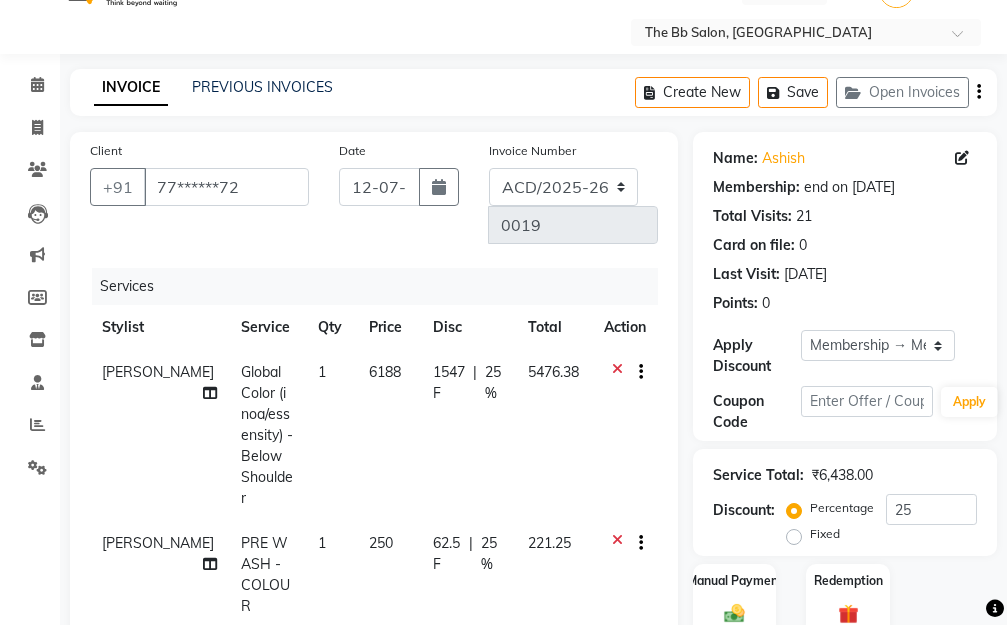 click on "Invoice Number ACD/2025-26 V/2025 V/[PHONE_NUMBER]" 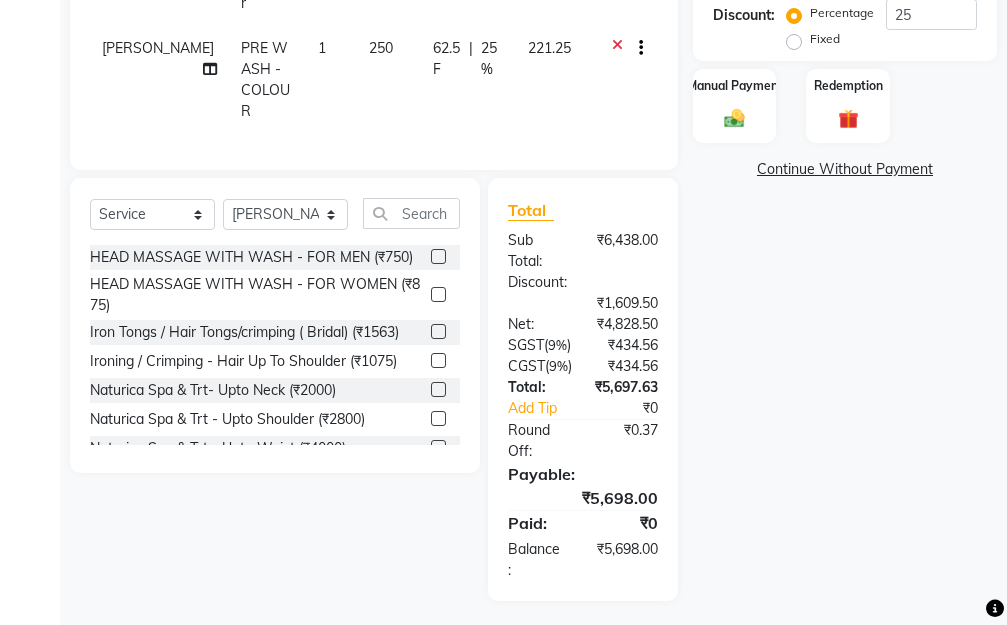 scroll, scrollTop: 545, scrollLeft: 0, axis: vertical 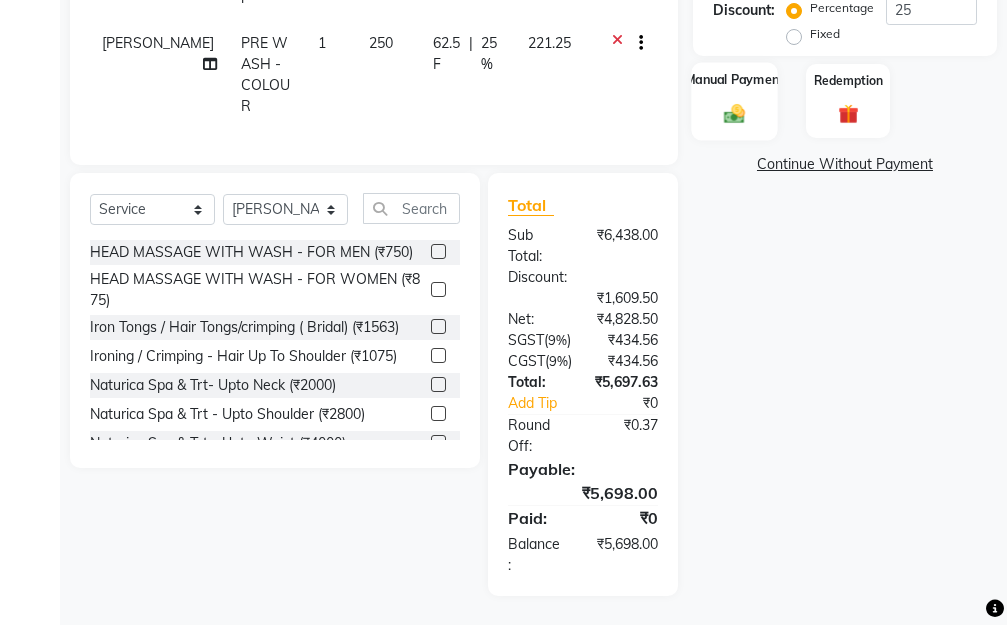 click on "Manual Payment" 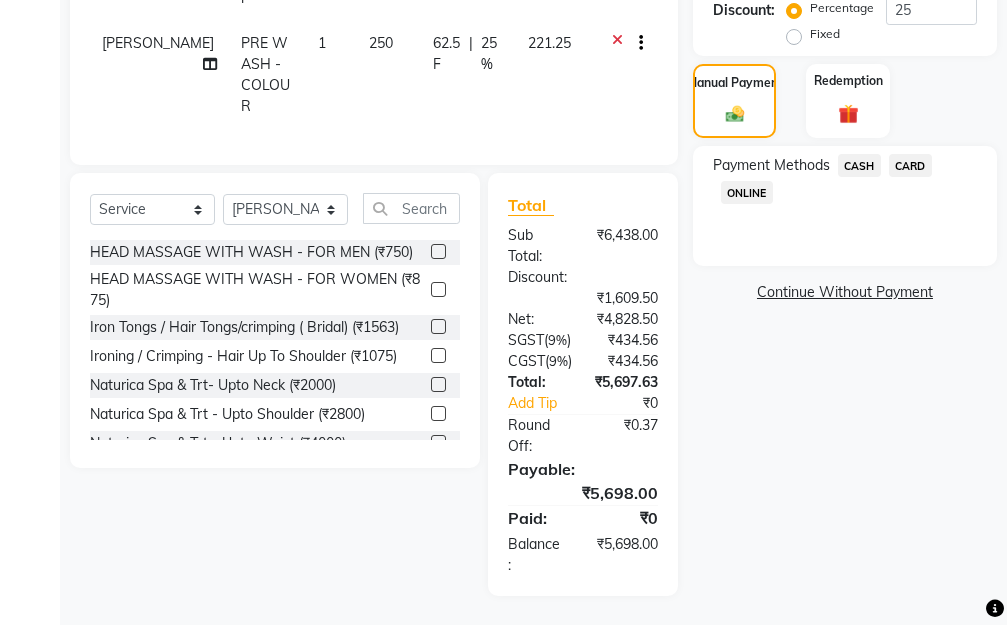 click on "CARD" 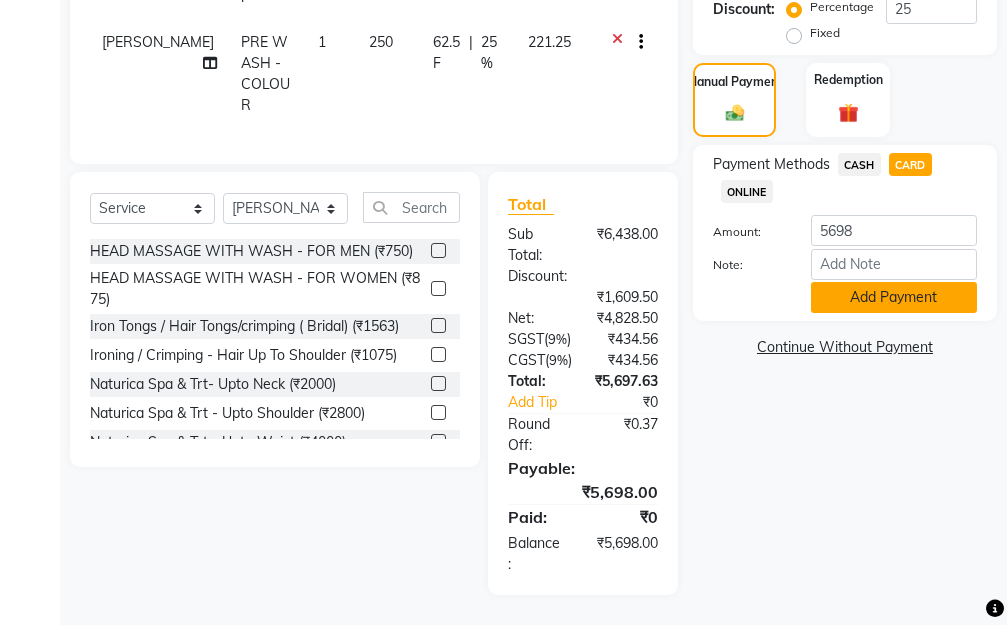 scroll, scrollTop: 563, scrollLeft: 0, axis: vertical 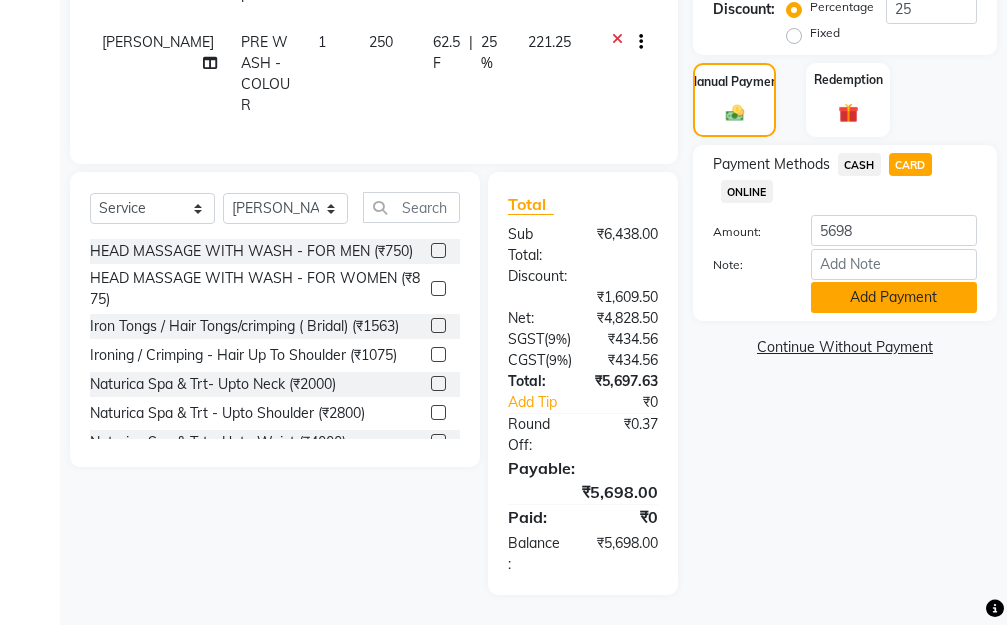 click on "Add Payment" 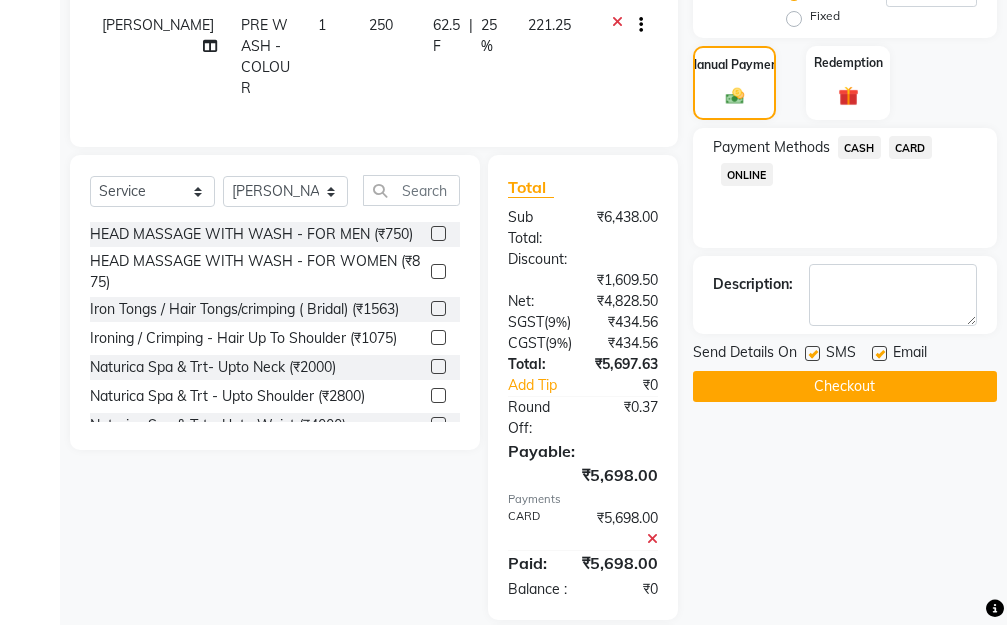 scroll, scrollTop: 716, scrollLeft: 0, axis: vertical 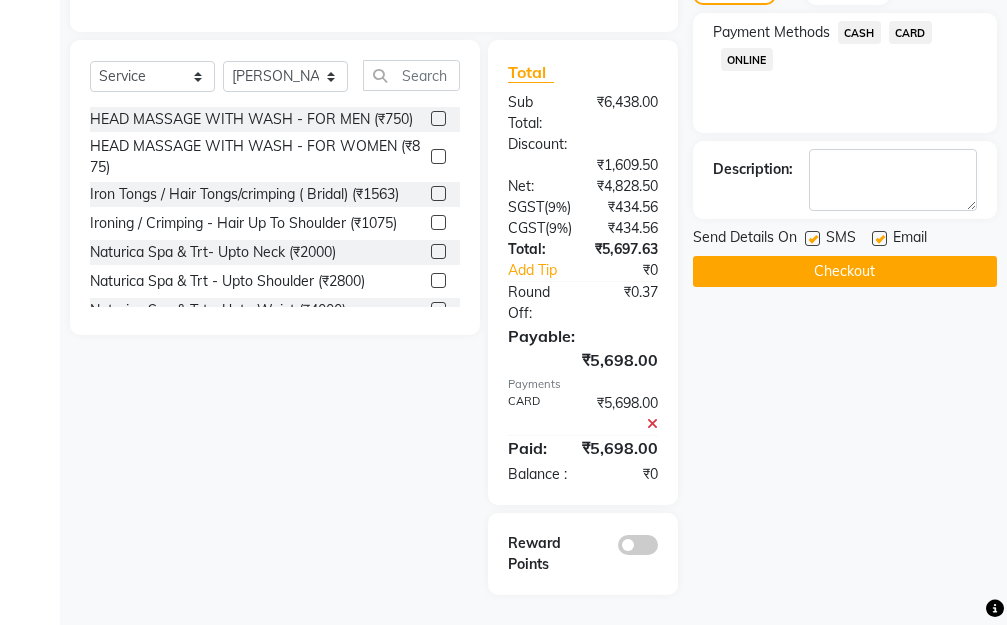 click on "Checkout" 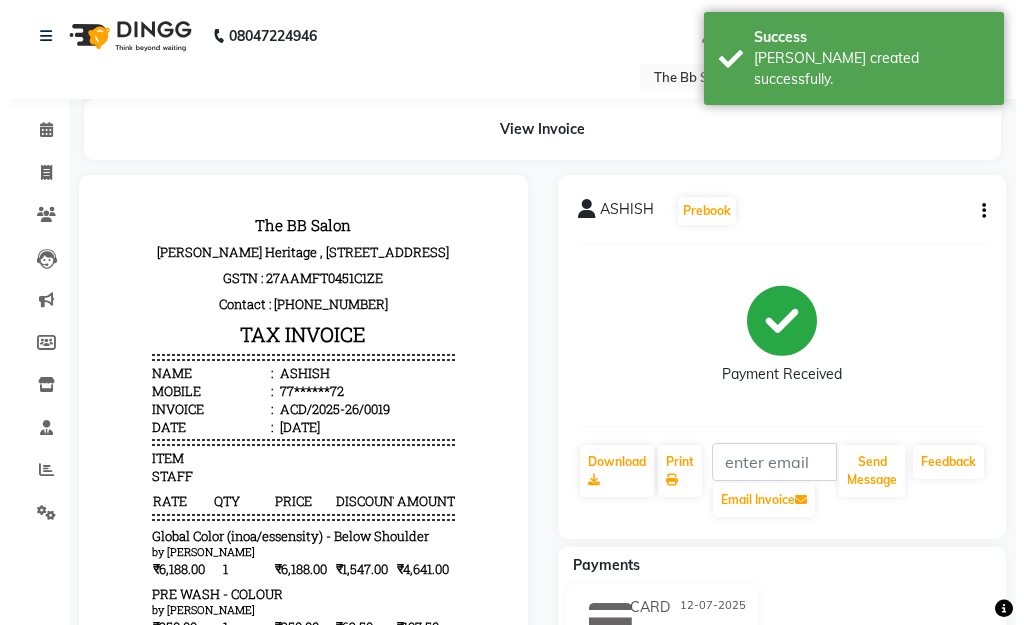 scroll, scrollTop: 0, scrollLeft: 0, axis: both 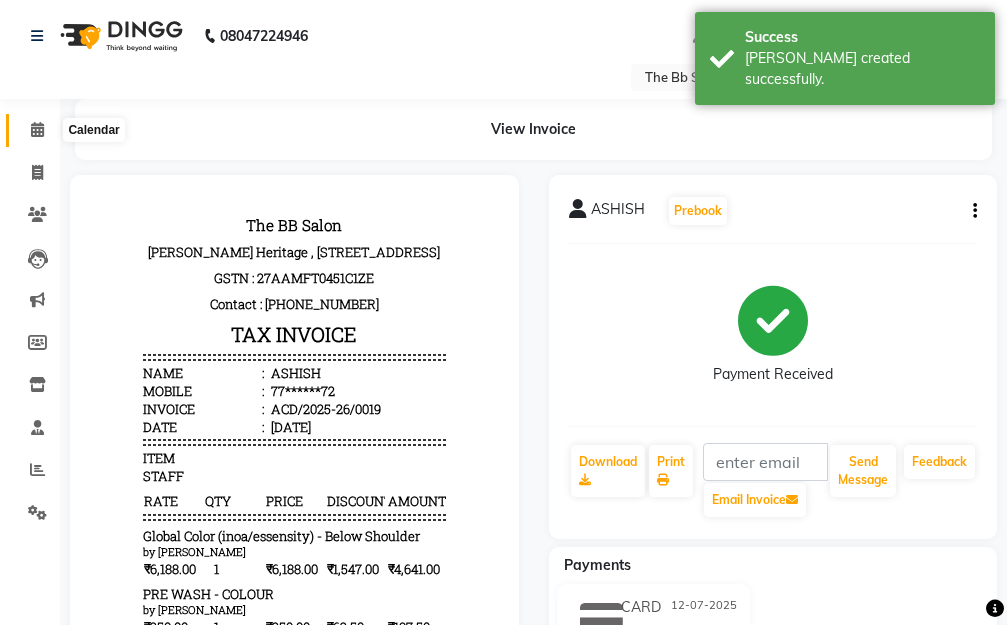 click 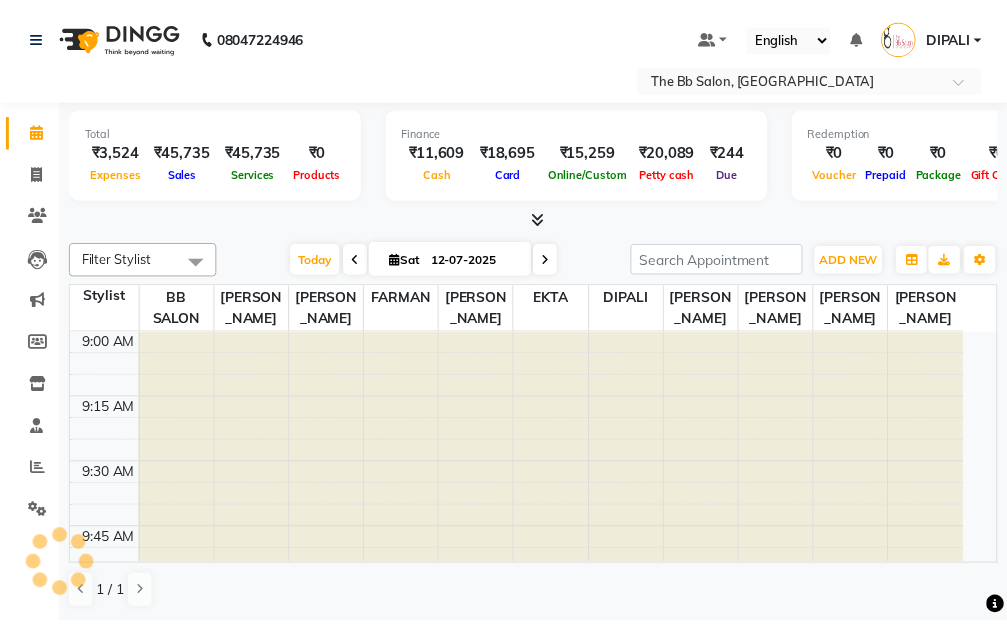 scroll, scrollTop: 1, scrollLeft: 0, axis: vertical 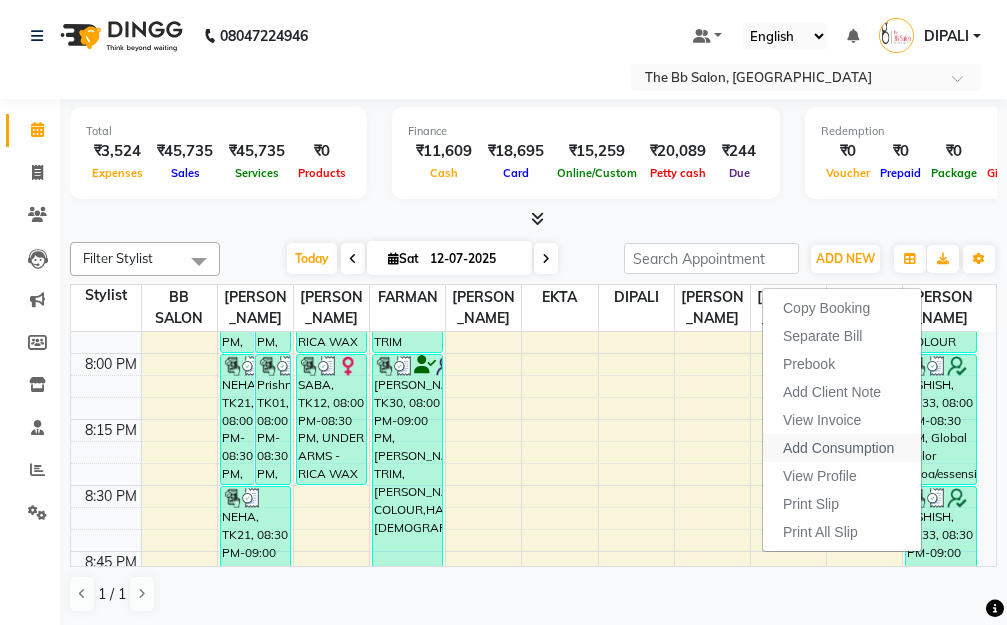 click on "Add Consumption" at bounding box center [838, 448] 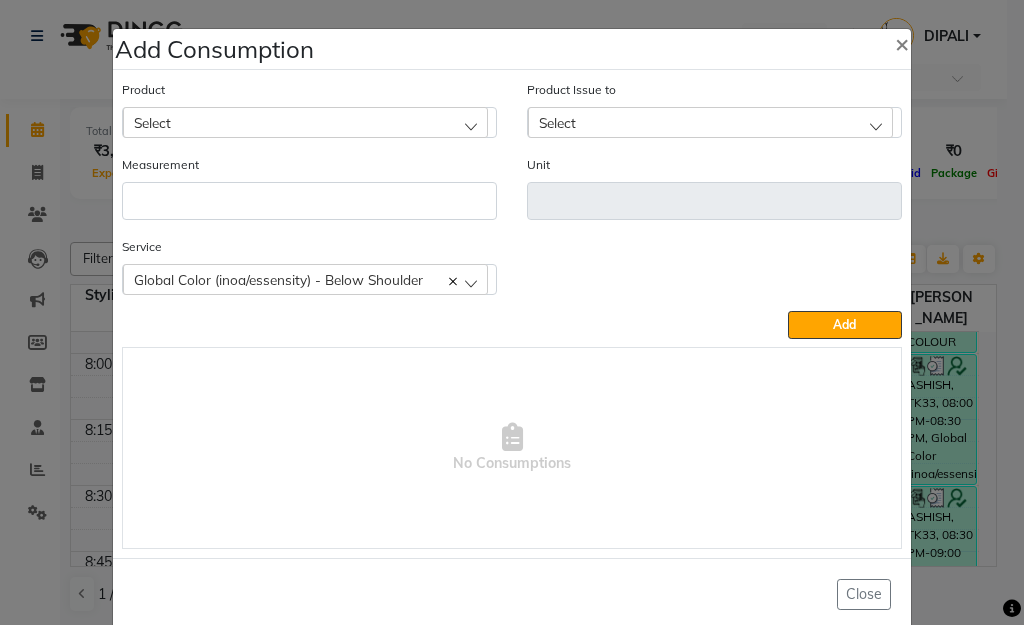 click on "Select" 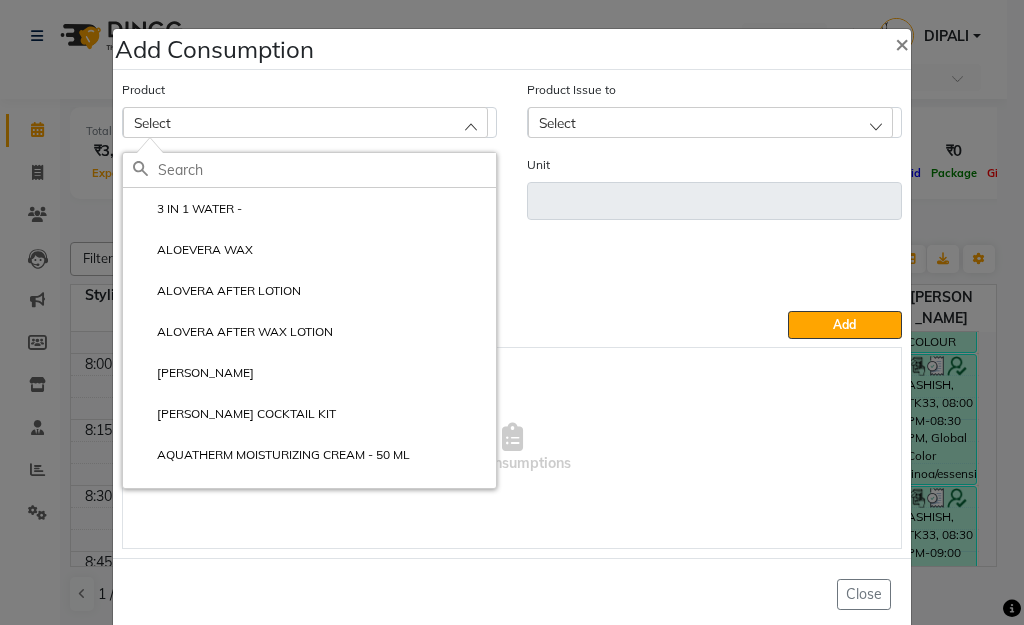 click 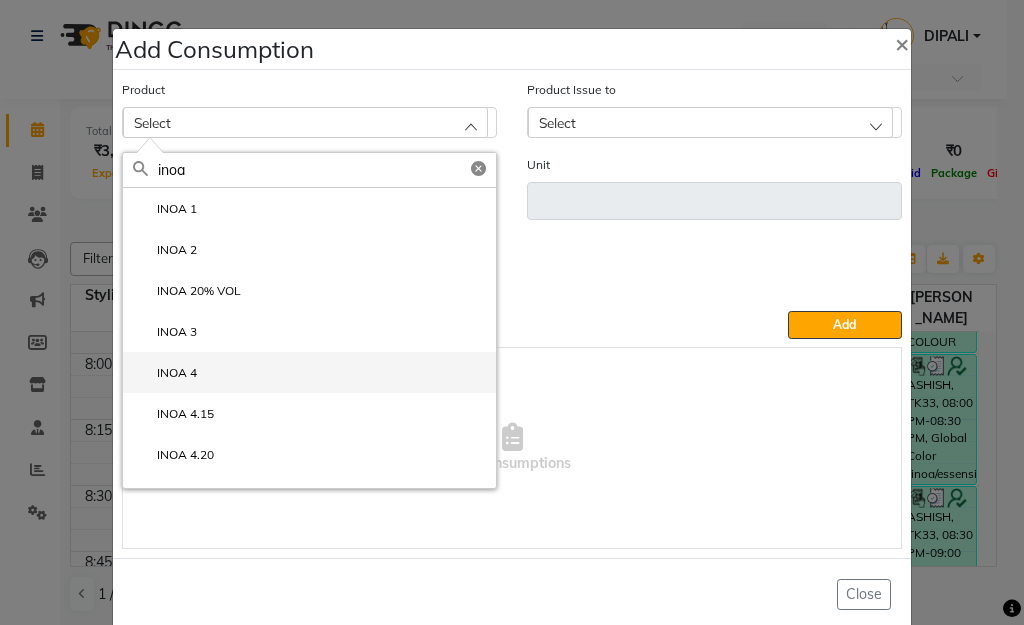 type on "inoa" 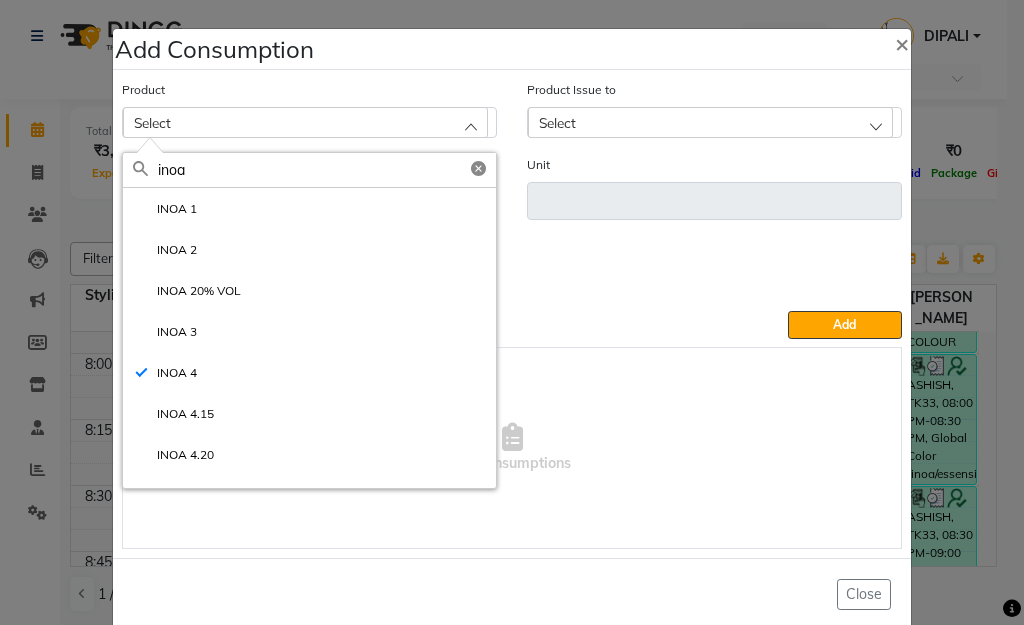 type on "ML" 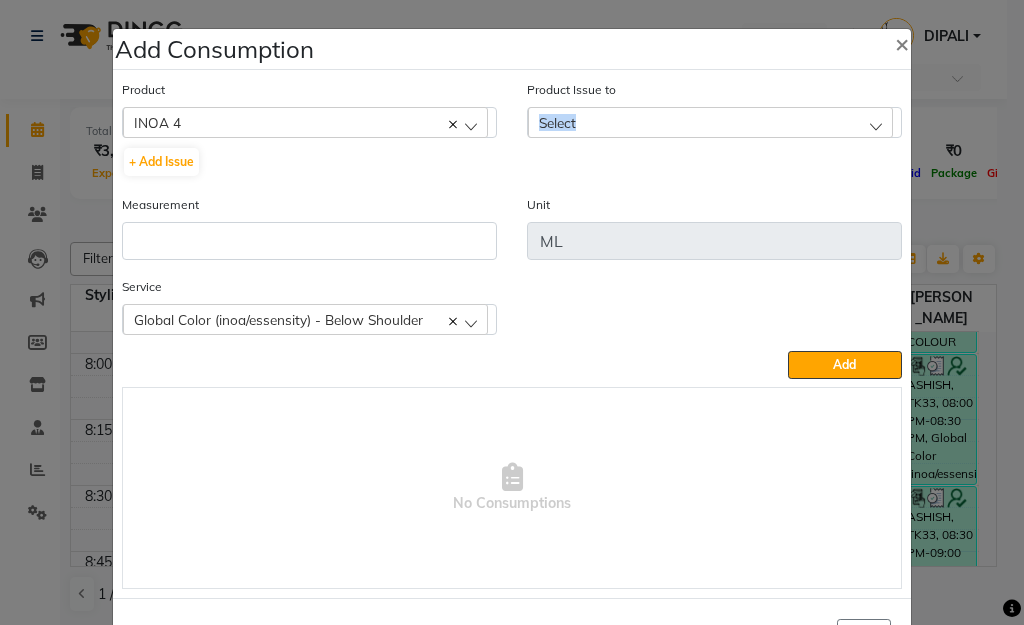 drag, startPoint x: 638, startPoint y: 105, endPoint x: 624, endPoint y: 116, distance: 17.804493 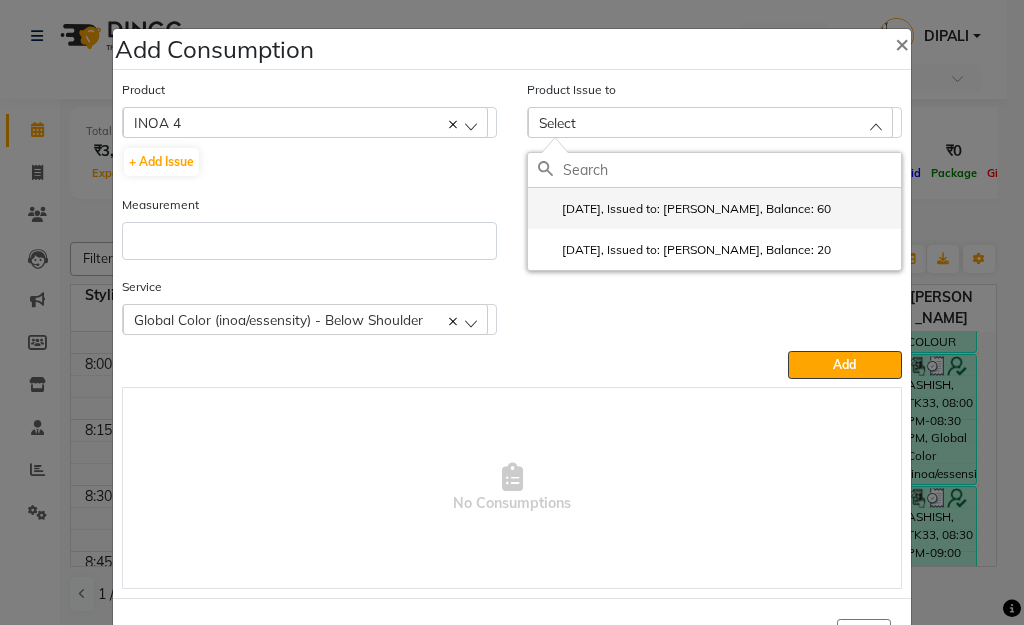 click on "[DATE], Issued to: [PERSON_NAME], Balance: 60" 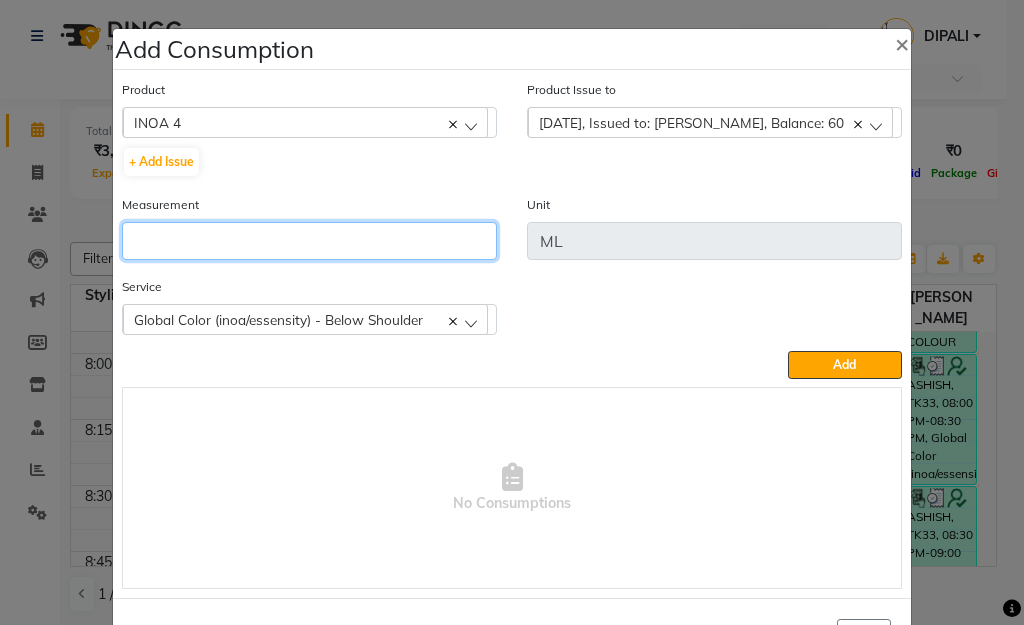 click 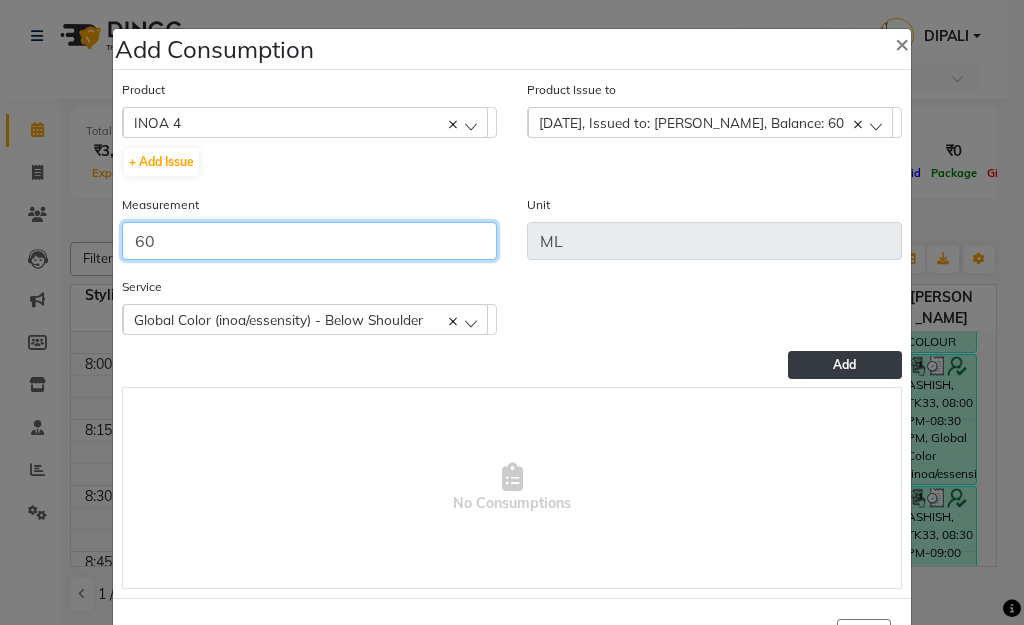 type on "60" 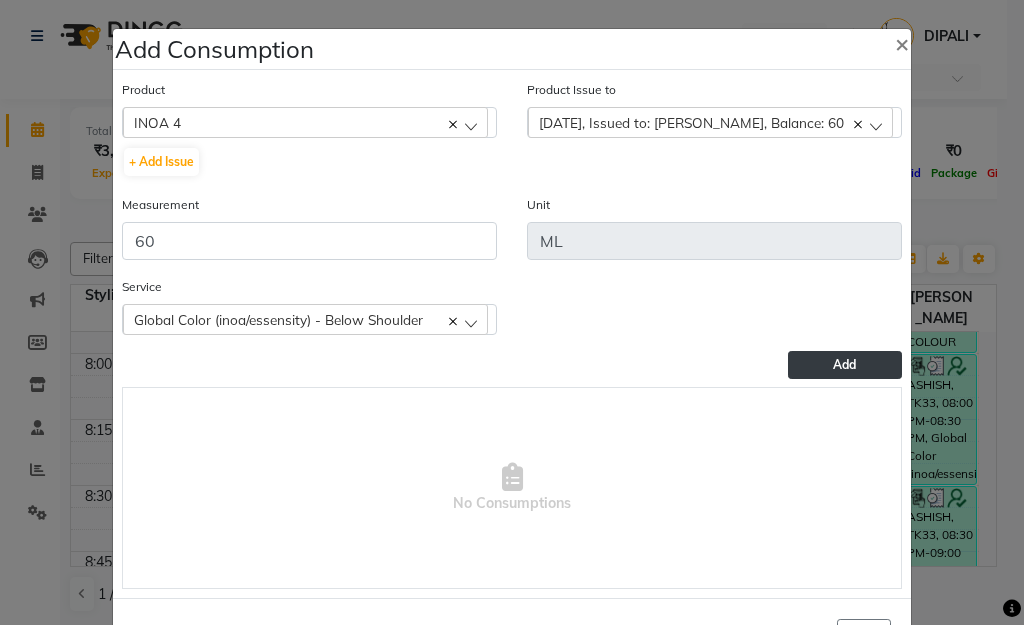 click on "Add" 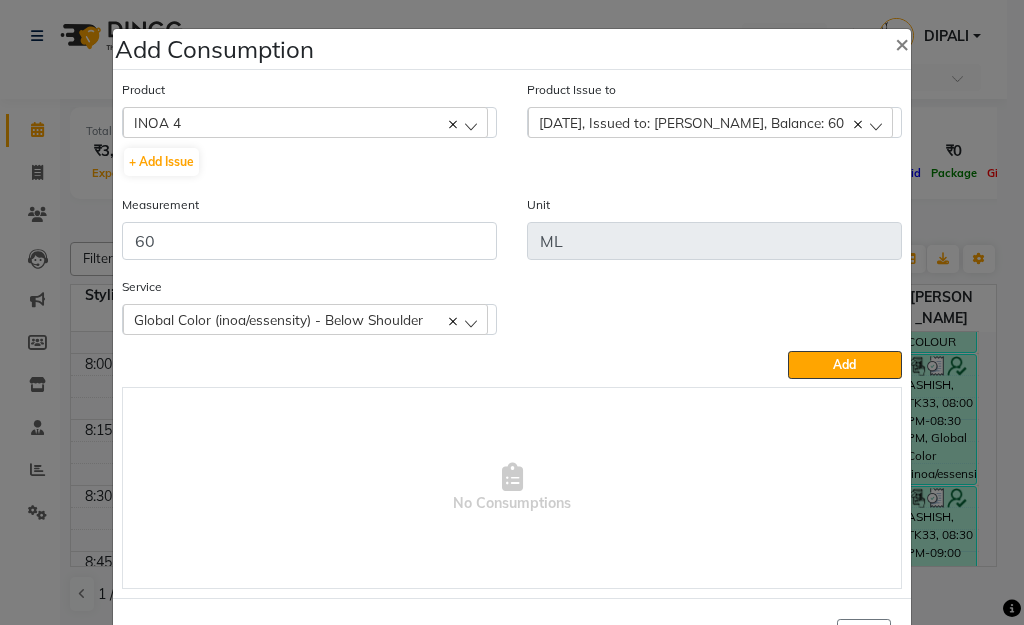 type 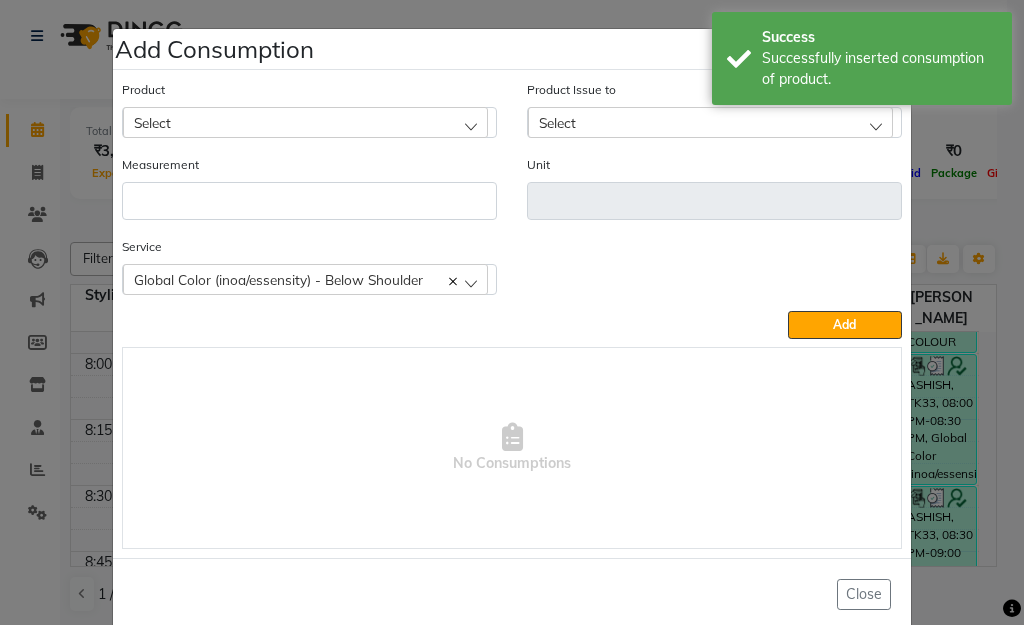 click on "Select" 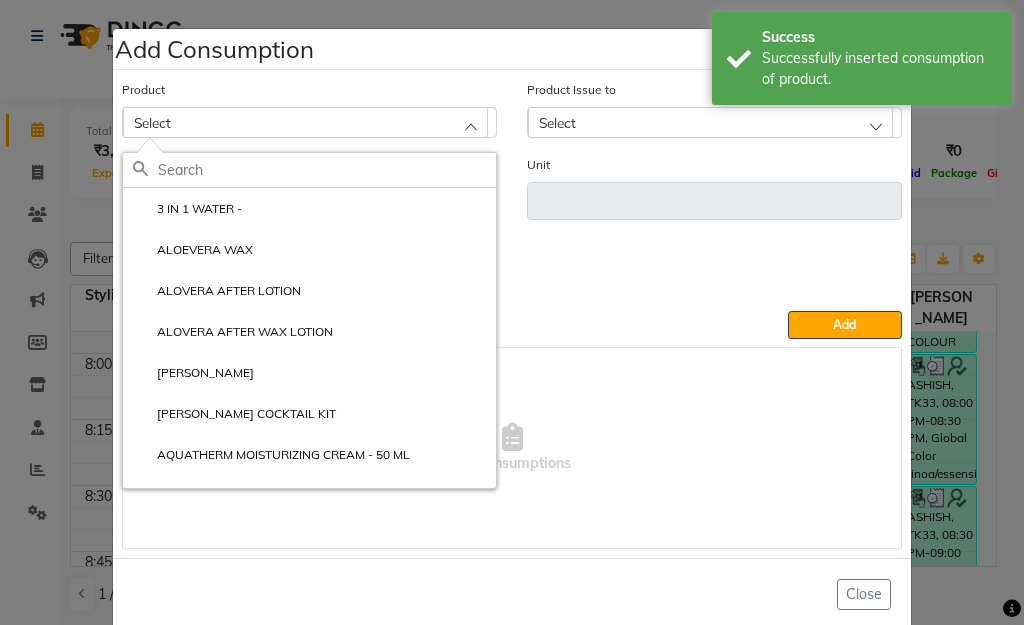 click 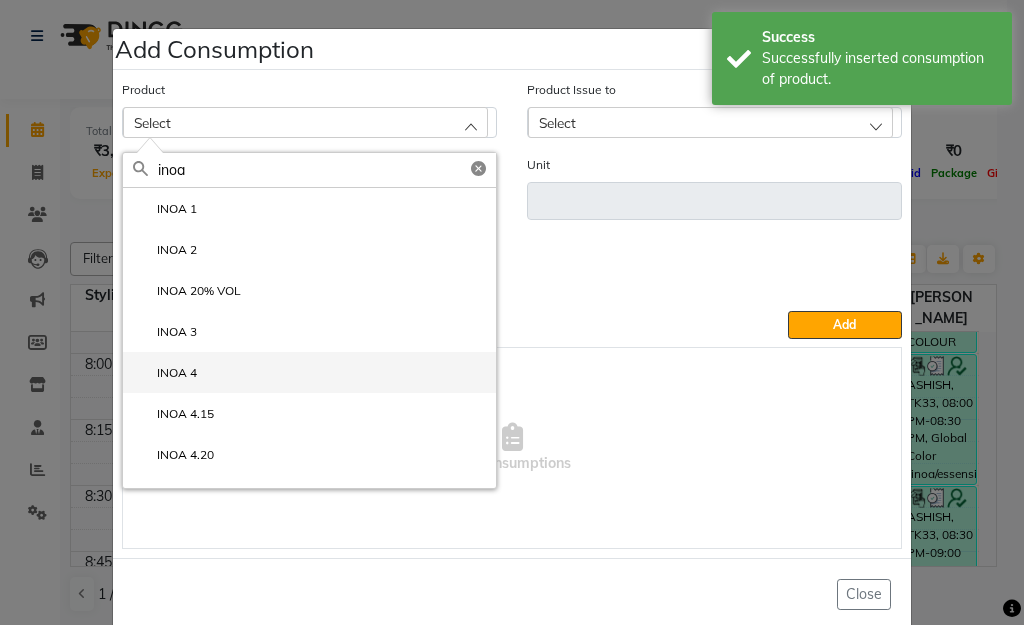 type on "inoa" 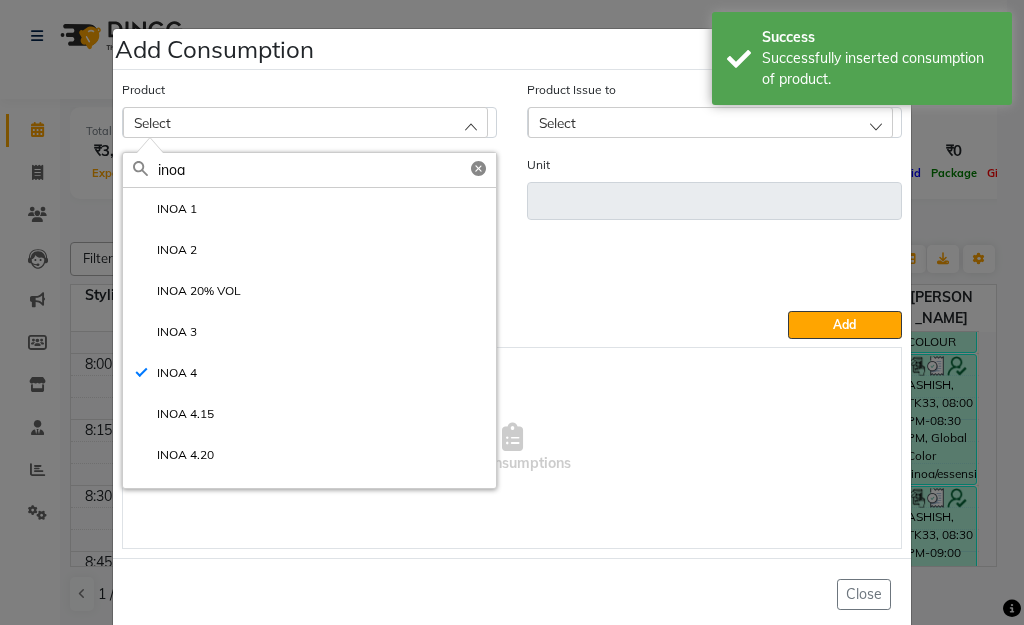 type on "ML" 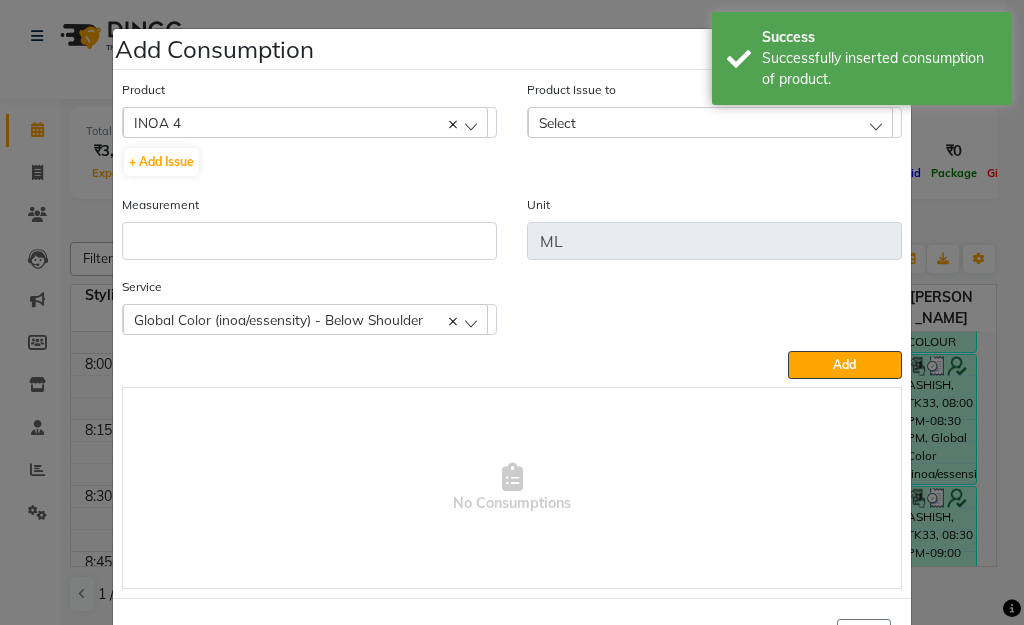 click on "Select" 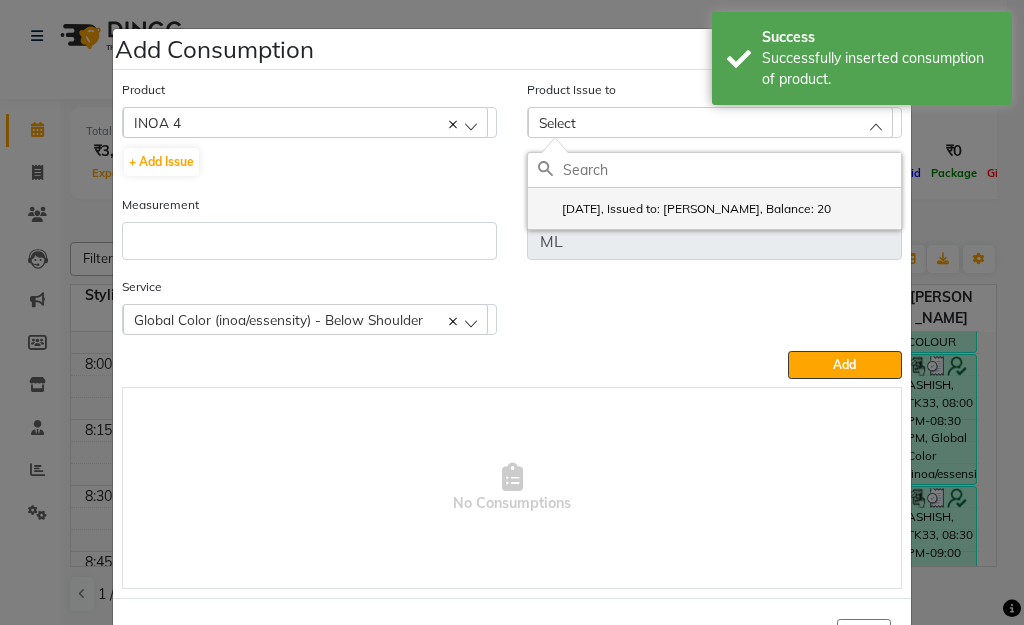 click on "[DATE], Issued to: [PERSON_NAME], Balance: 20" 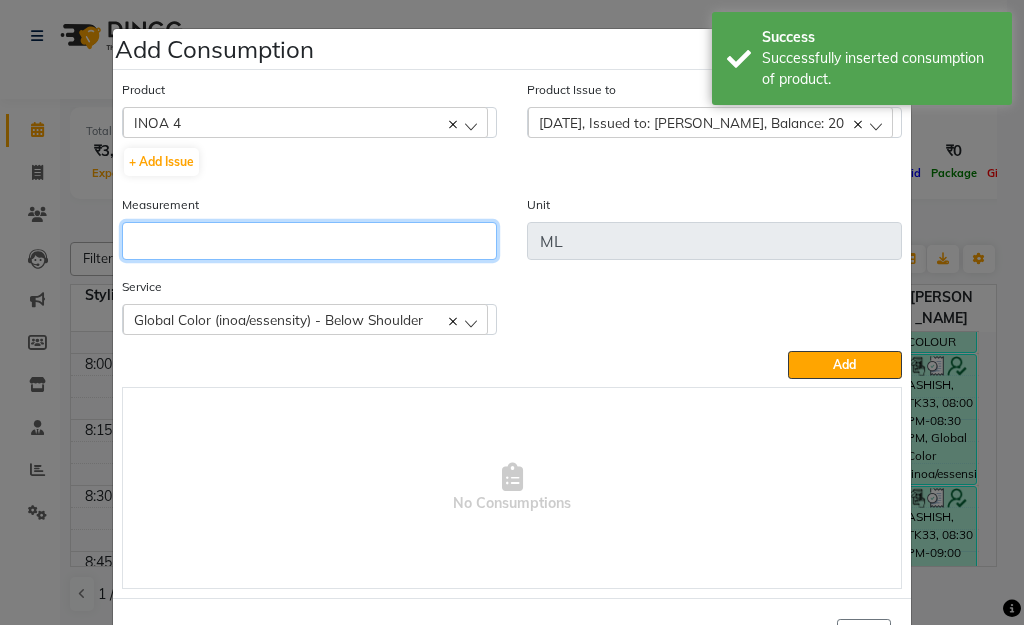 click 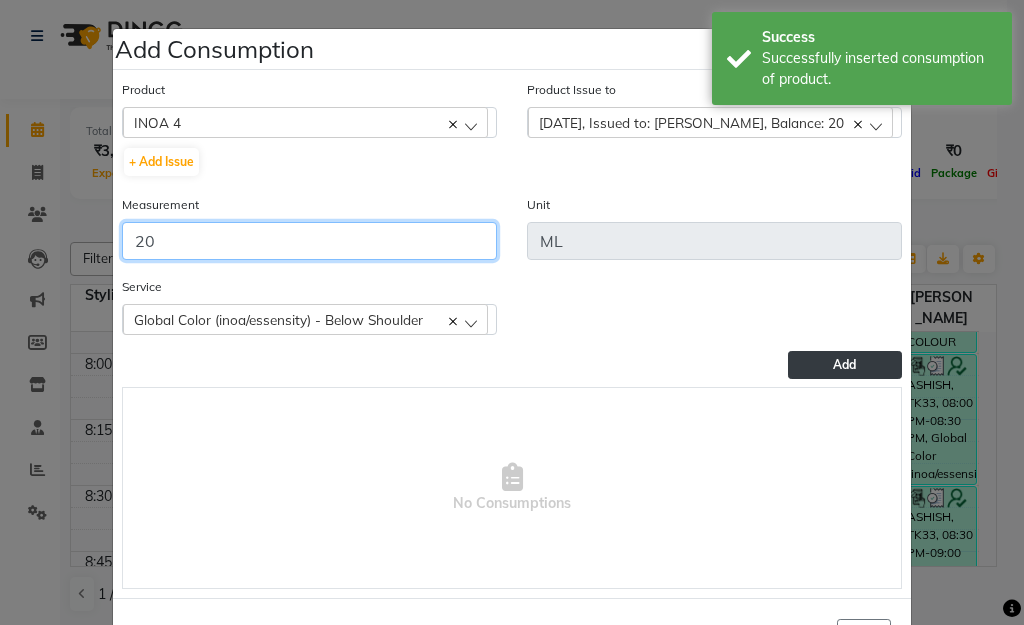 type on "20" 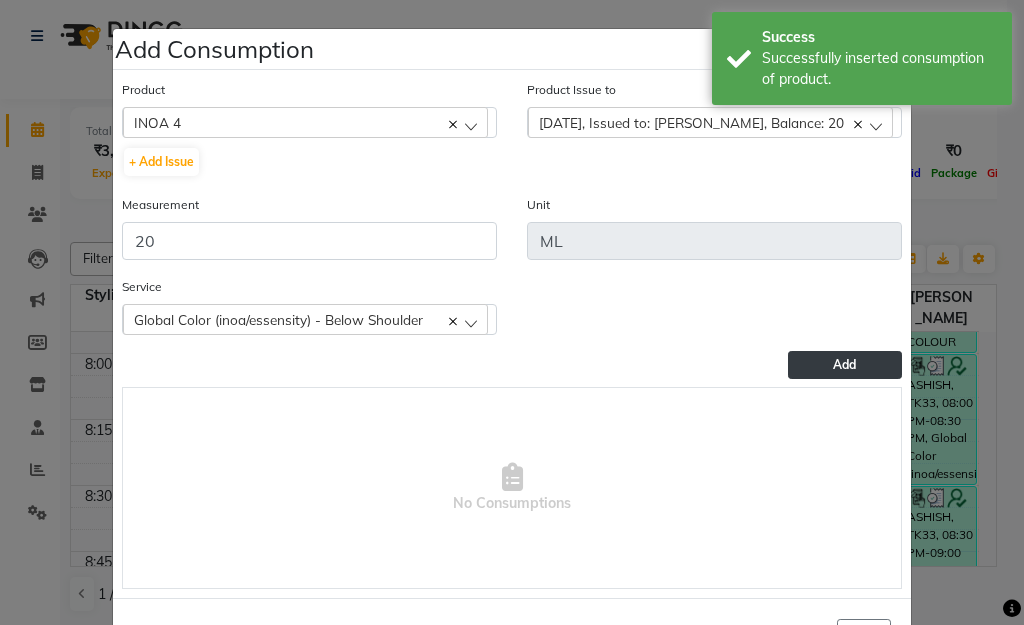 click on "Add" 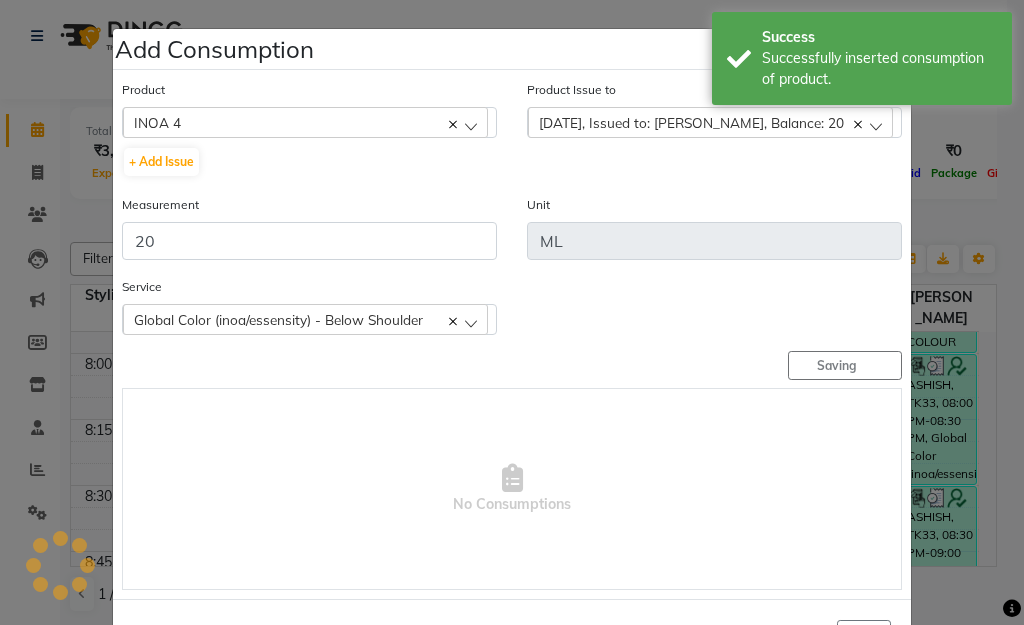 type 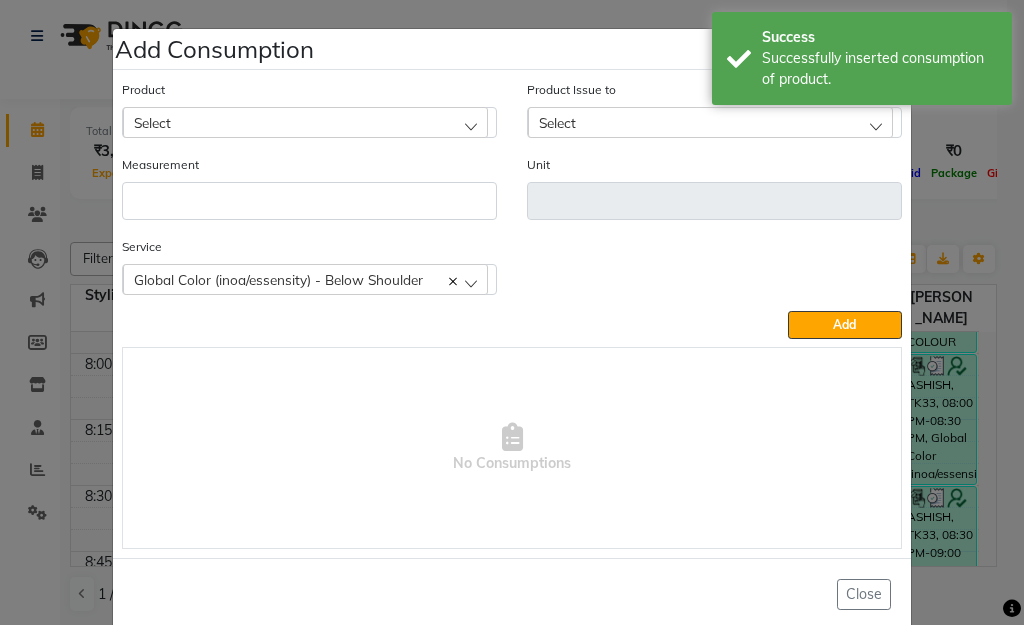 click on "Select" 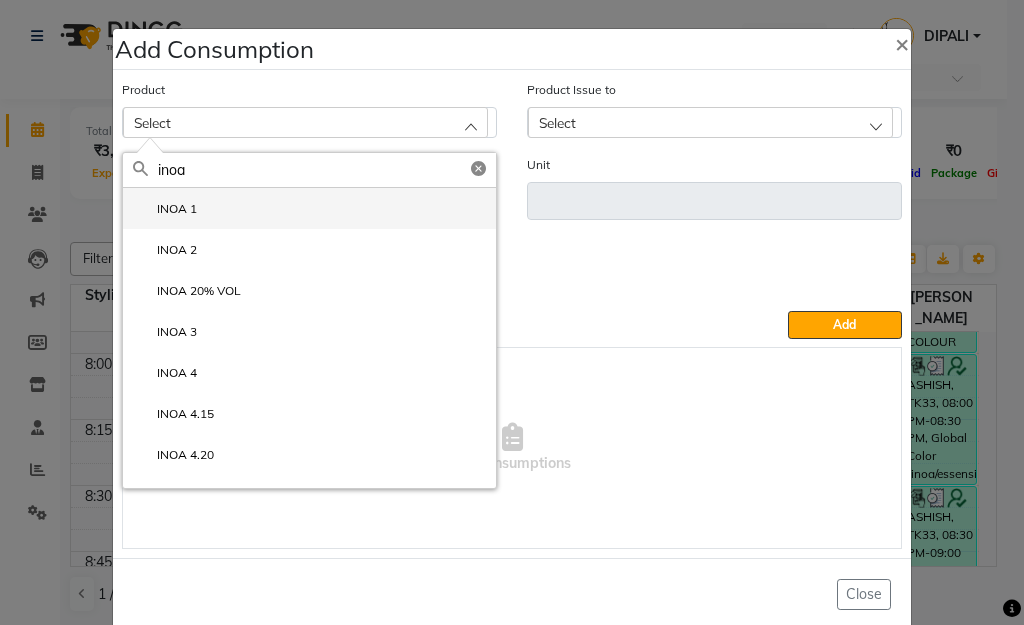 type on "inoa" 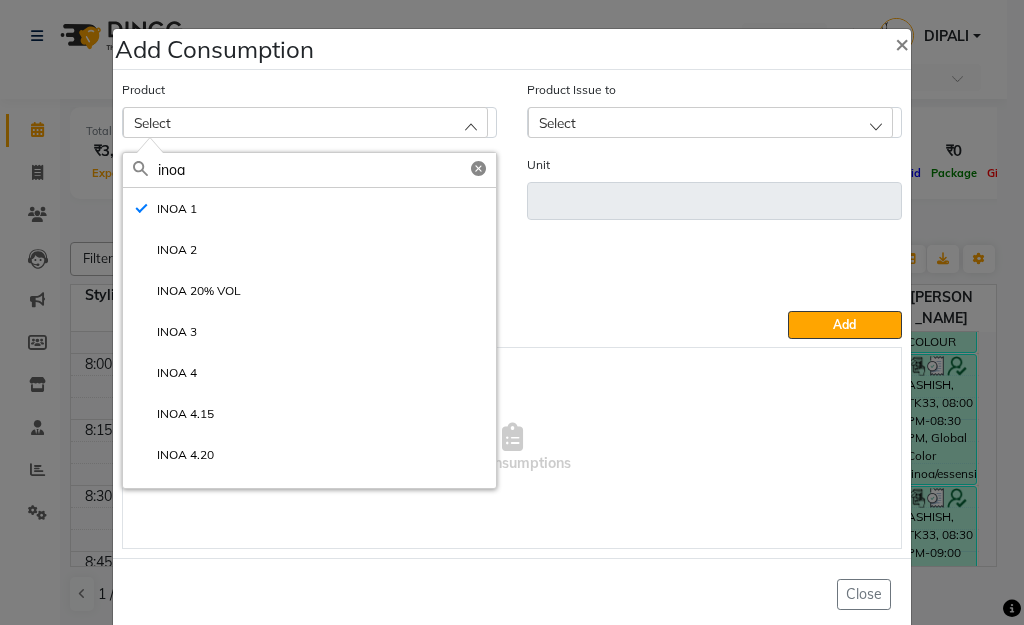 type on "ML" 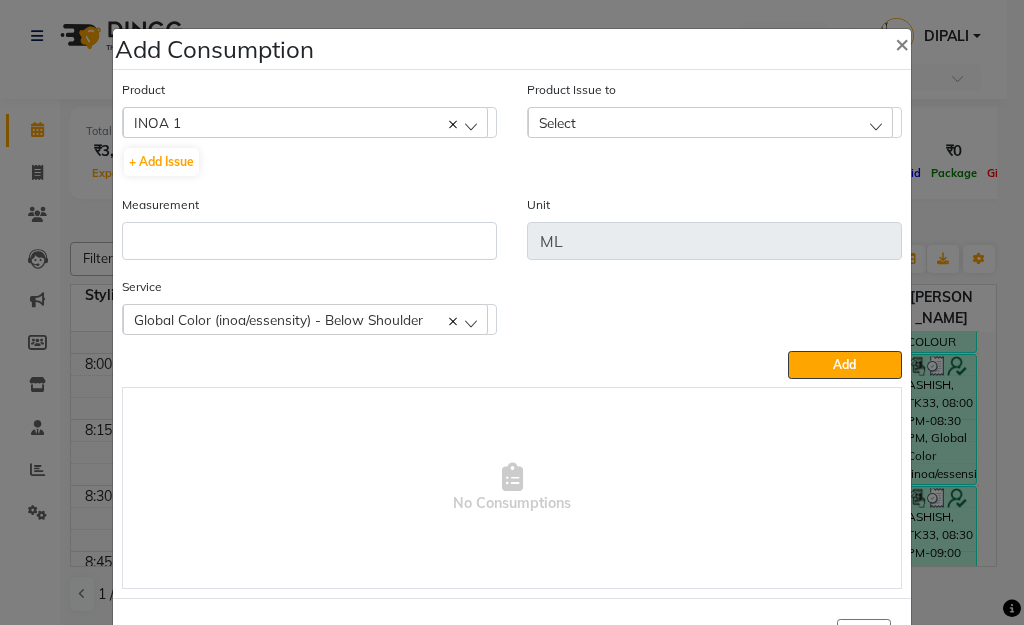 click on "Select" 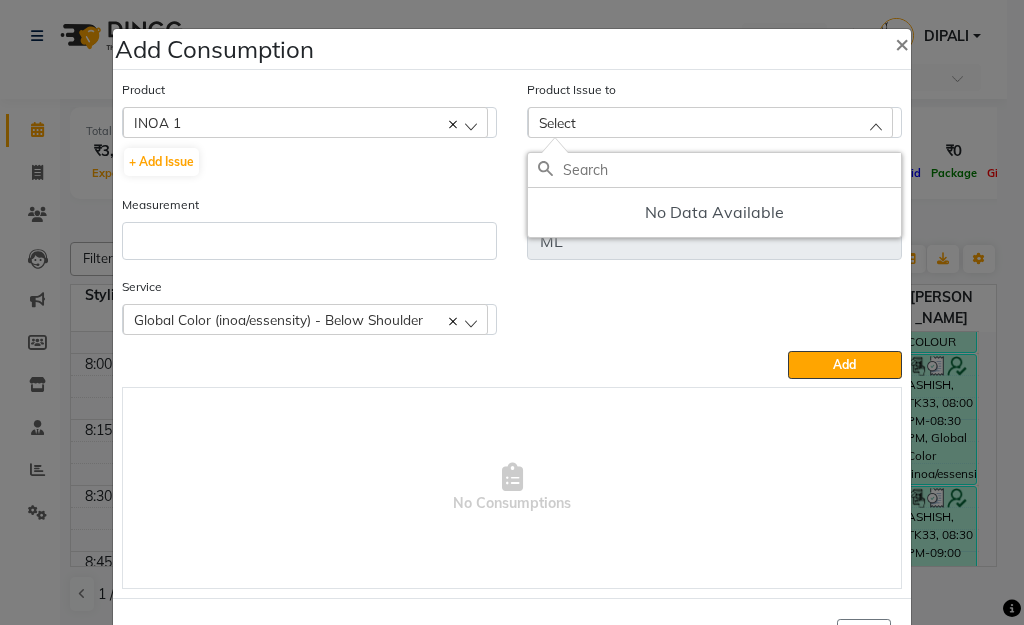 click on "INOA 1" 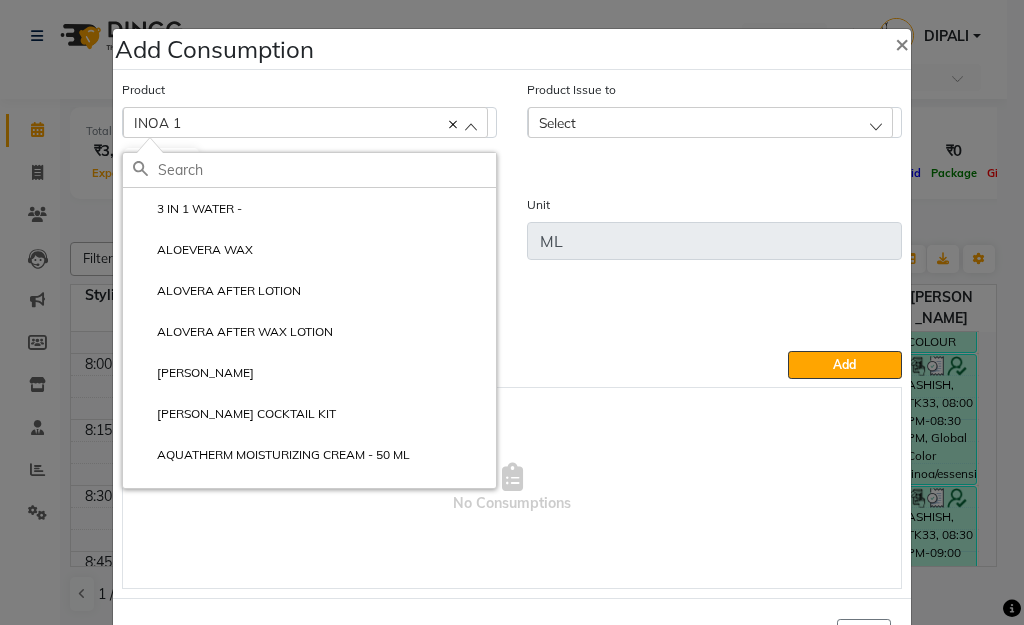 click on "INOA 1" 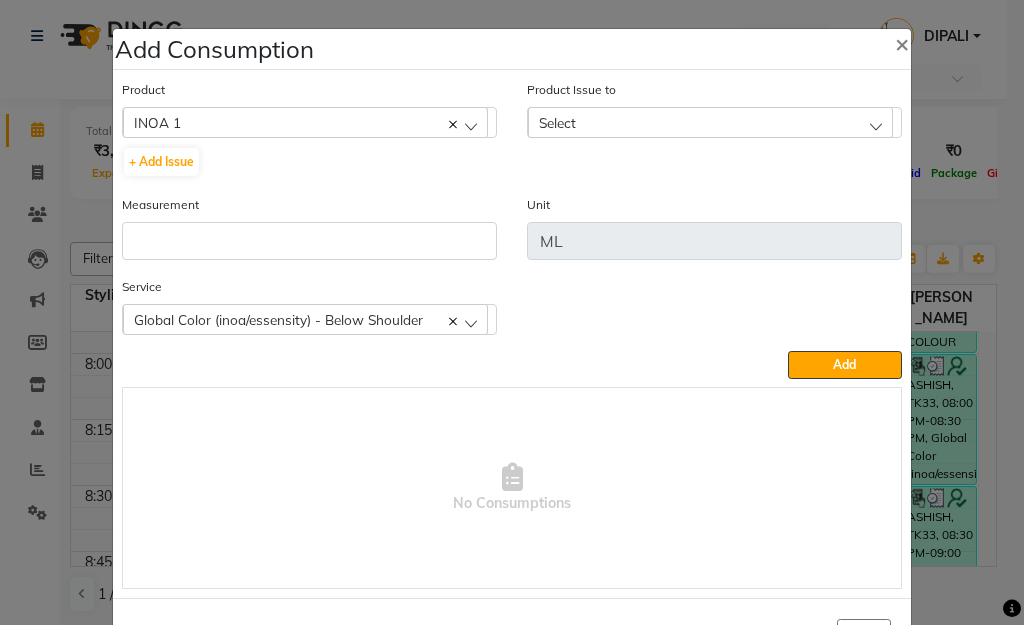 click on "INOA 1" 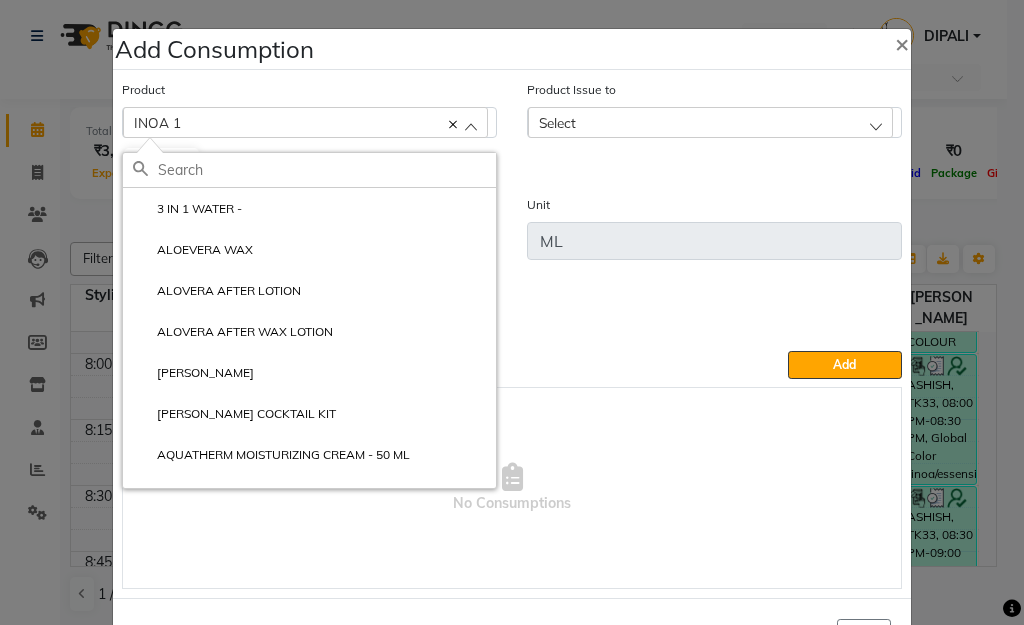 click 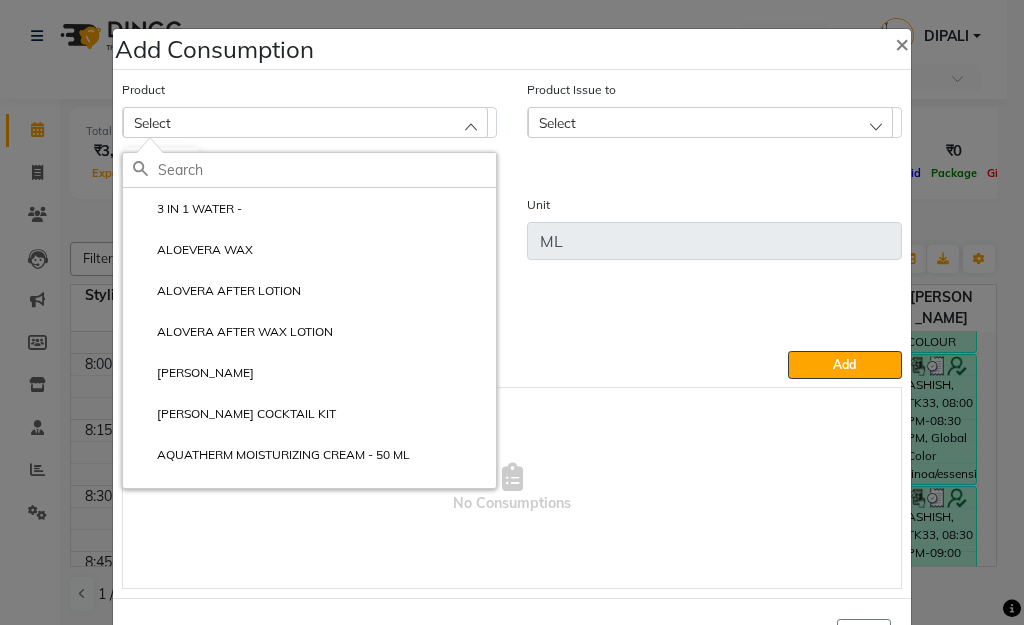 click on "Select" 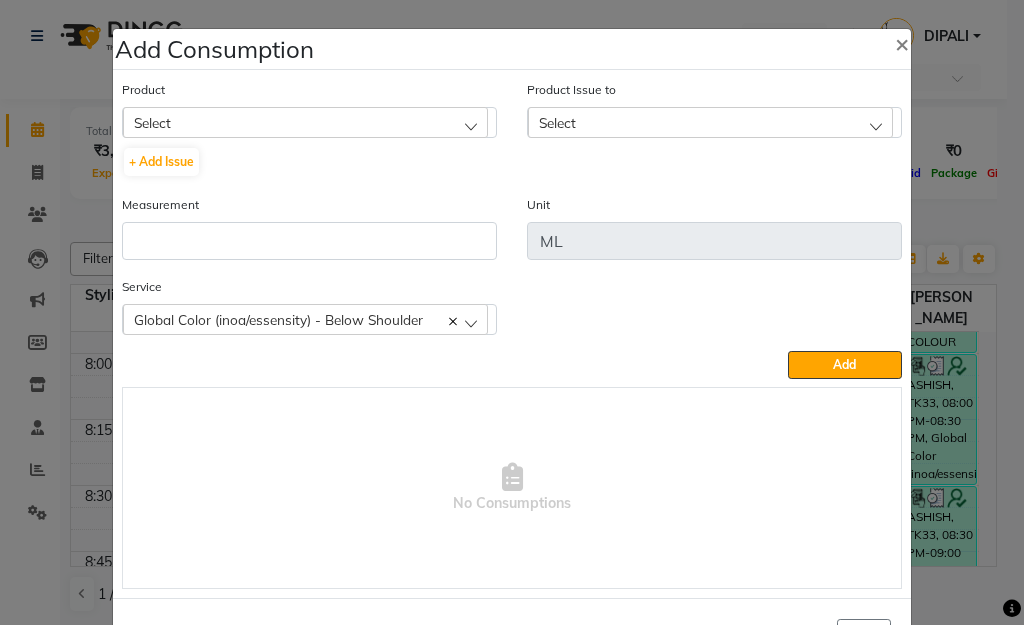 click on "Select" 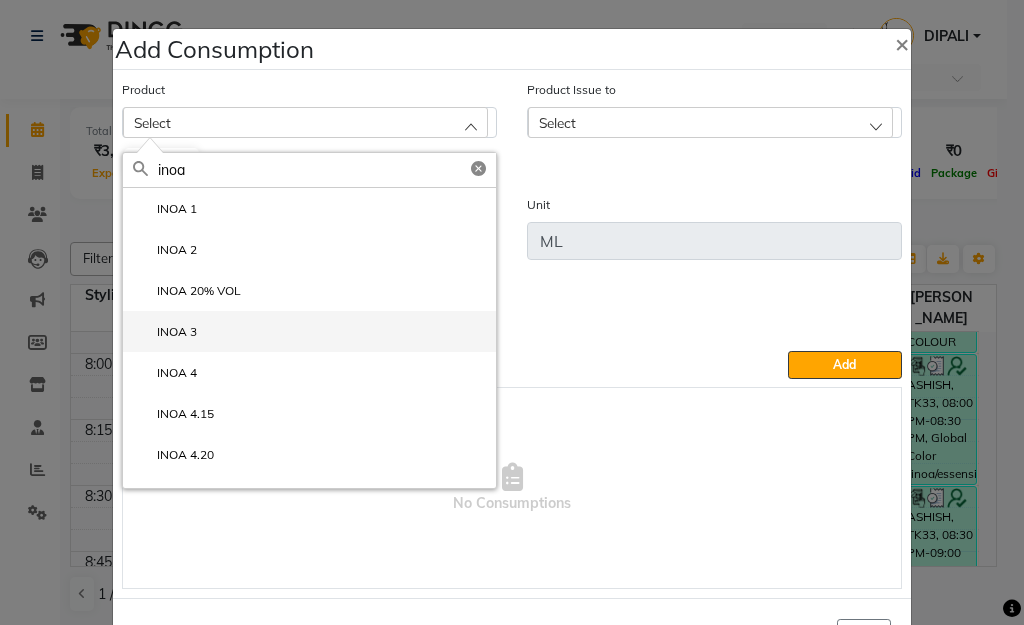 type on "inoa" 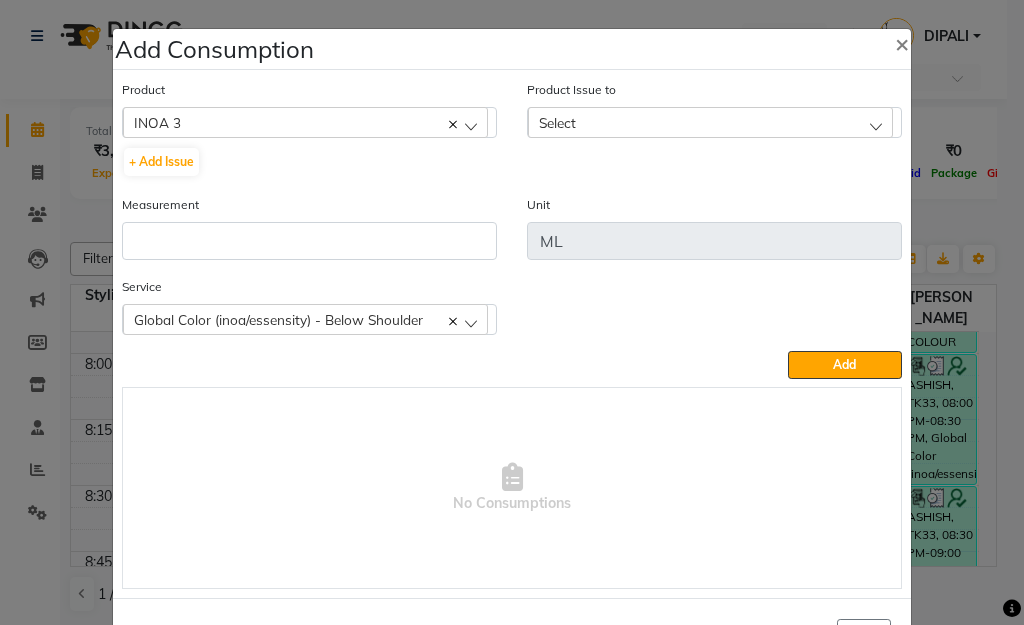 click on "Product Issue to Select [DATE], Issued to: [PERSON_NAME], Balance: 45" 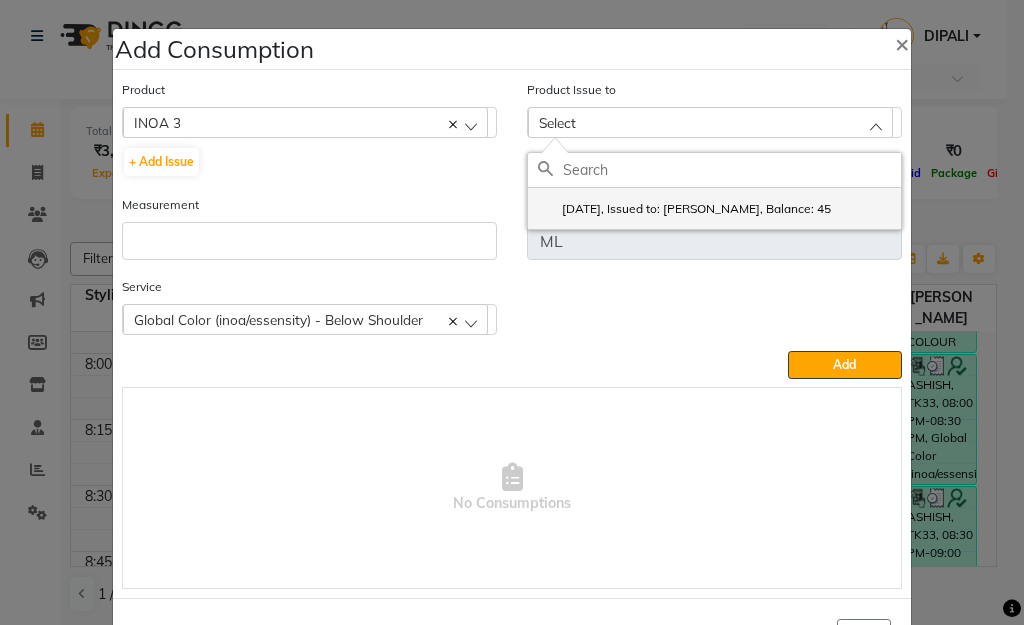 click on "[DATE], Issued to: [PERSON_NAME], Balance: 45" 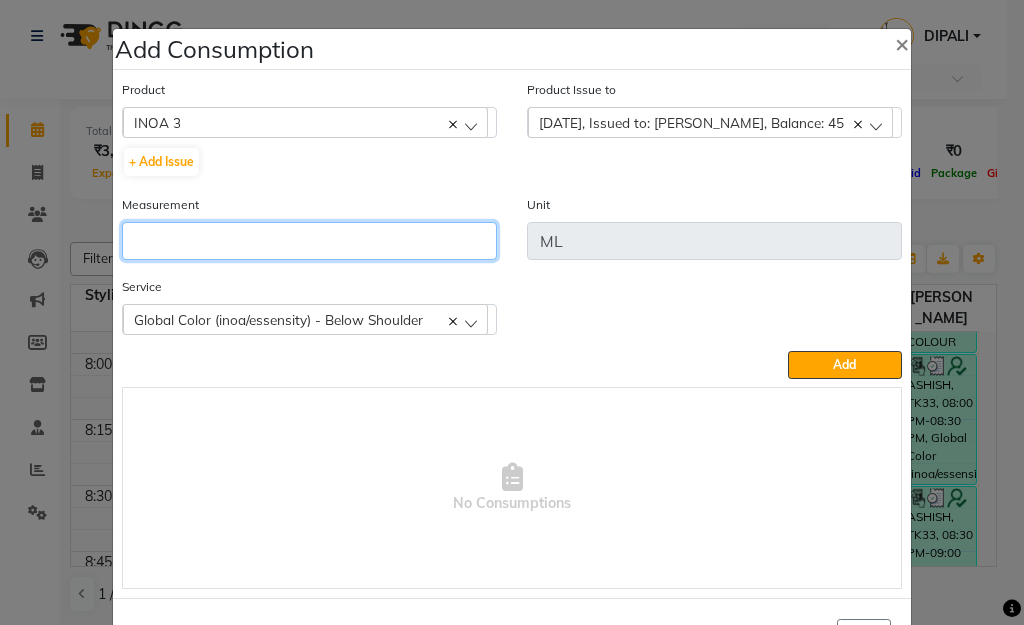 click 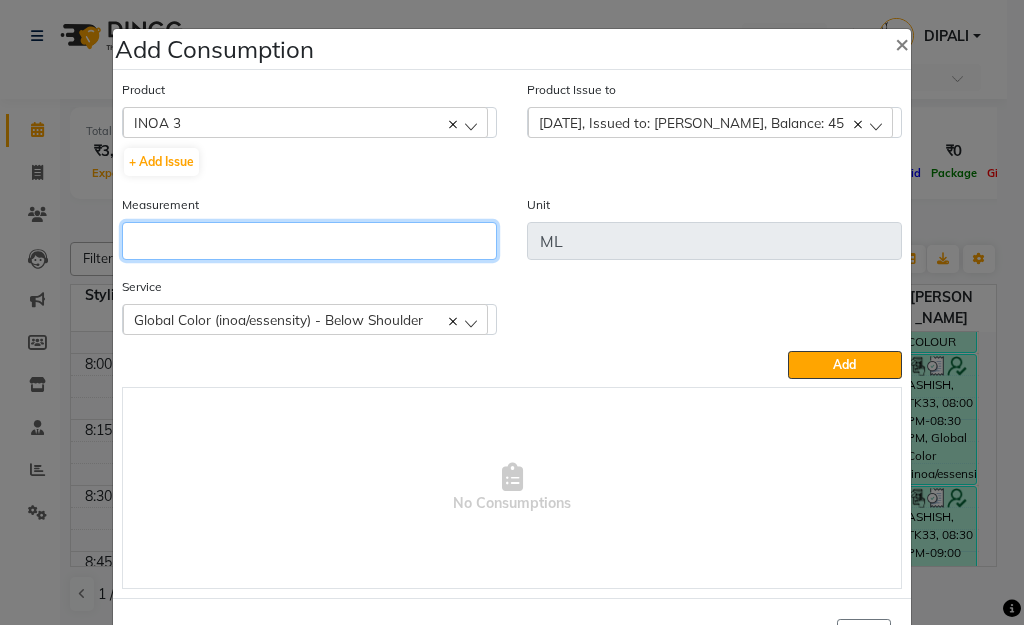 type on "4" 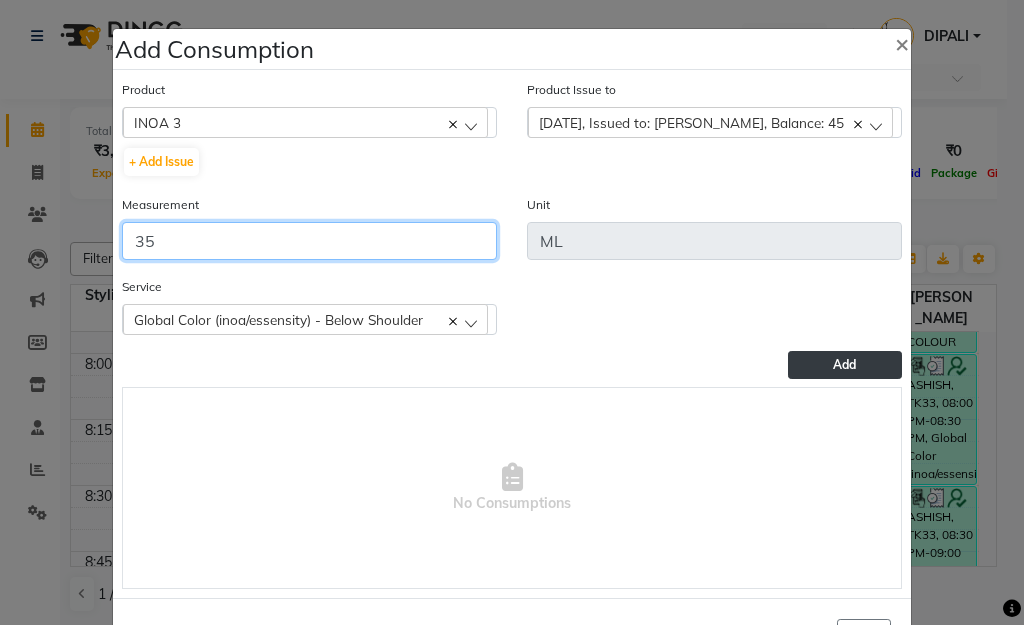 type on "35" 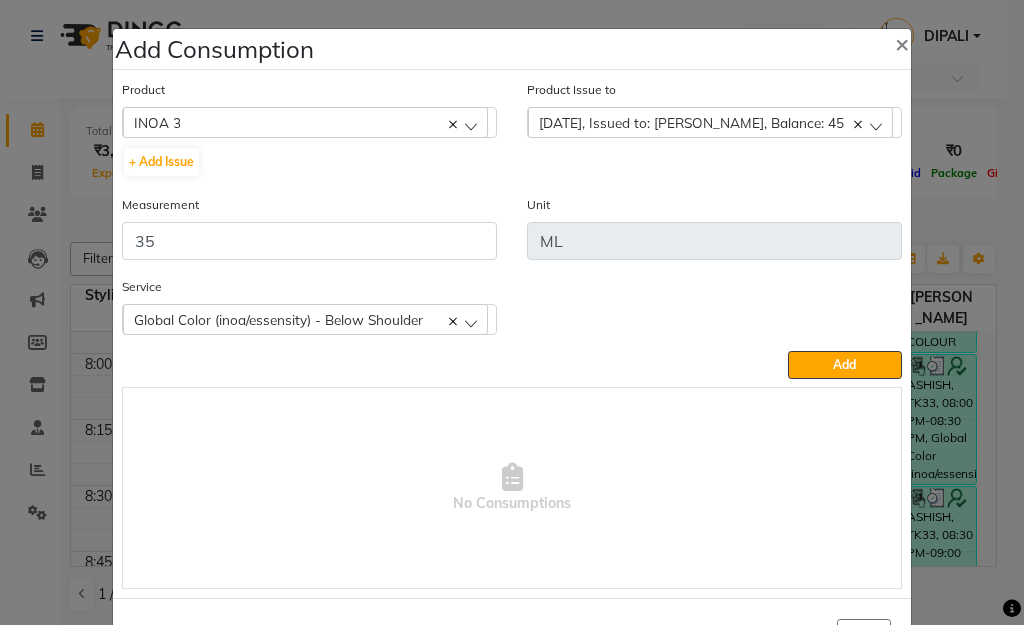 drag, startPoint x: 782, startPoint y: 364, endPoint x: 861, endPoint y: 176, distance: 203.92401 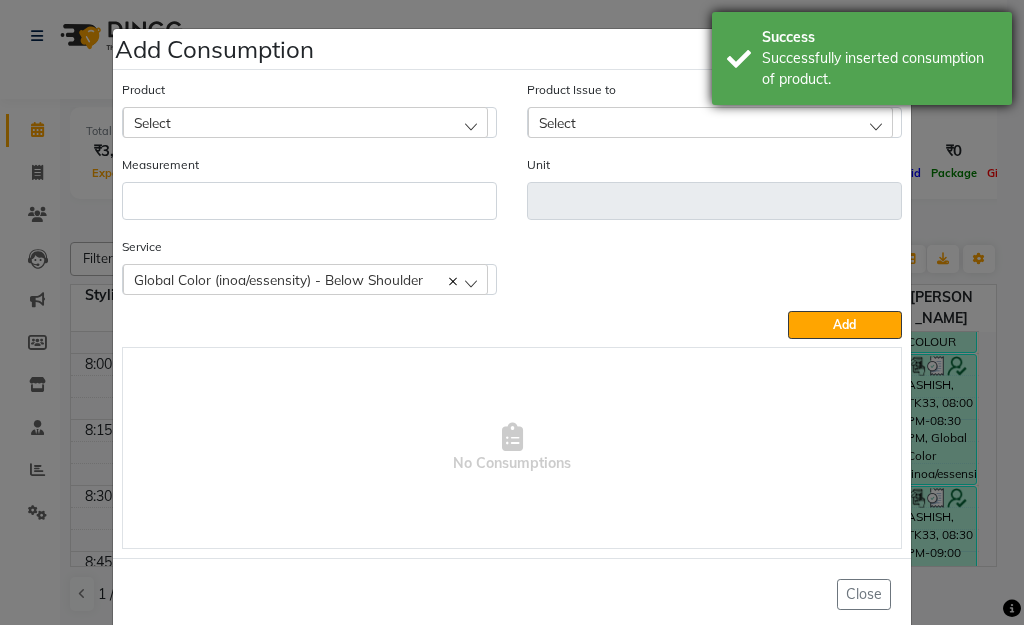 click on "Success" at bounding box center (879, 37) 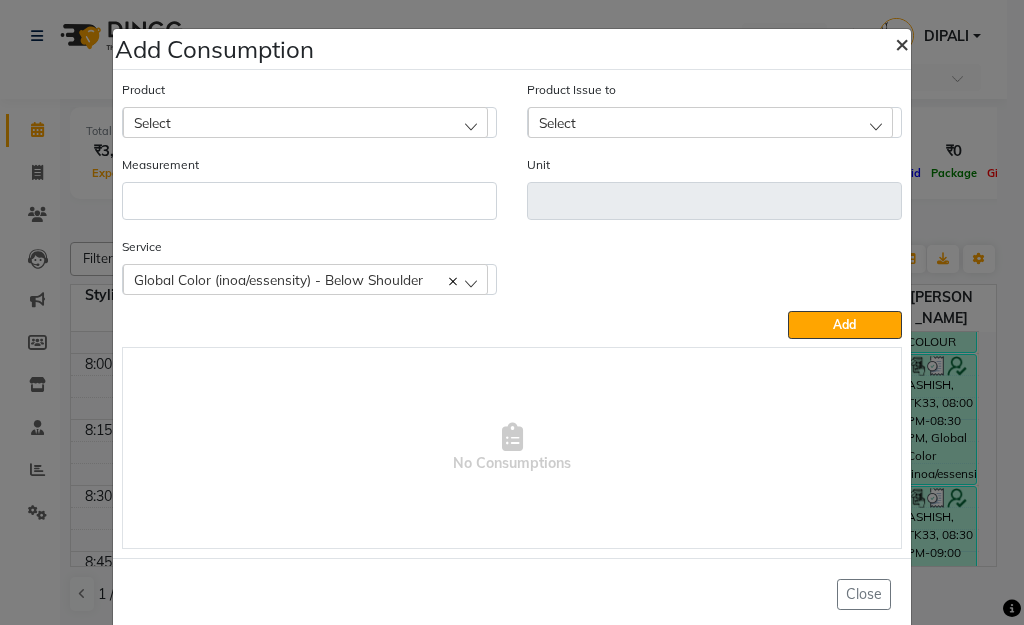 click on "×" 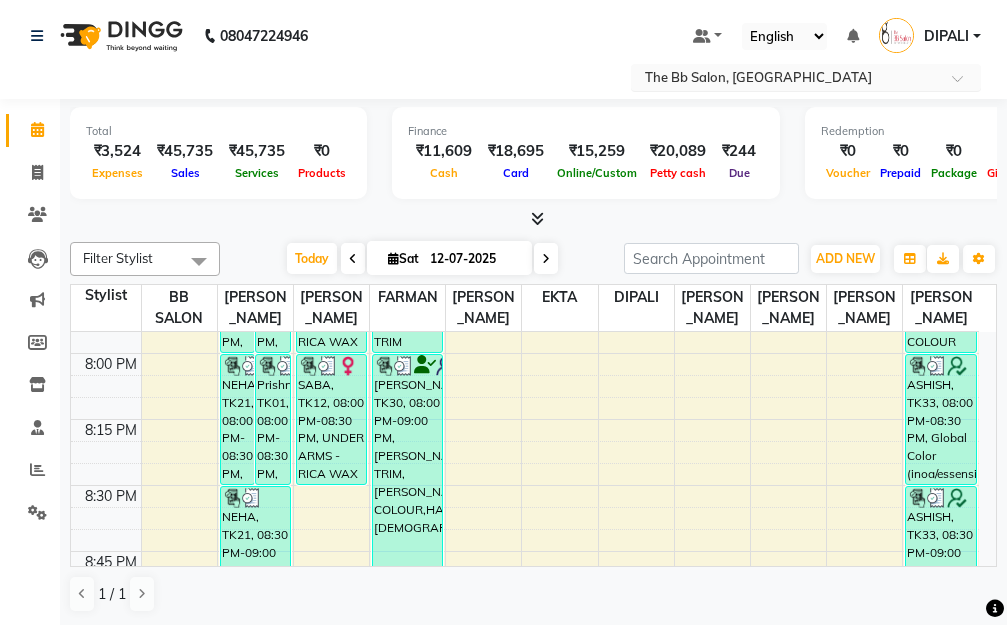 click at bounding box center [786, 79] 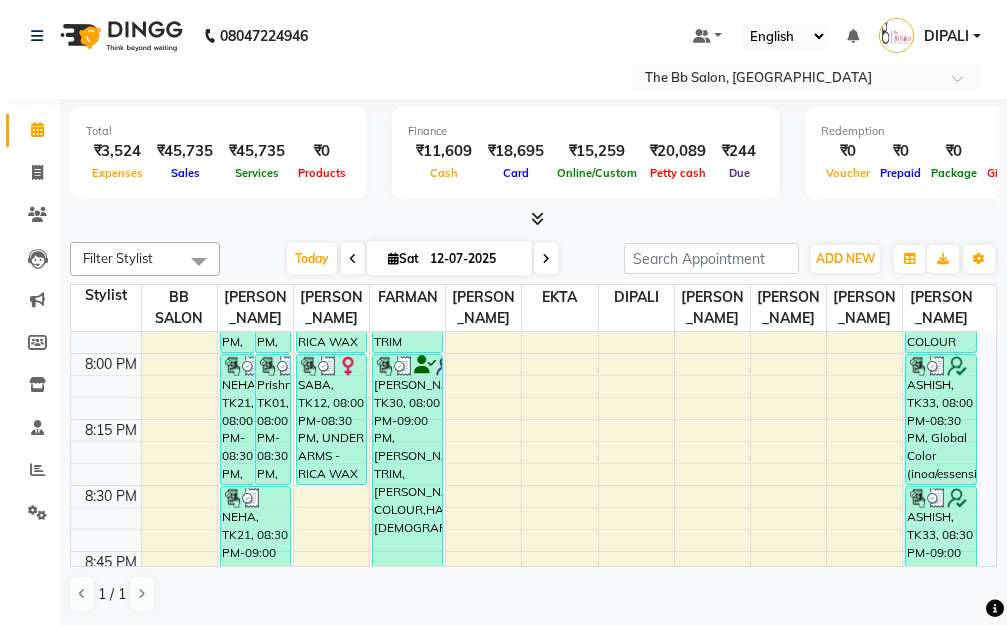 click on "Select Location × [GEOGRAPHIC_DATA], [GEOGRAPHIC_DATA]" at bounding box center (503, 77) 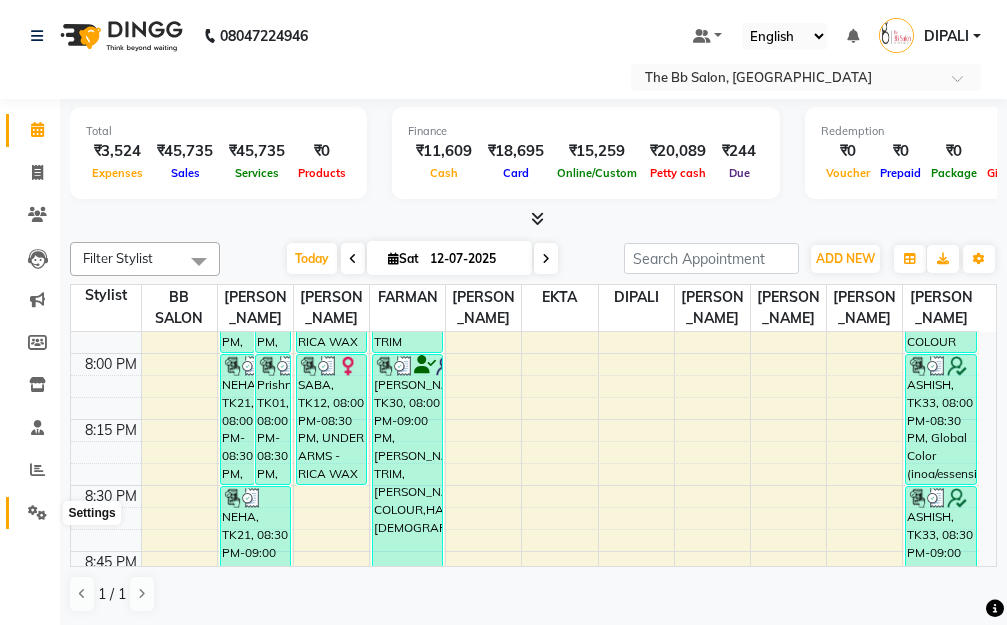 click 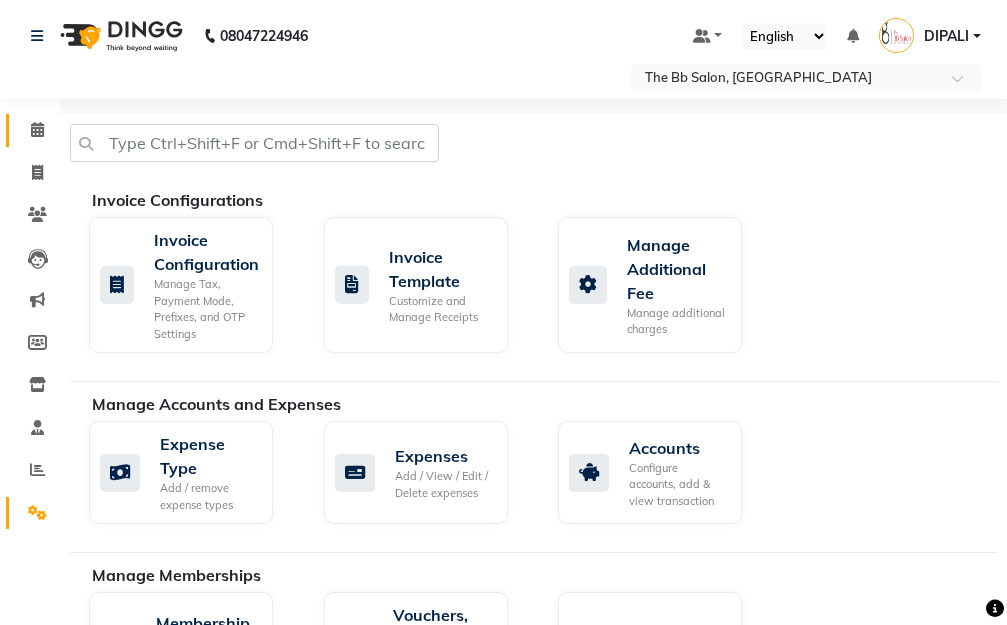 scroll, scrollTop: 100, scrollLeft: 0, axis: vertical 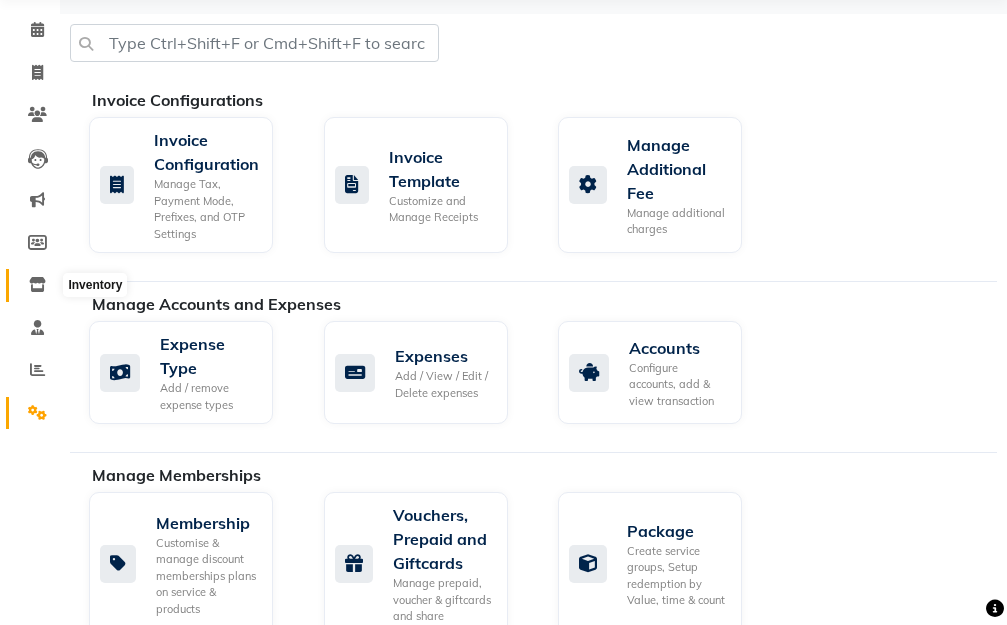 click 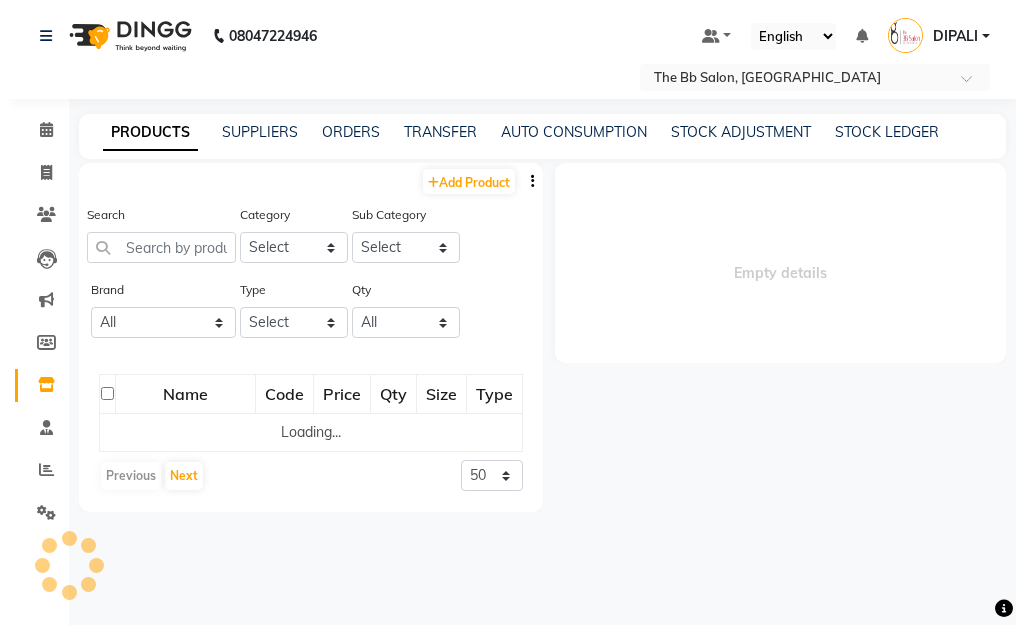scroll, scrollTop: 0, scrollLeft: 0, axis: both 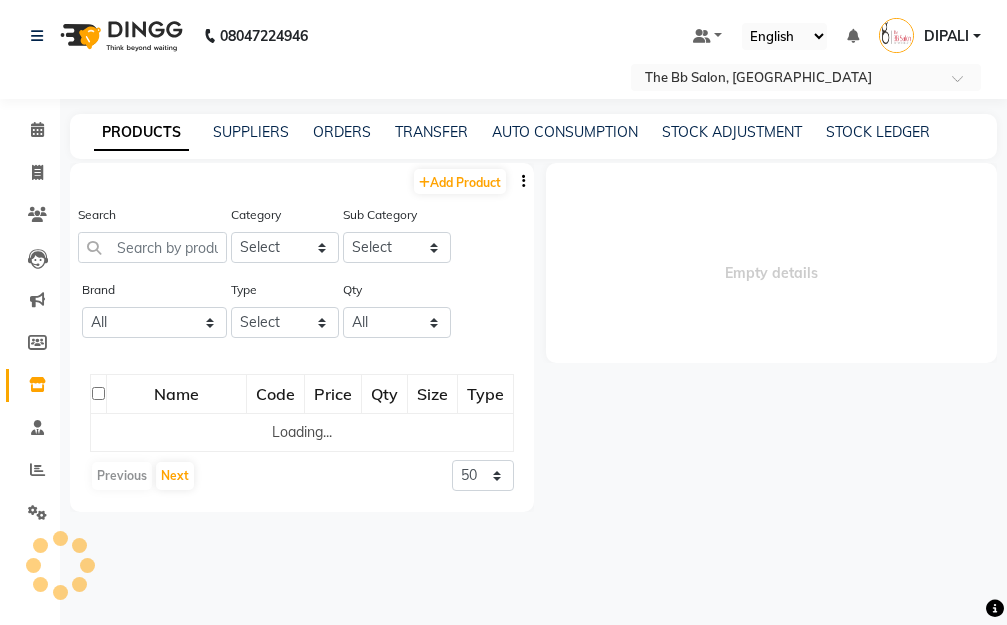 select 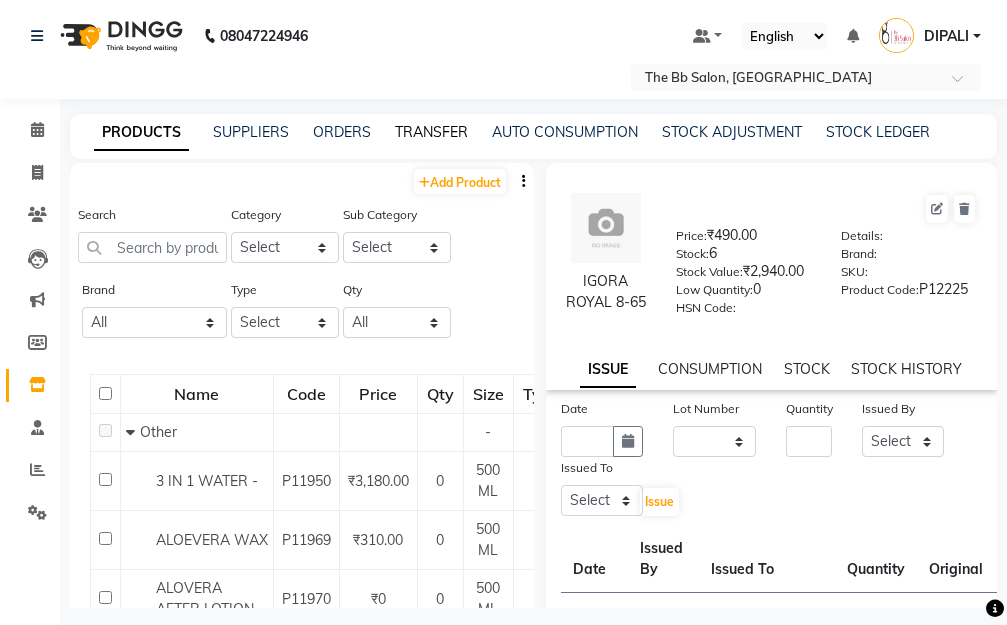 click on "TRANSFER" 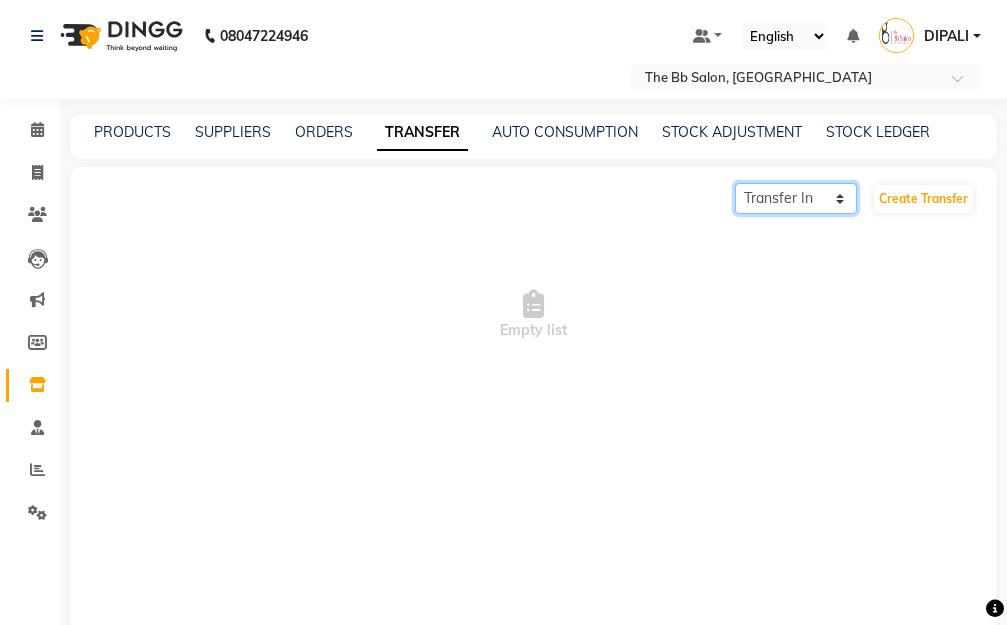 drag, startPoint x: 791, startPoint y: 200, endPoint x: 791, endPoint y: 212, distance: 12 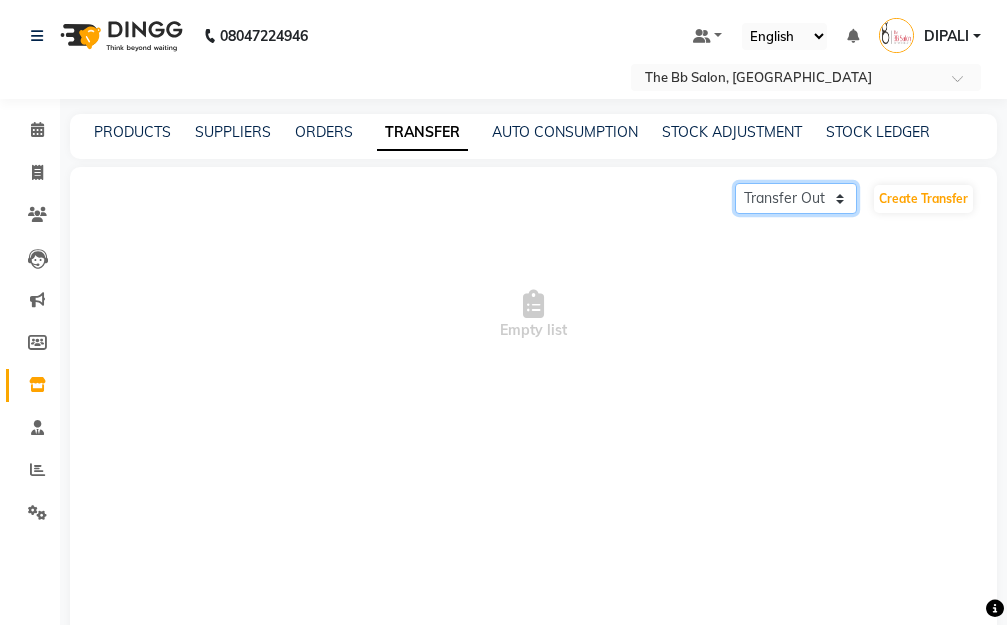 click on "Transfer In Transfer Out" 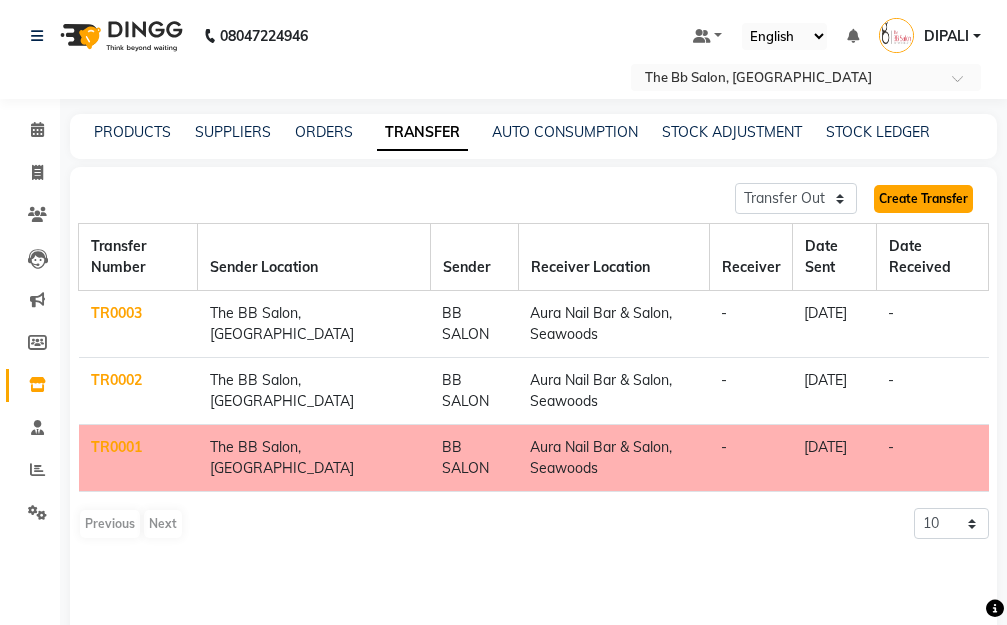 click on "Create Transfer" 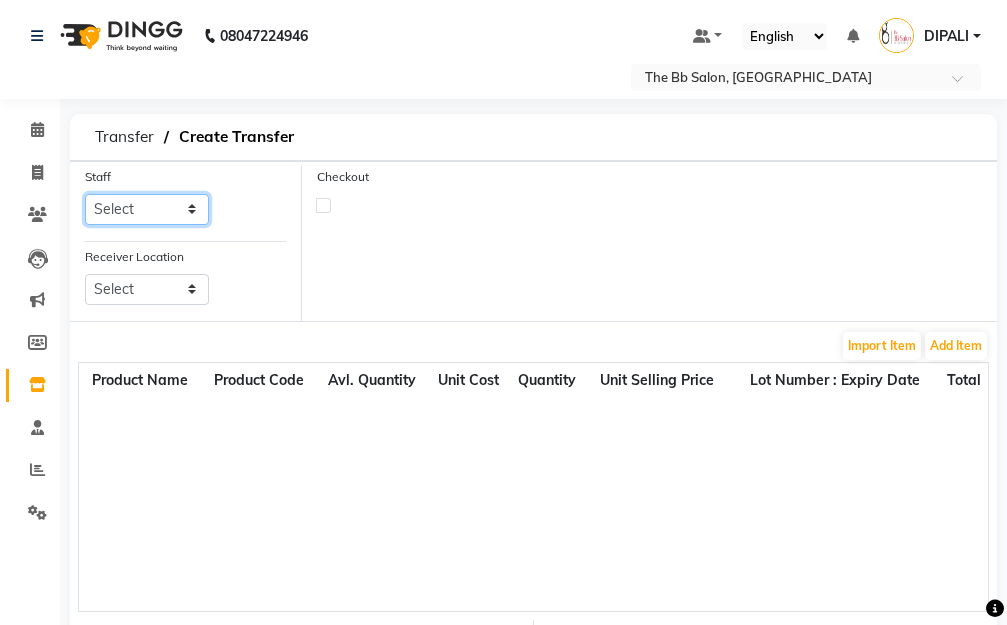 click on "Select BB SALON [PERSON_NAME] [PERSON_NAME] GOPAL [PERSON_NAME] [PERSON_NAME] [PERSON_NAME] [PERSON_NAME]  [PERSON_NAME] [PERSON_NAME] SANTOSH [PERSON_NAME] [PERSON_NAME] [PERSON_NAME]" at bounding box center (147, 209) 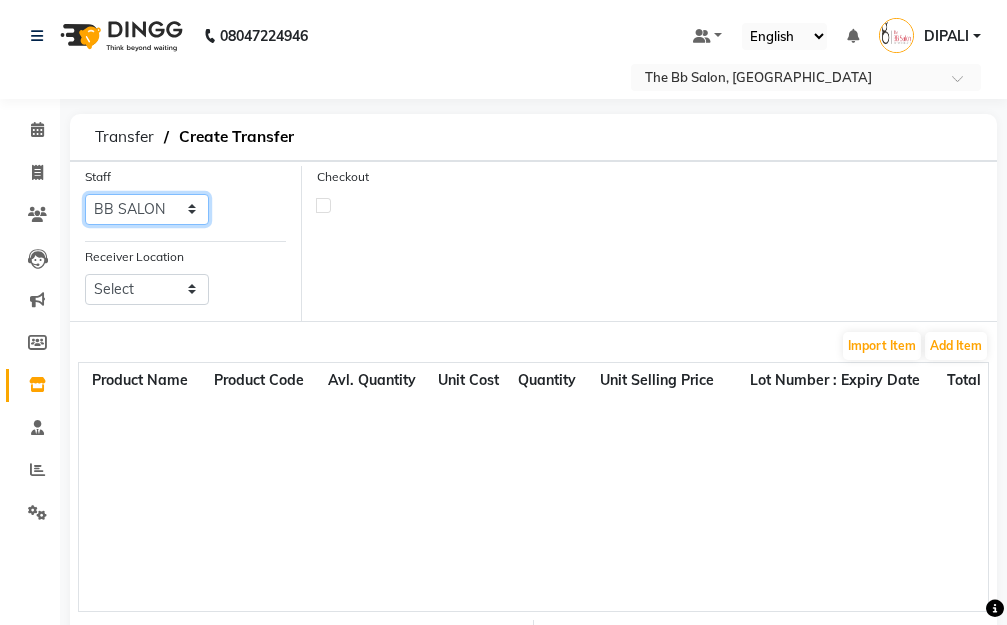 click on "Select BB SALON [PERSON_NAME] [PERSON_NAME] GOPAL [PERSON_NAME] [PERSON_NAME] [PERSON_NAME] [PERSON_NAME]  [PERSON_NAME] [PERSON_NAME] SANTOSH [PERSON_NAME] [PERSON_NAME] [PERSON_NAME]" at bounding box center (147, 209) 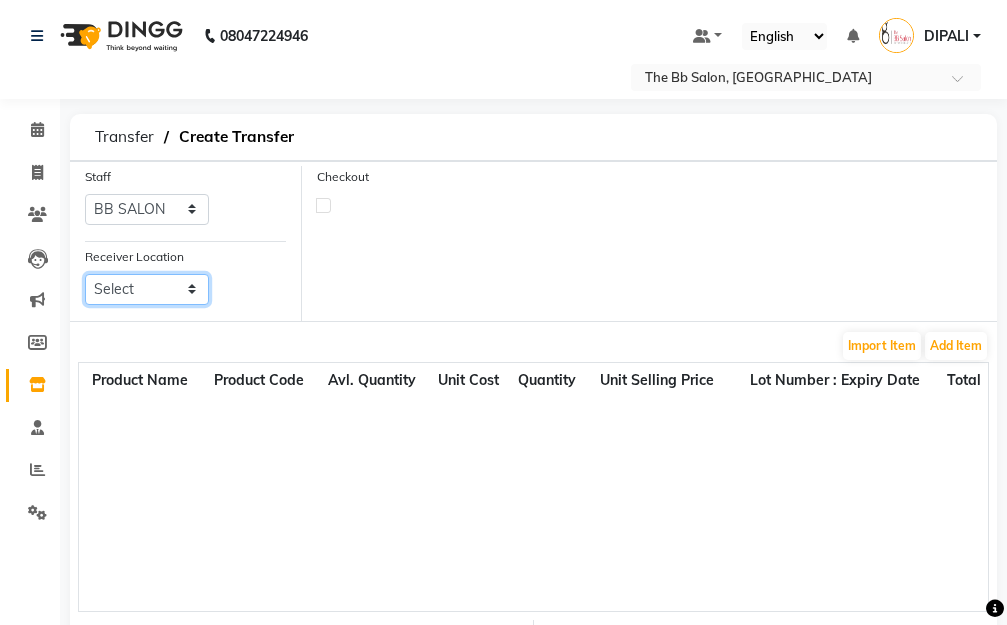 click on "Select Aura Nail Bar & Salon, Seawoods" at bounding box center (147, 289) 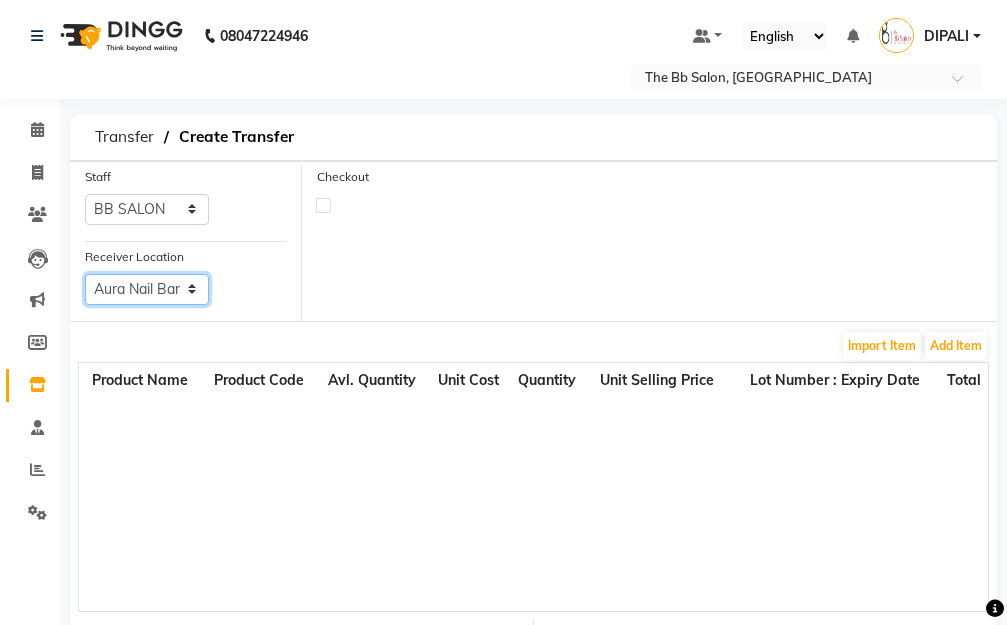 click on "Select Aura Nail Bar & Salon, Seawoods" at bounding box center [147, 289] 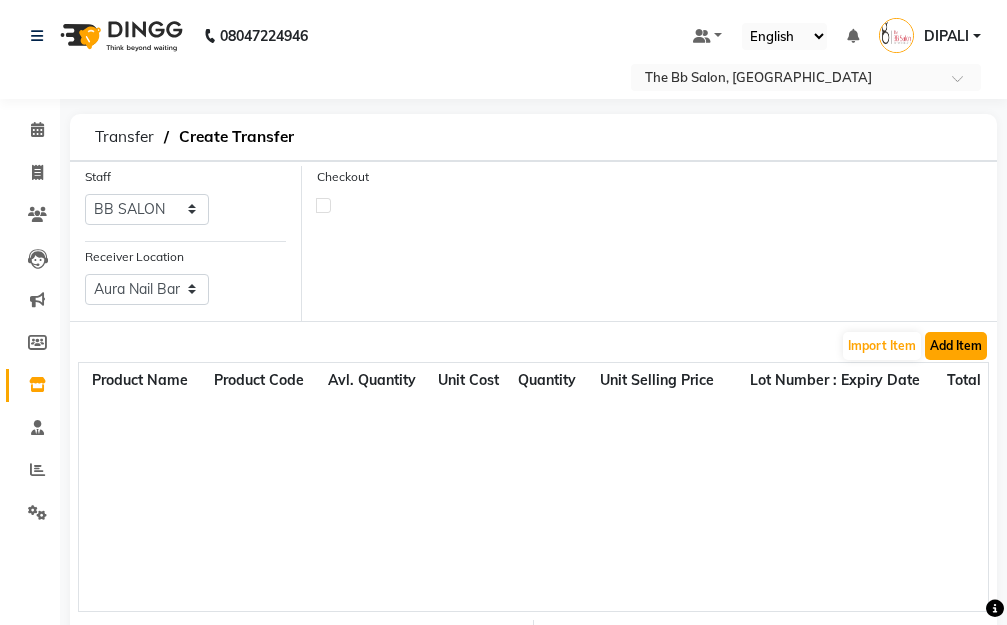 click on "Add Item" 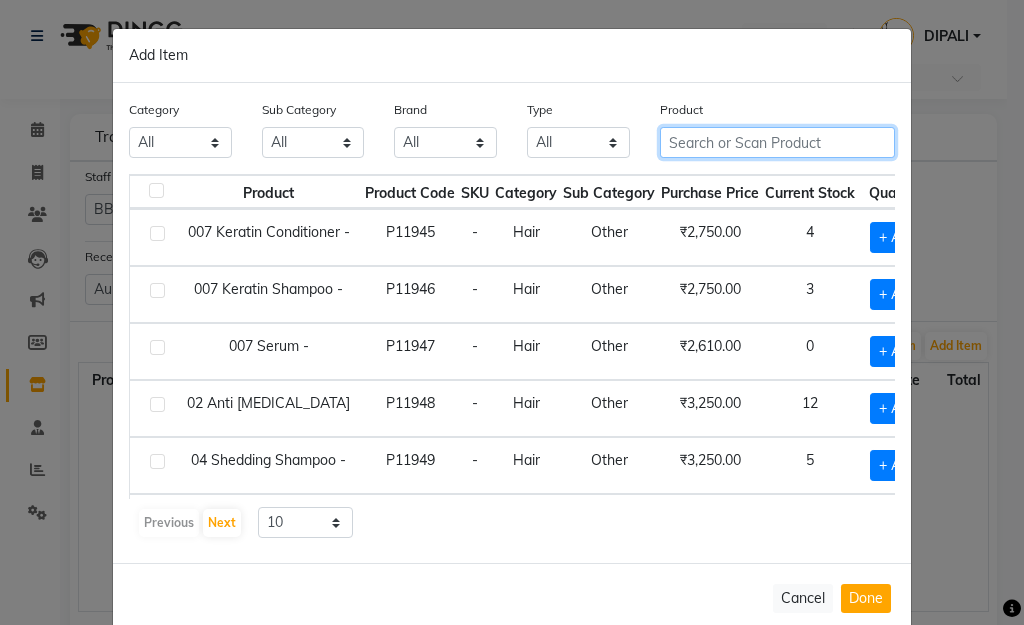 click 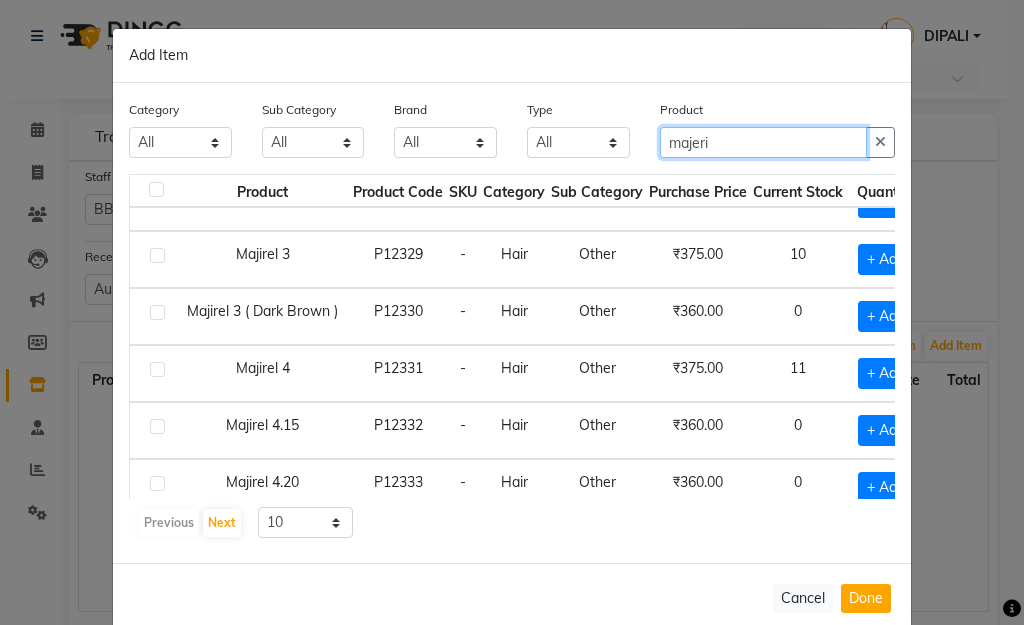 scroll, scrollTop: 298, scrollLeft: 0, axis: vertical 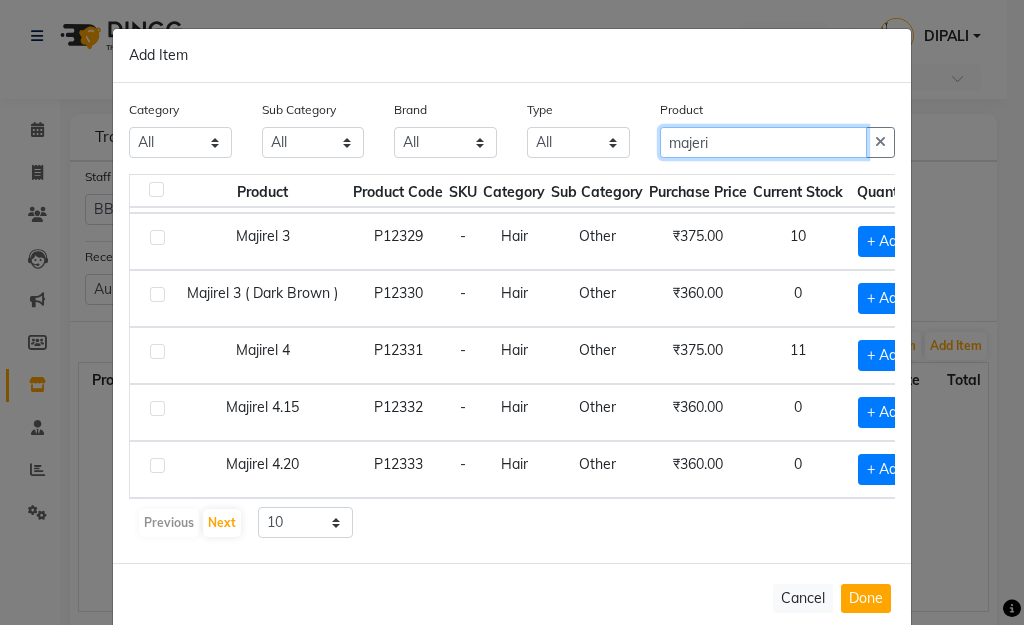 type on "majeri" 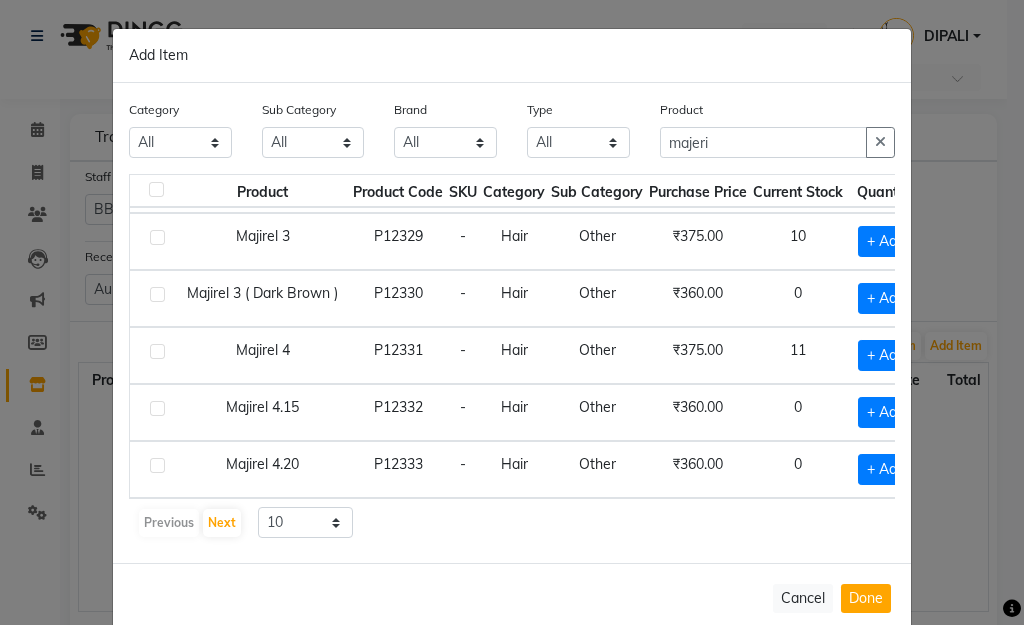 scroll, scrollTop: 298, scrollLeft: 47, axis: both 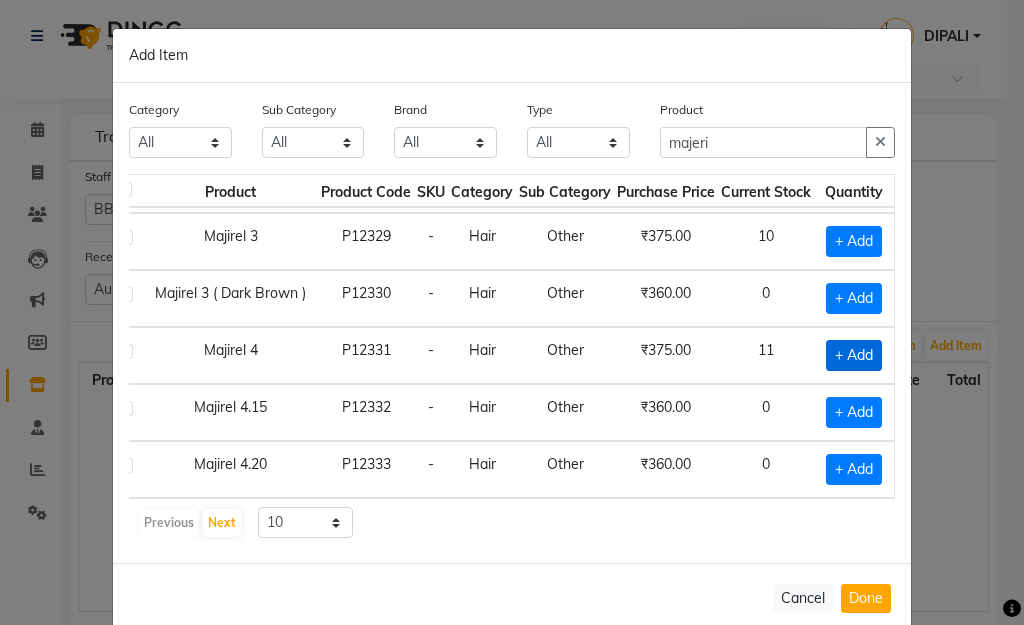 click on "+ Add" 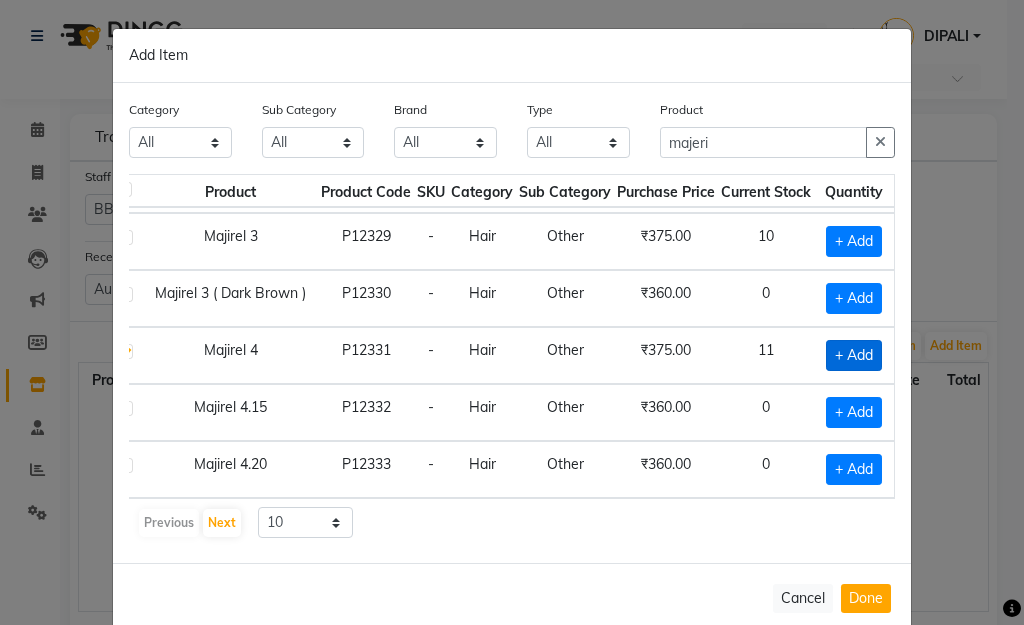 checkbox on "true" 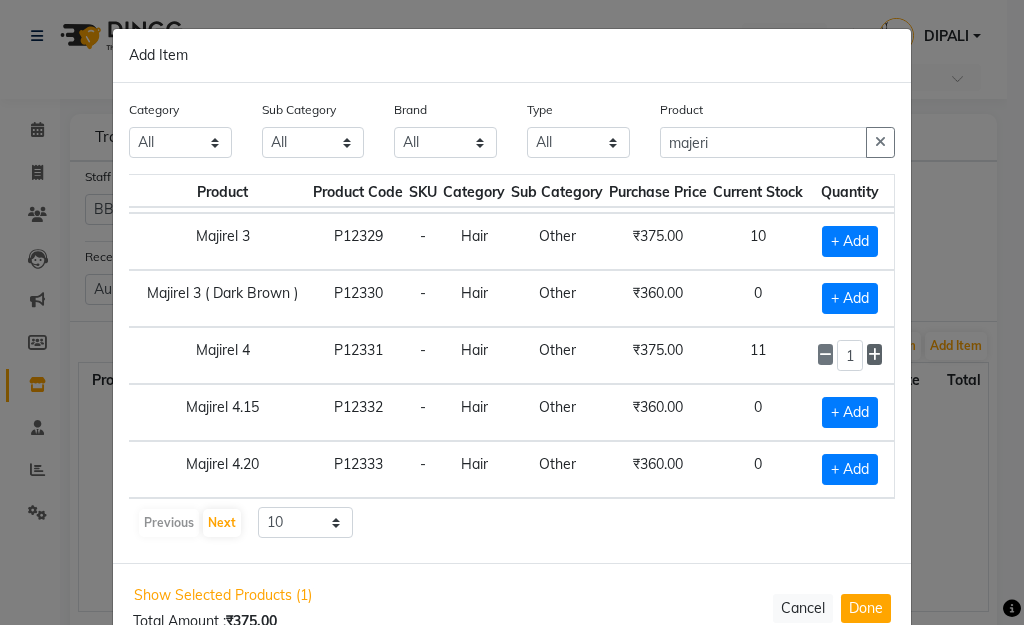 click 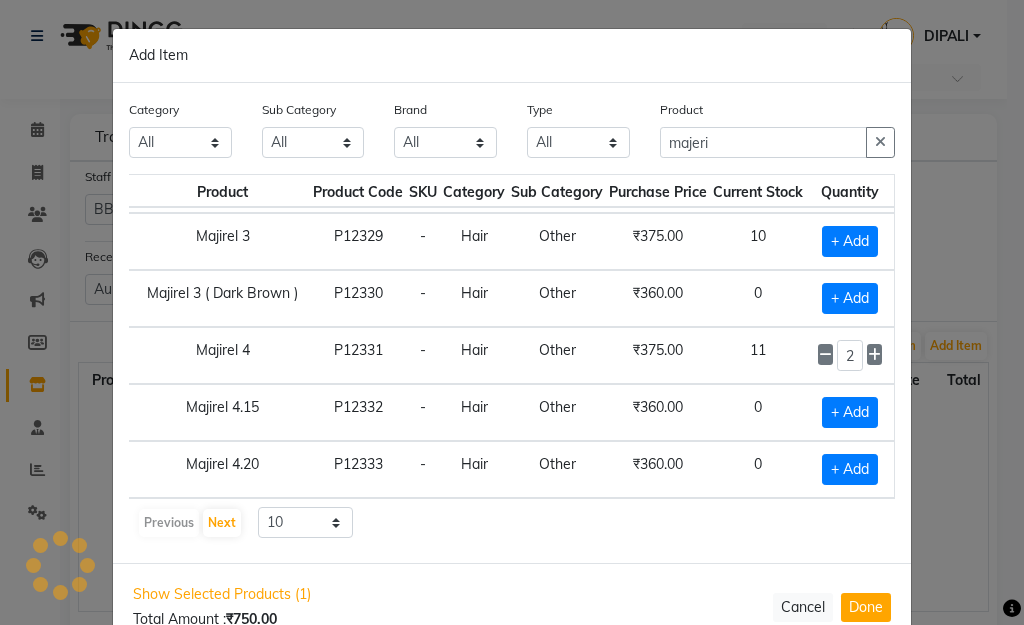 scroll, scrollTop: 43, scrollLeft: 0, axis: vertical 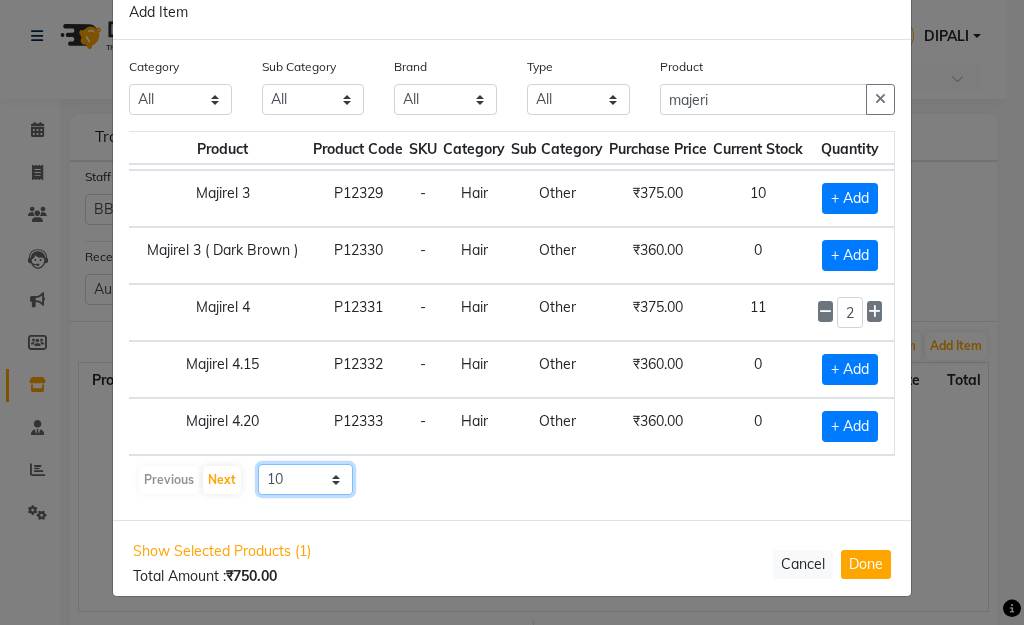click on "10 50 100" 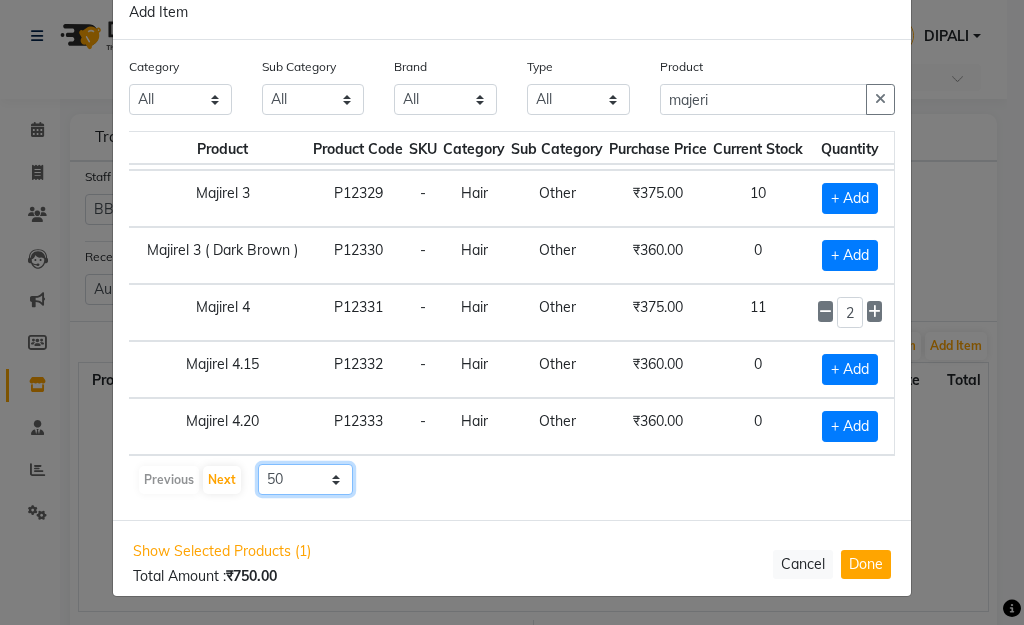 click on "10 50 100" 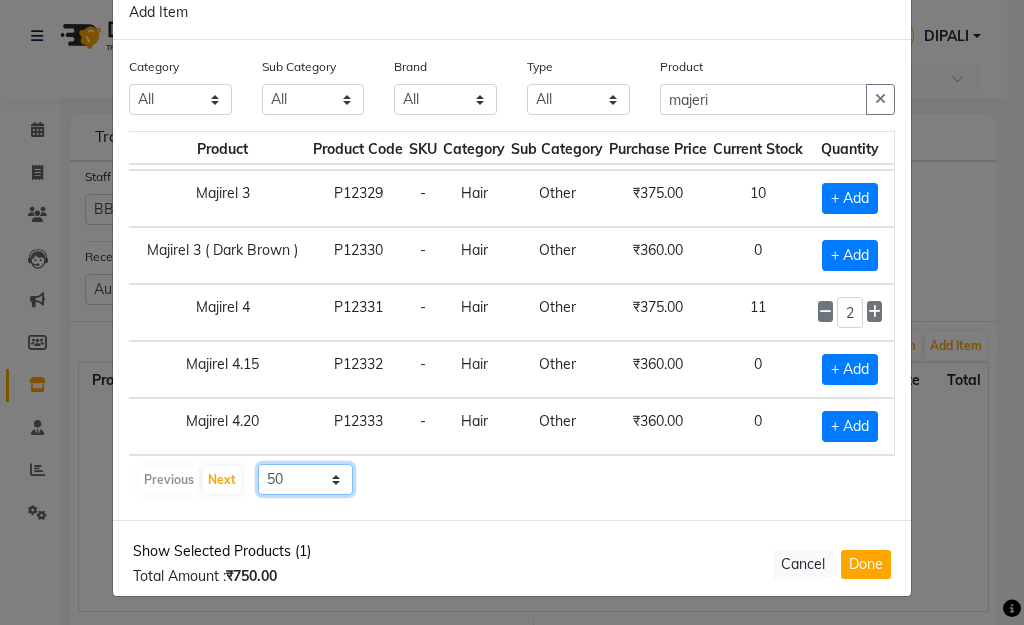 scroll, scrollTop: 0, scrollLeft: 0, axis: both 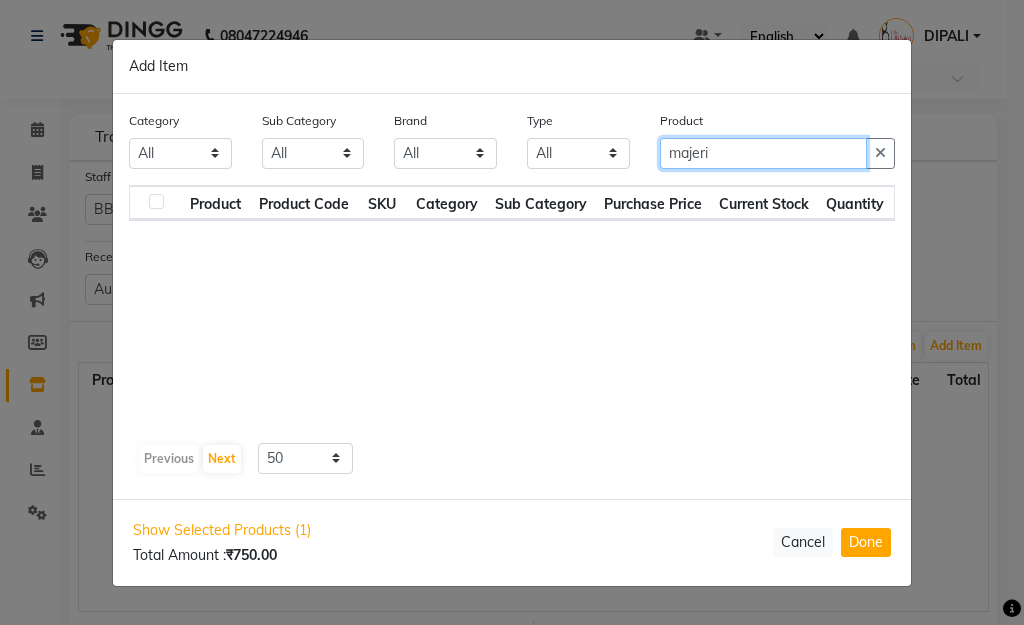 click on "majeri" 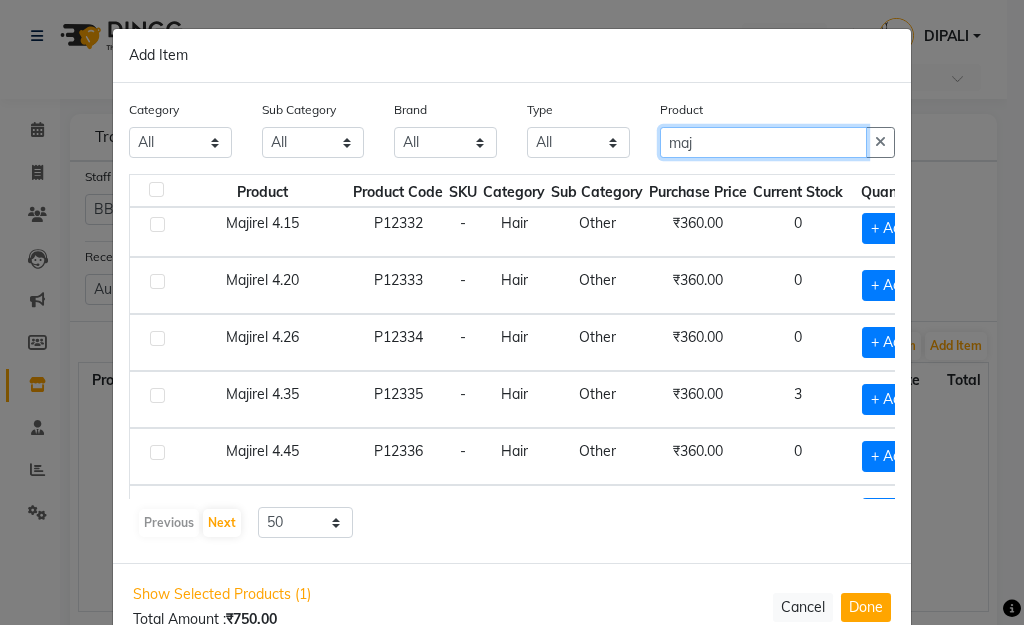scroll, scrollTop: 500, scrollLeft: 0, axis: vertical 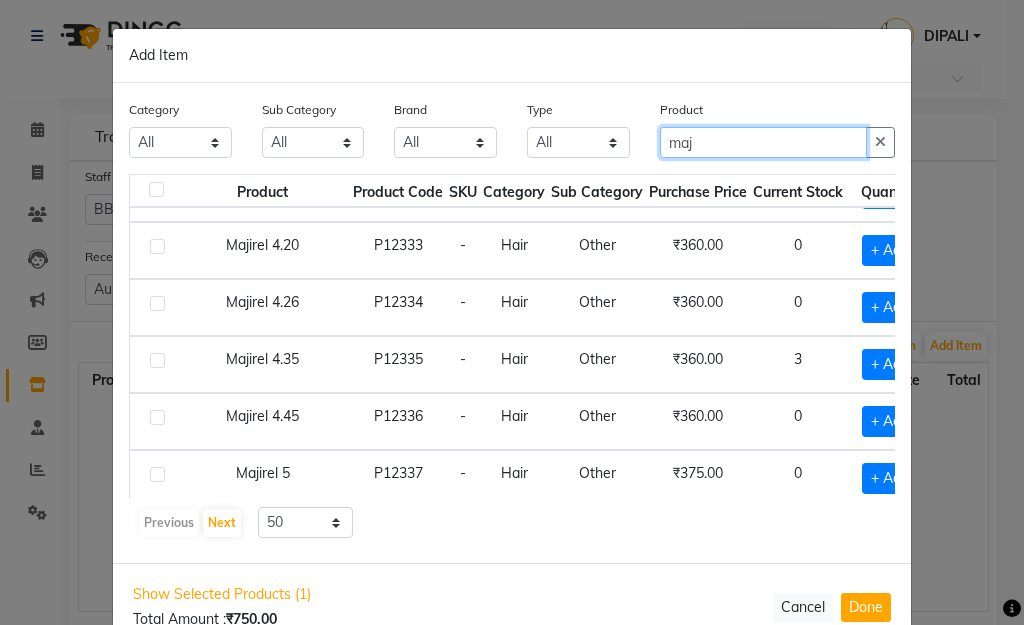 type on "maj" 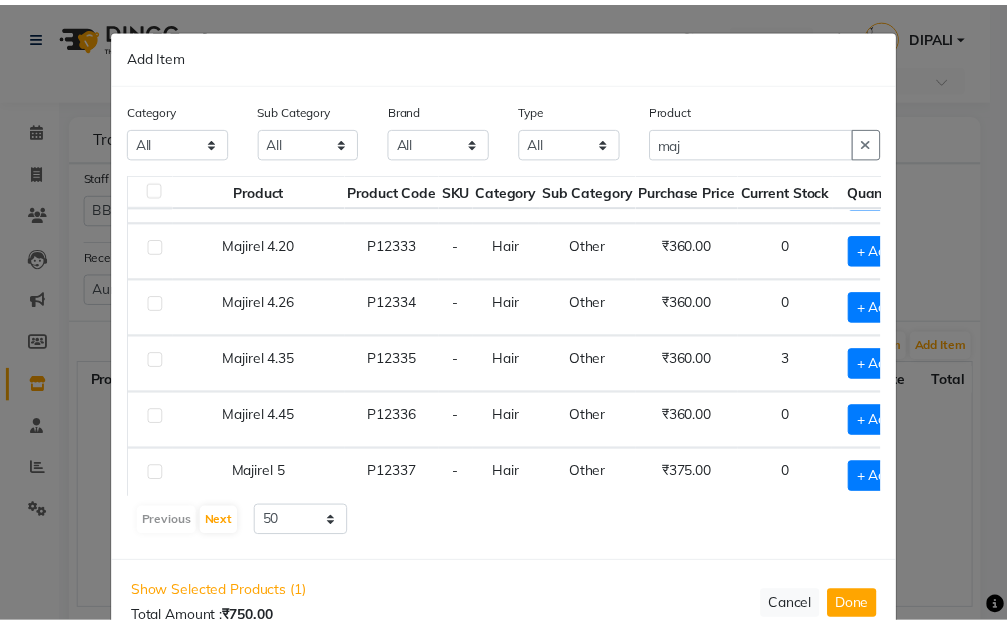 scroll, scrollTop: 500, scrollLeft: 55, axis: both 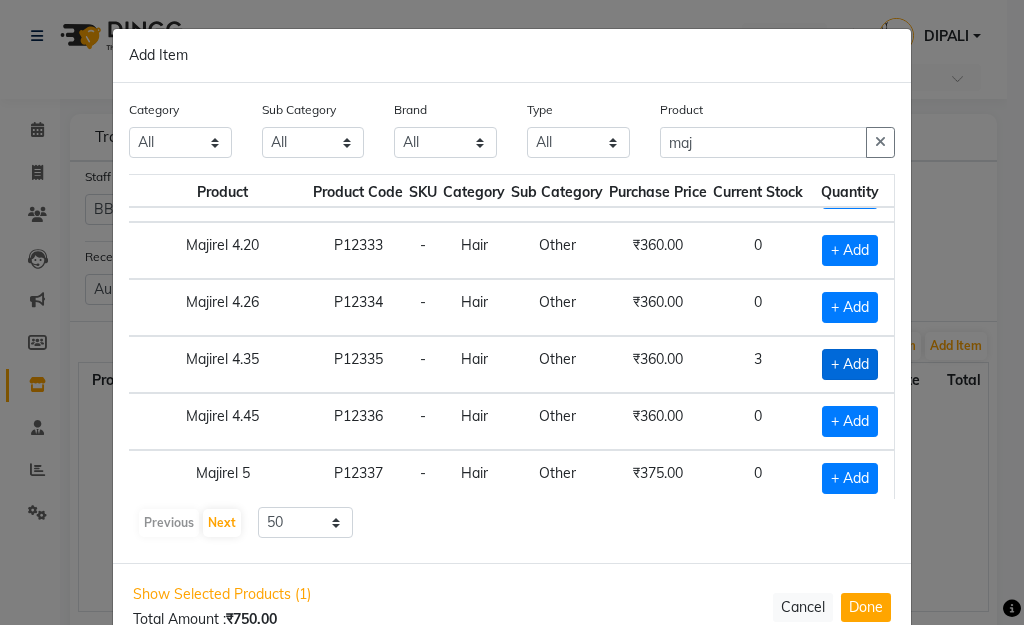 click on "+ Add" 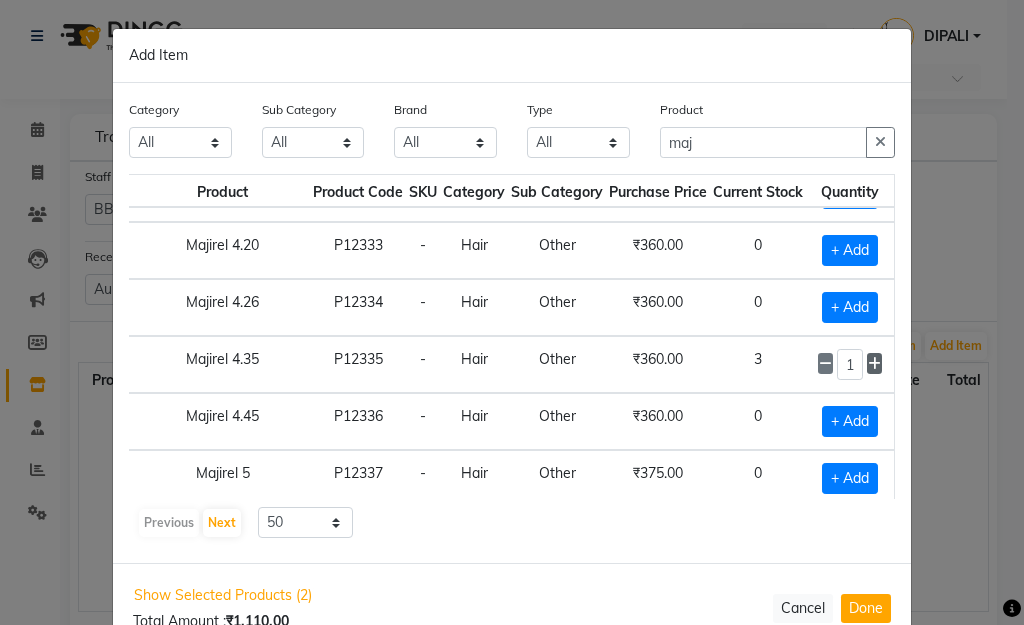 click 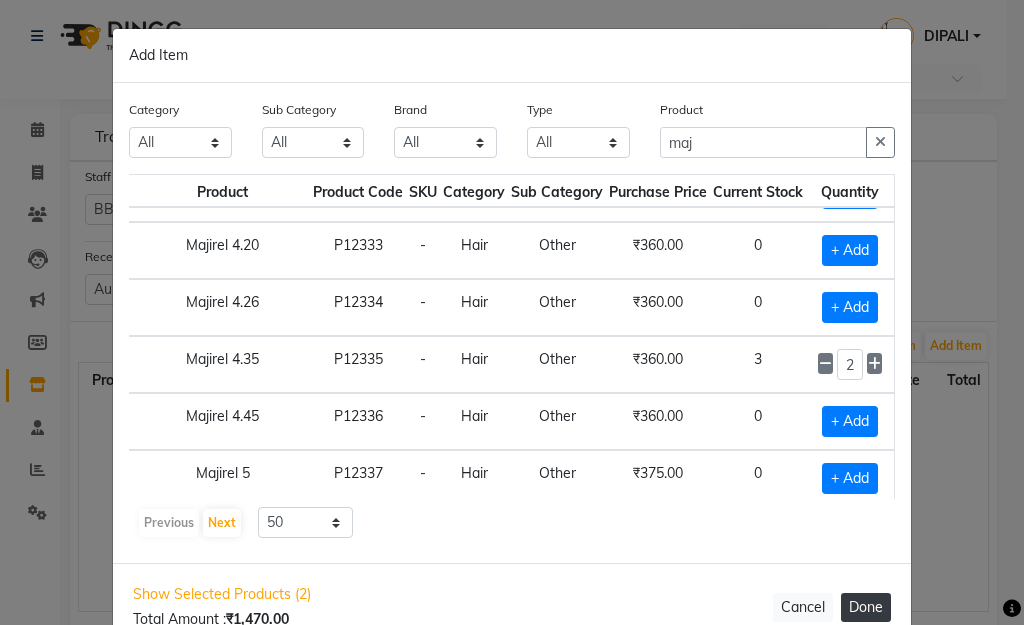 click on "Done" 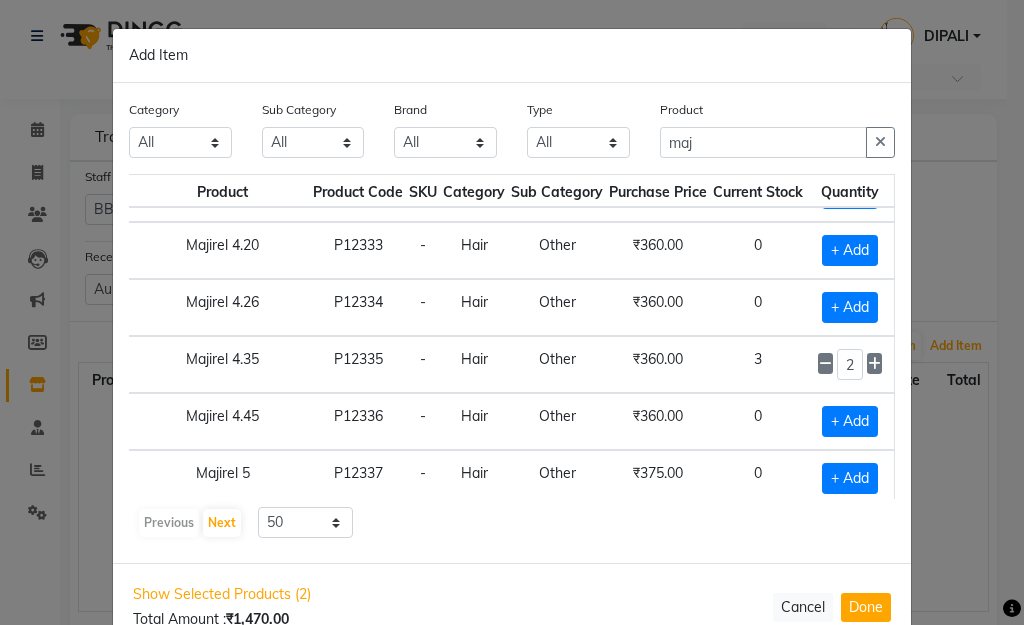 type 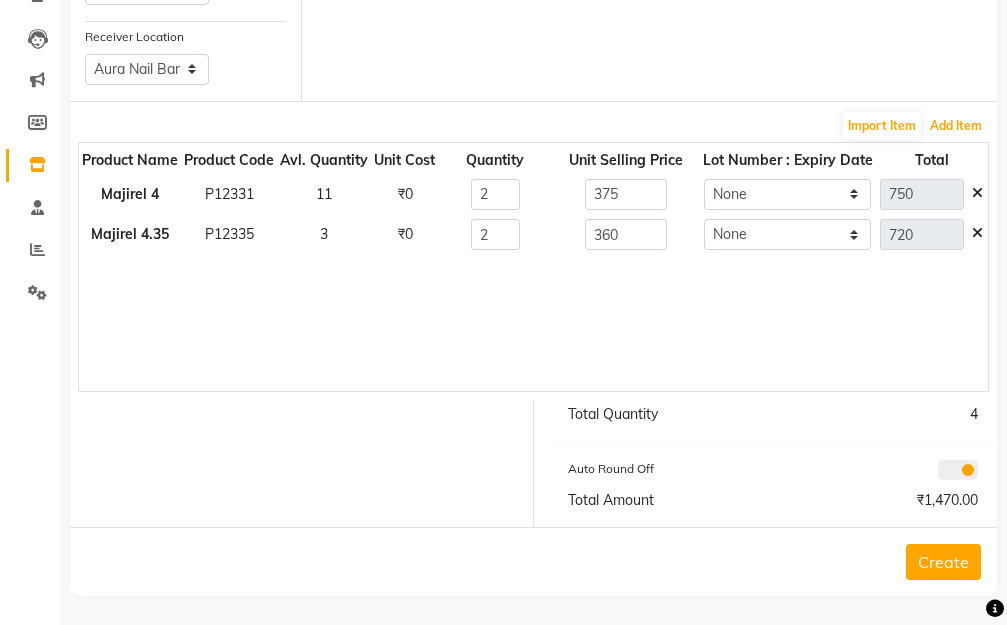 scroll, scrollTop: 225, scrollLeft: 0, axis: vertical 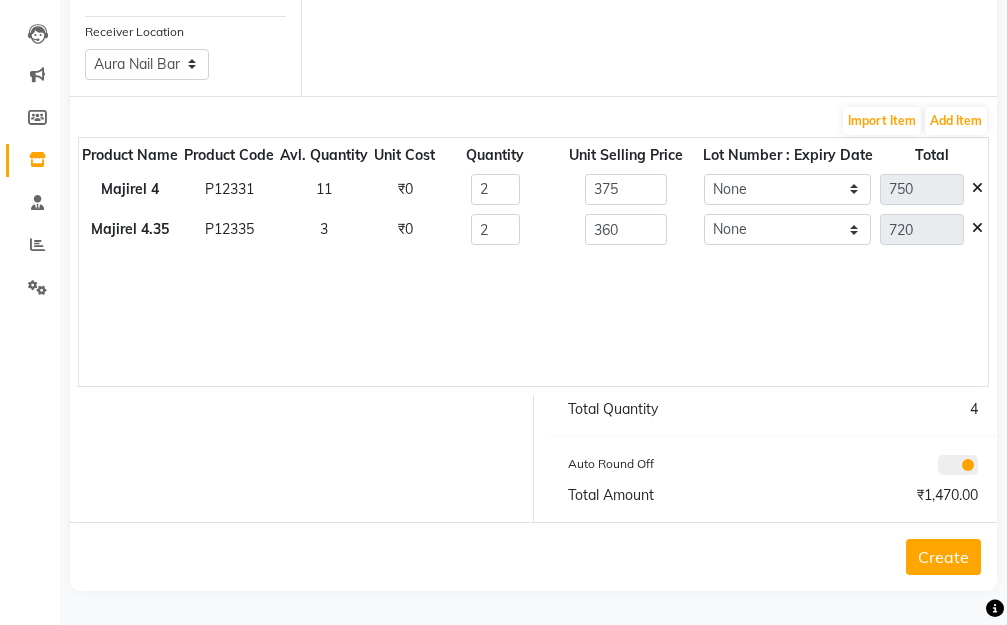 click on "Create" 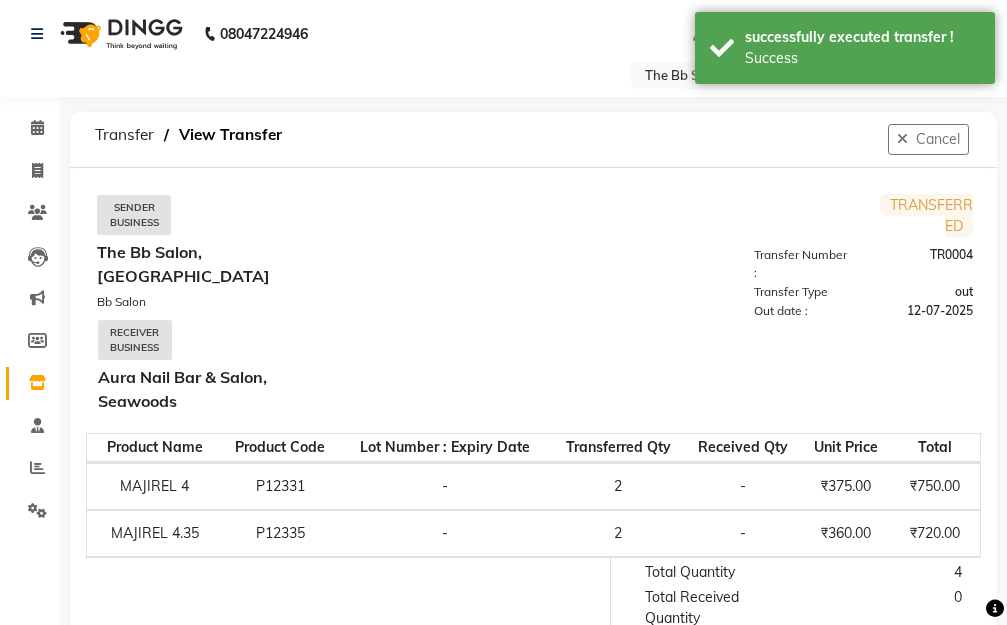 scroll, scrollTop: 0, scrollLeft: 0, axis: both 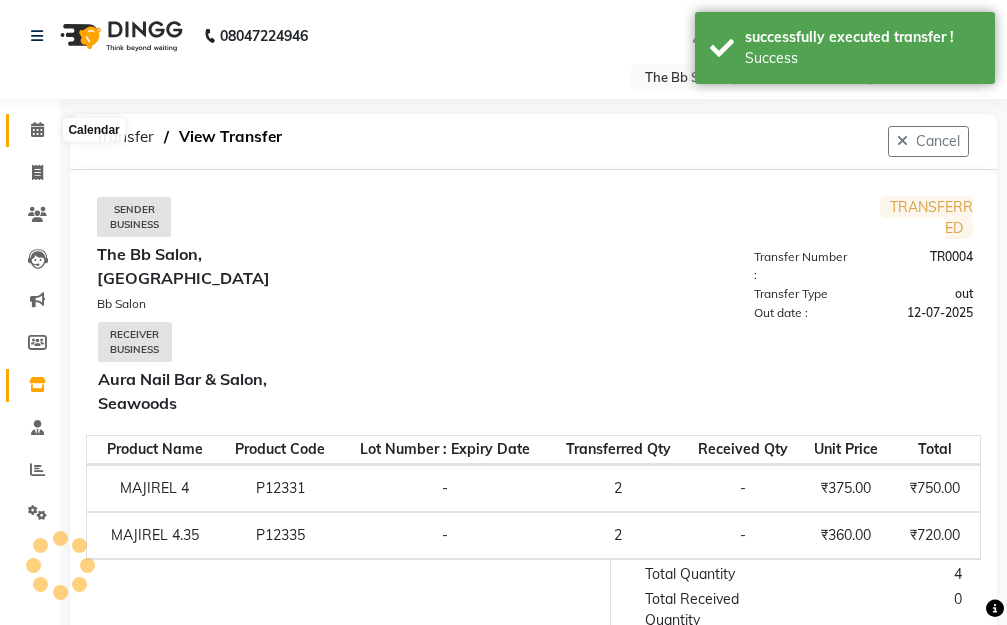 click 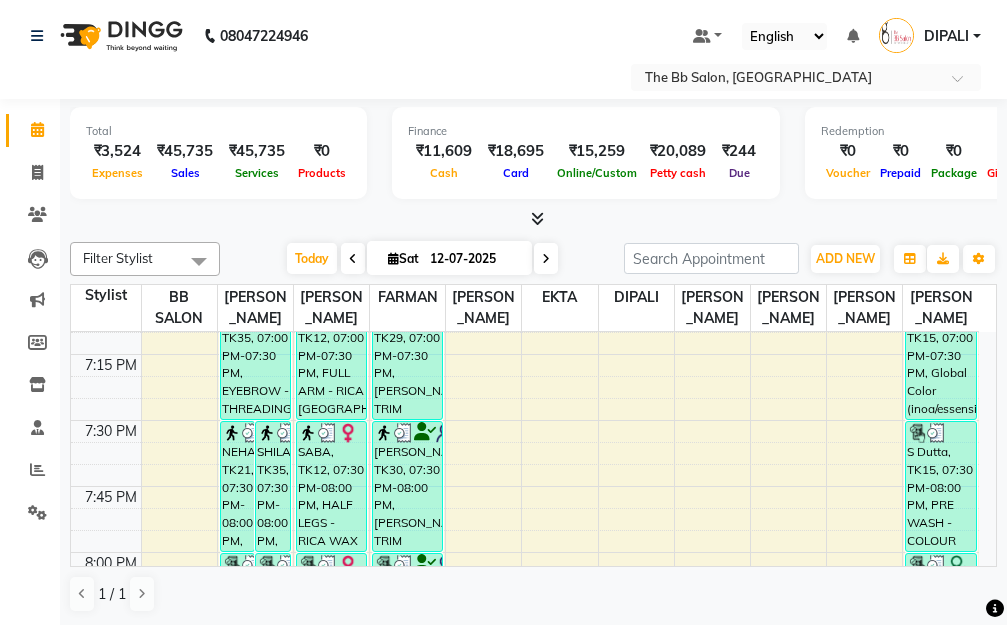 scroll, scrollTop: 2800, scrollLeft: 0, axis: vertical 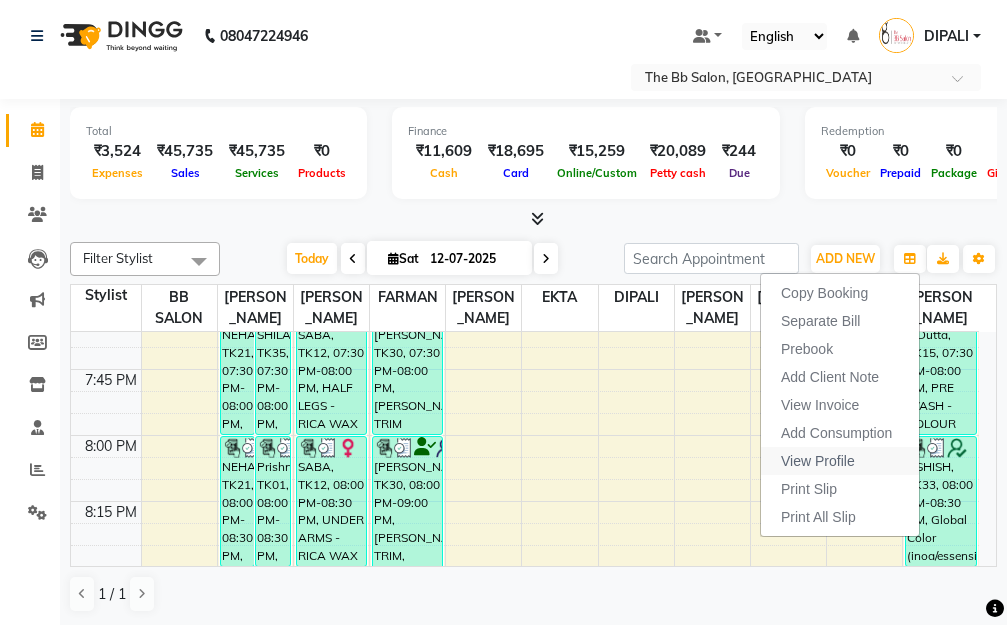 click on "View Profile" at bounding box center (818, 461) 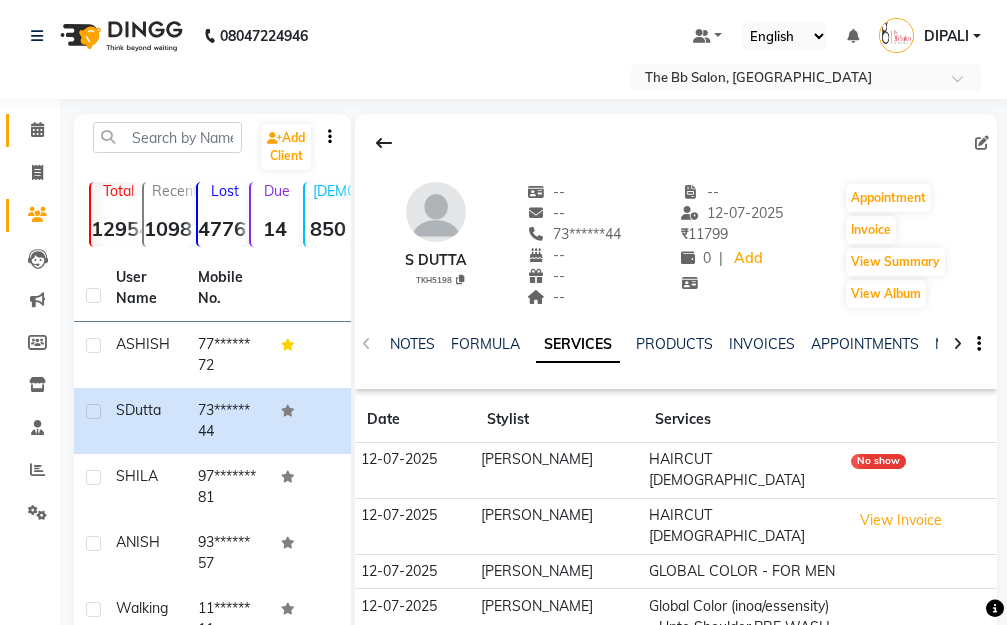 scroll, scrollTop: 300, scrollLeft: 0, axis: vertical 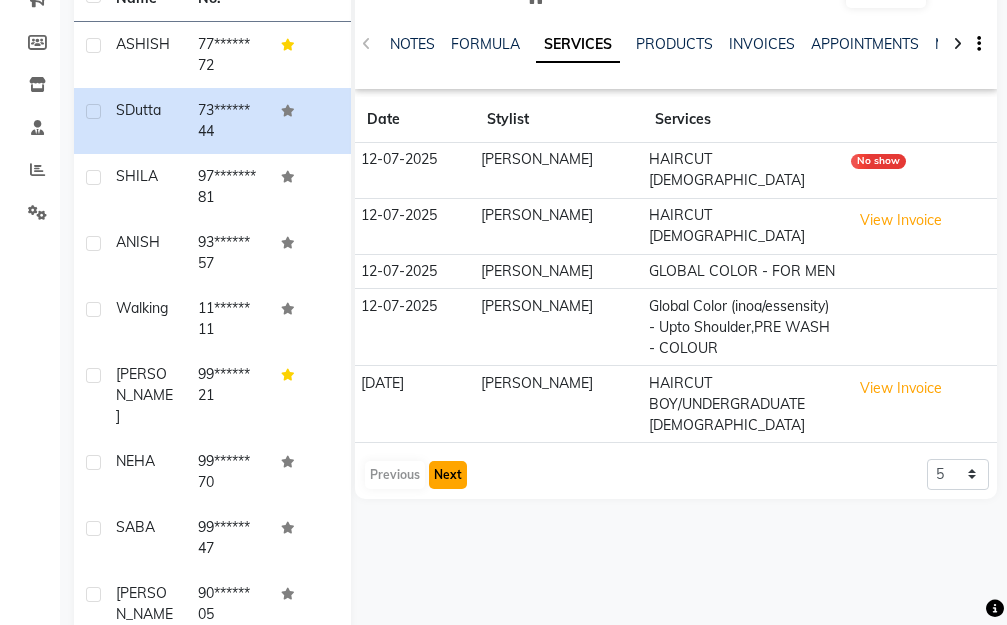 click on "Next" 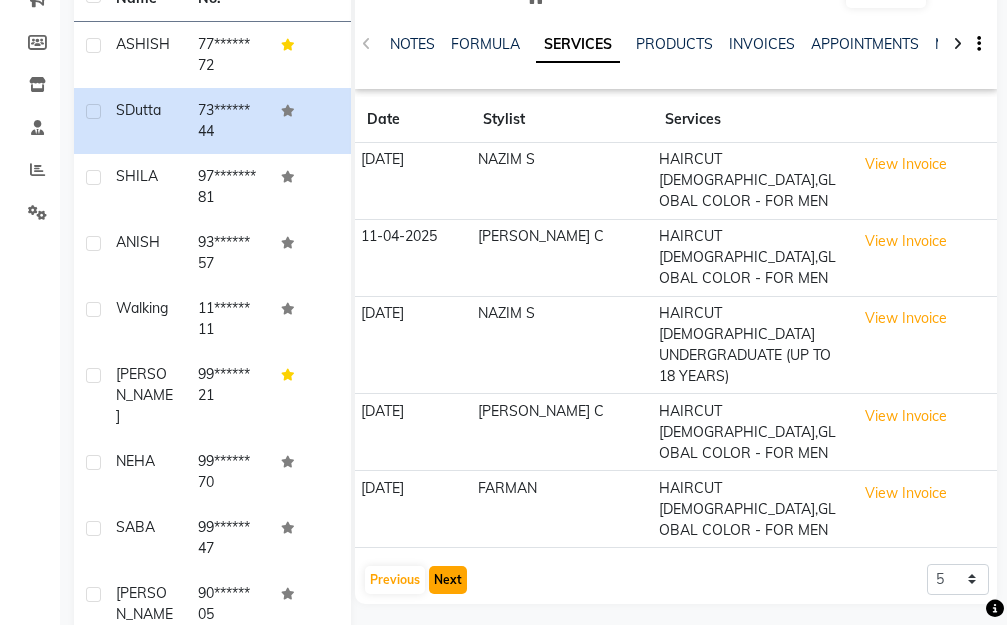 click on "Next" 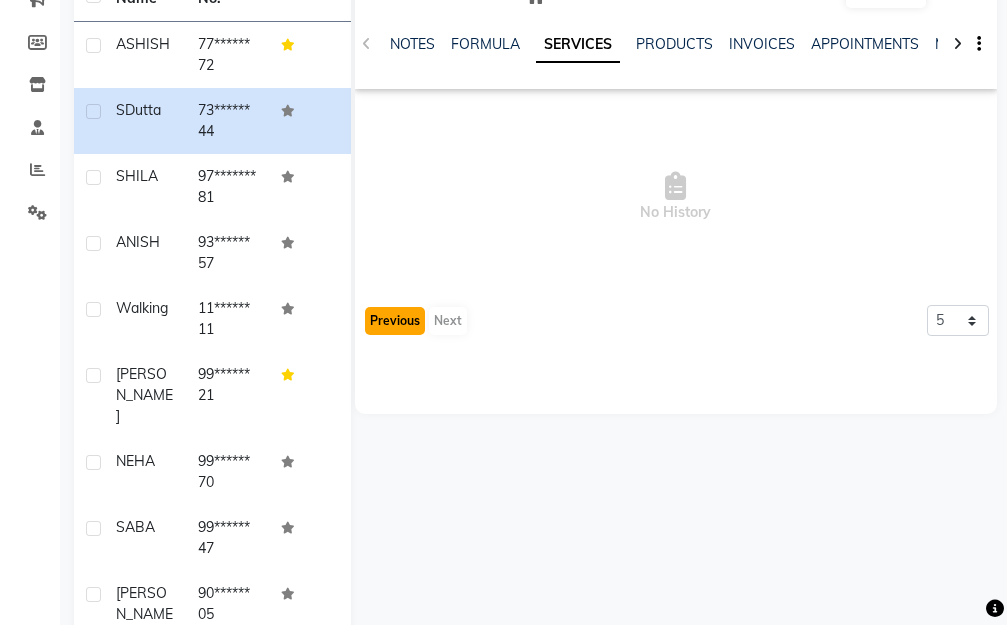 click on "Previous" 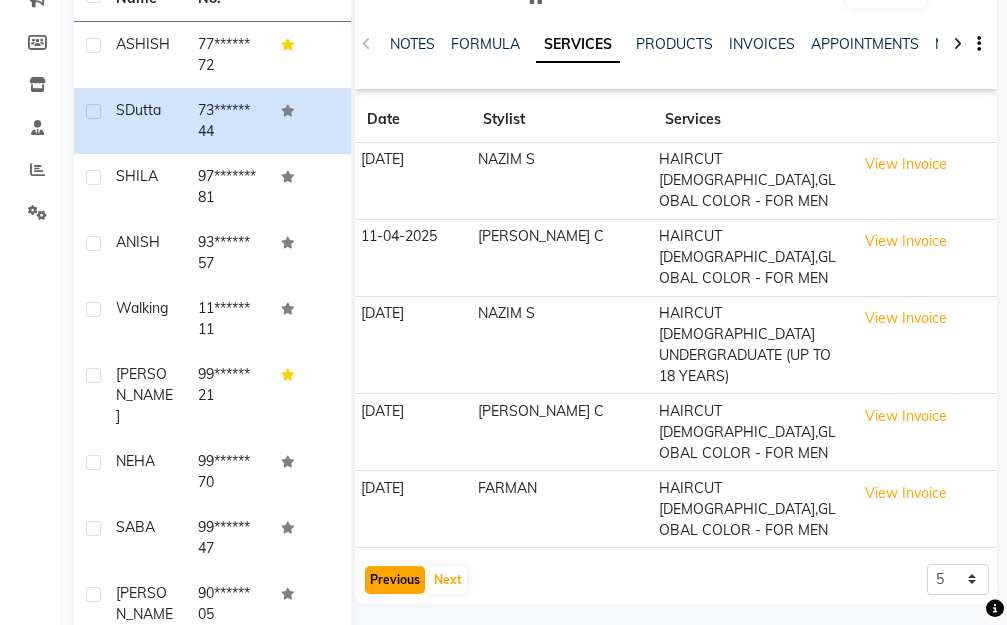 click on "Previous" 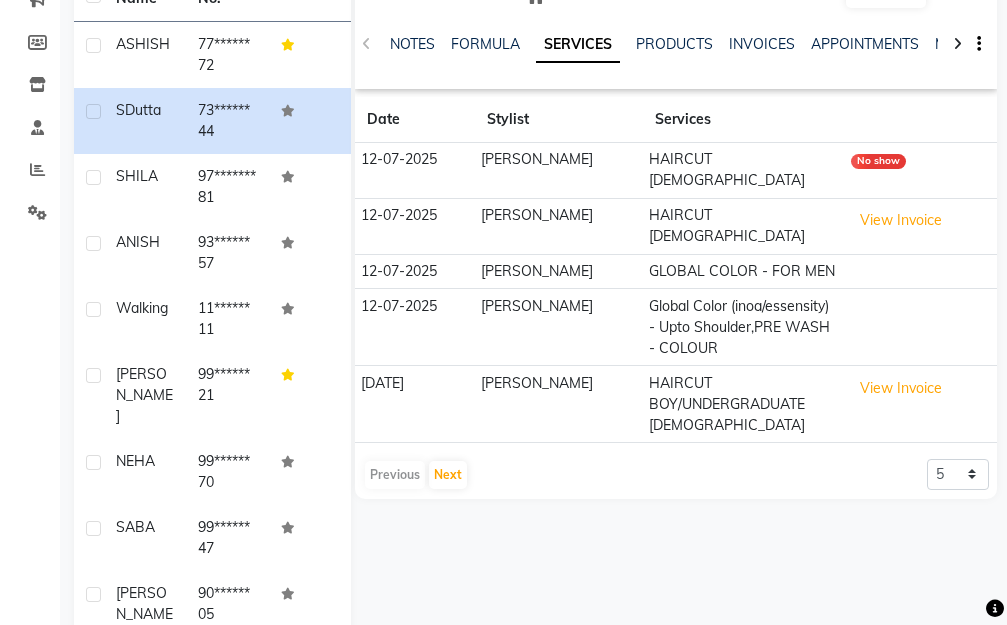 scroll, scrollTop: 0, scrollLeft: 0, axis: both 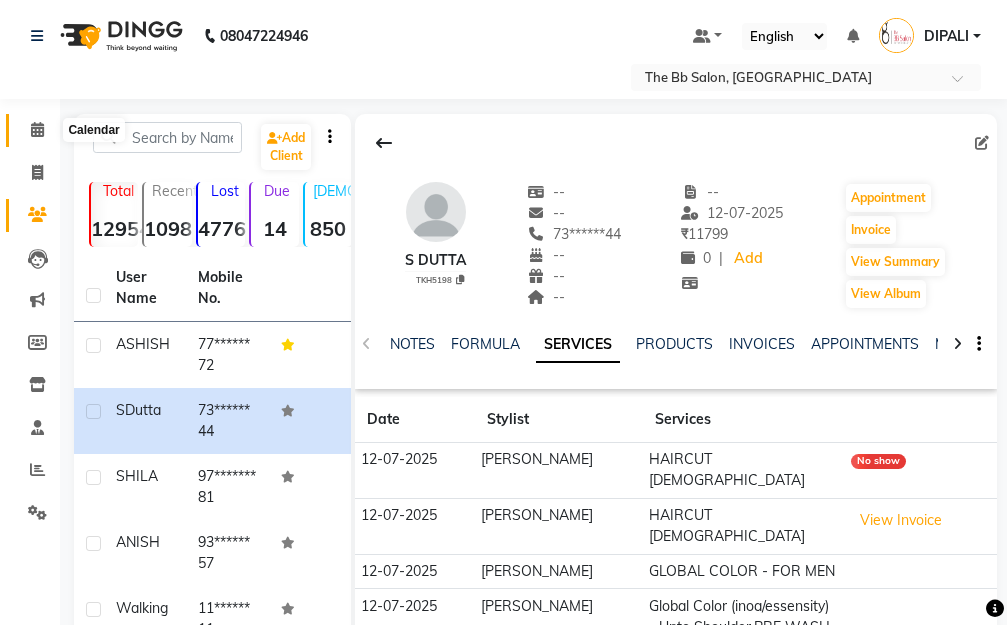 click 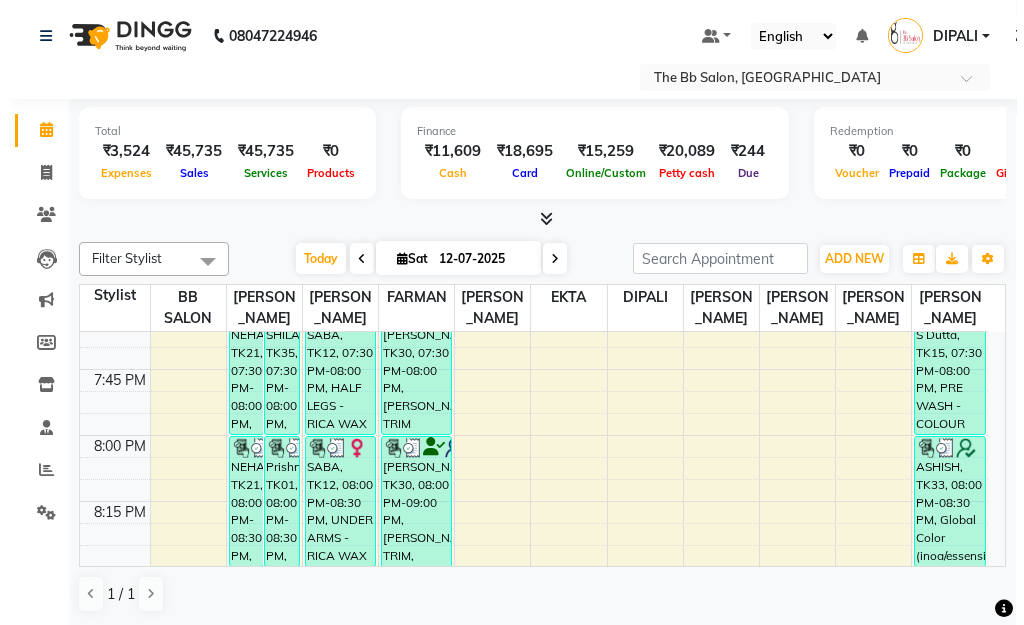 scroll, scrollTop: 2900, scrollLeft: 0, axis: vertical 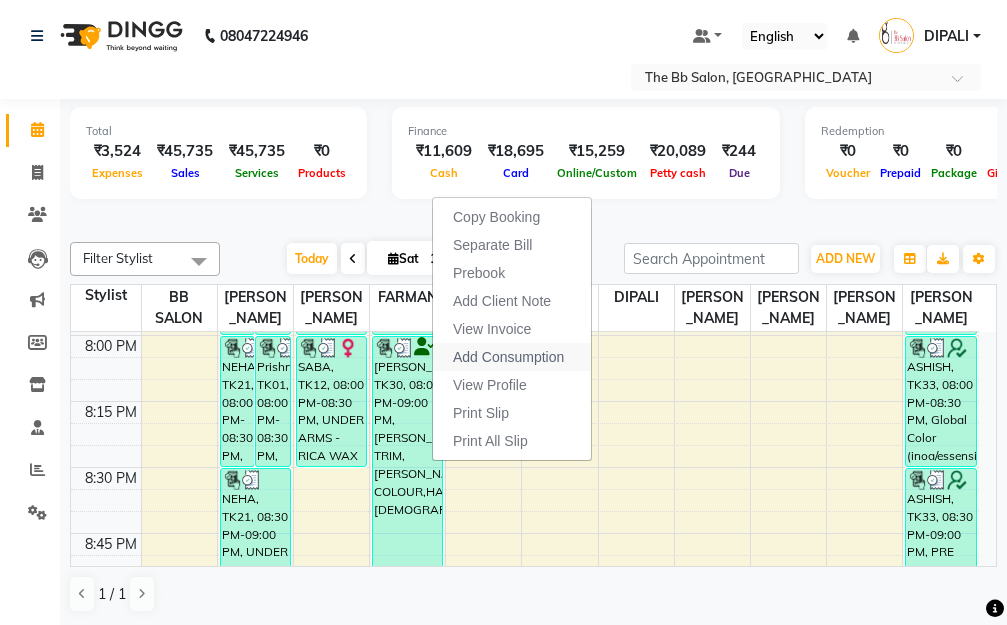 click on "Add Consumption" at bounding box center (508, 357) 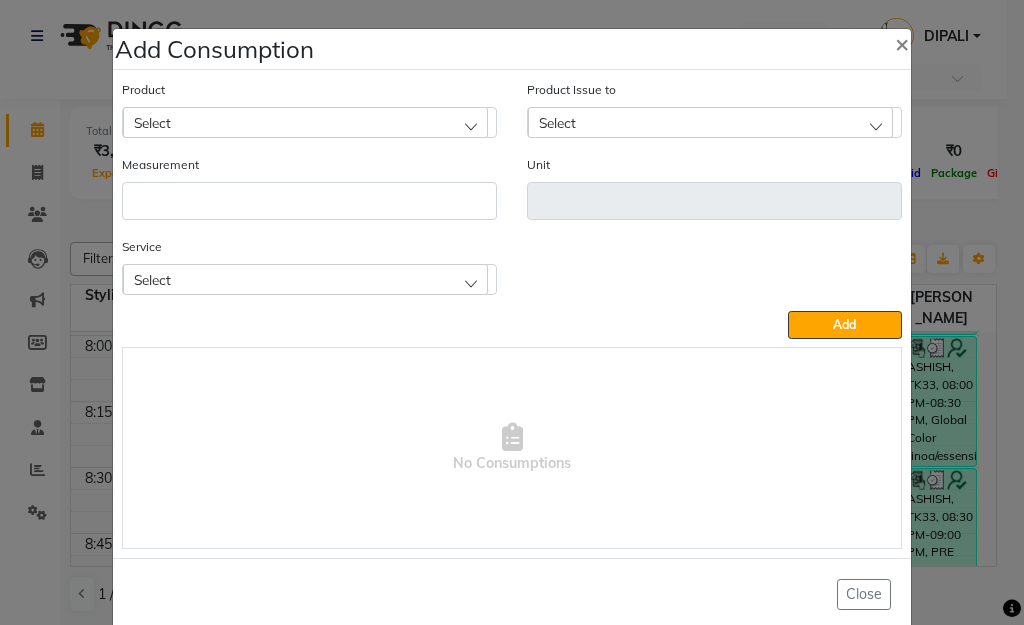 click on "Select" 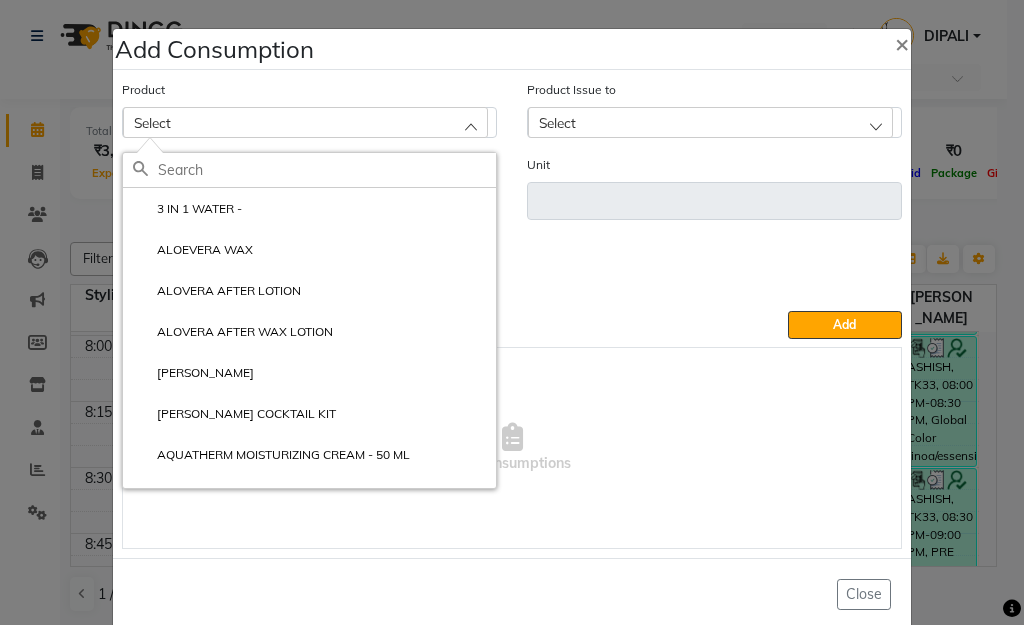 click 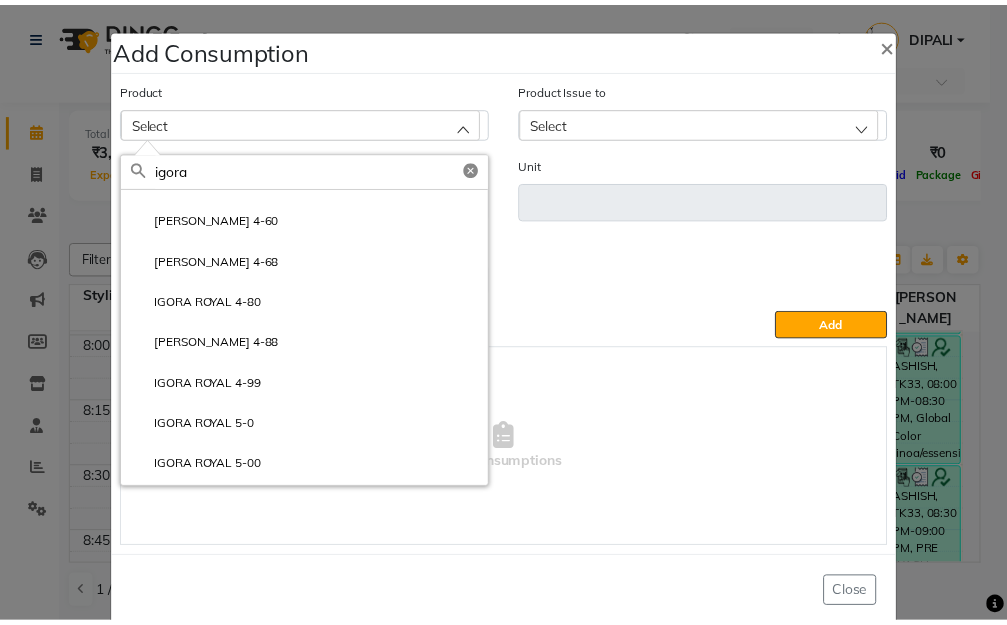 scroll, scrollTop: 700, scrollLeft: 0, axis: vertical 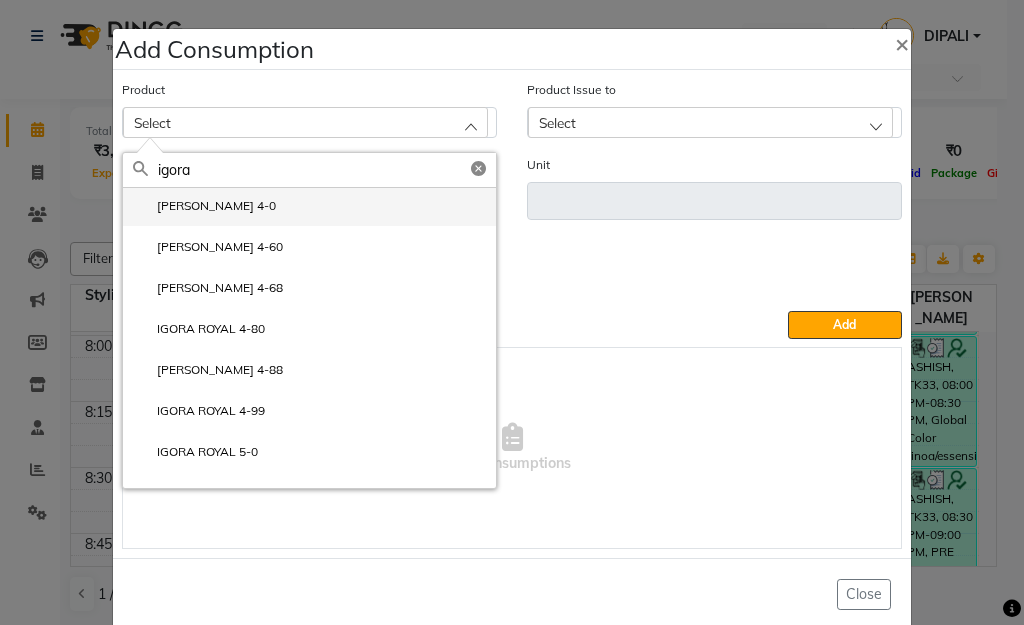type on "igora" 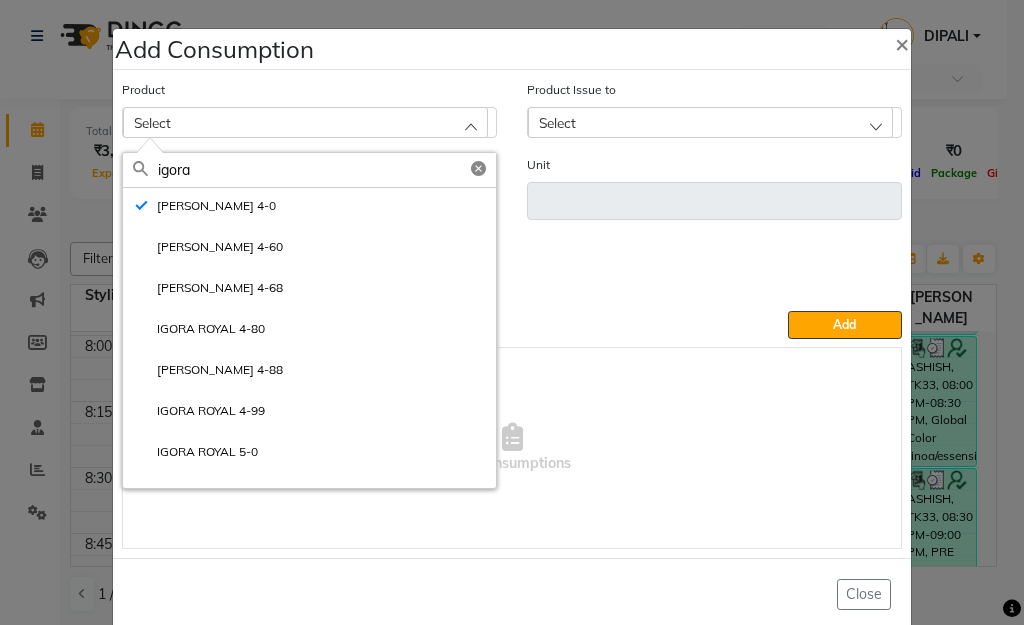 type on "ML" 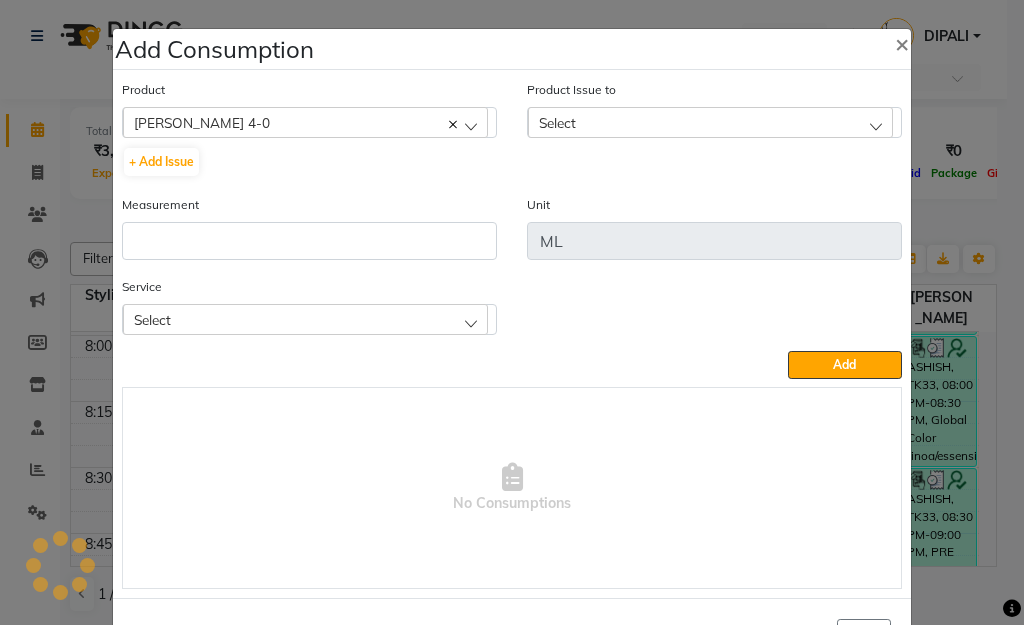 click on "Select" 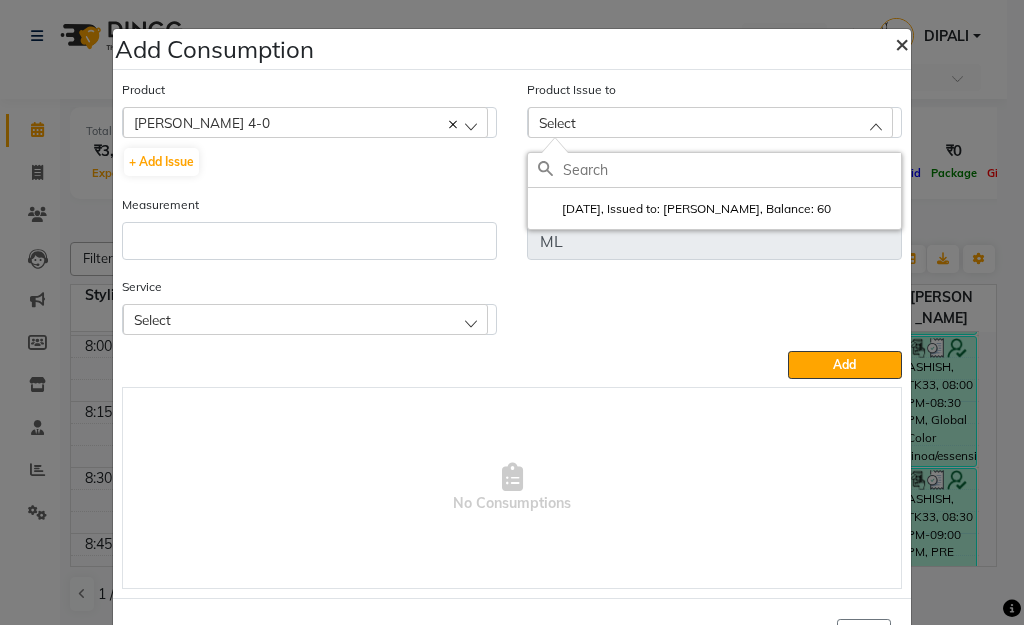 click on "×" 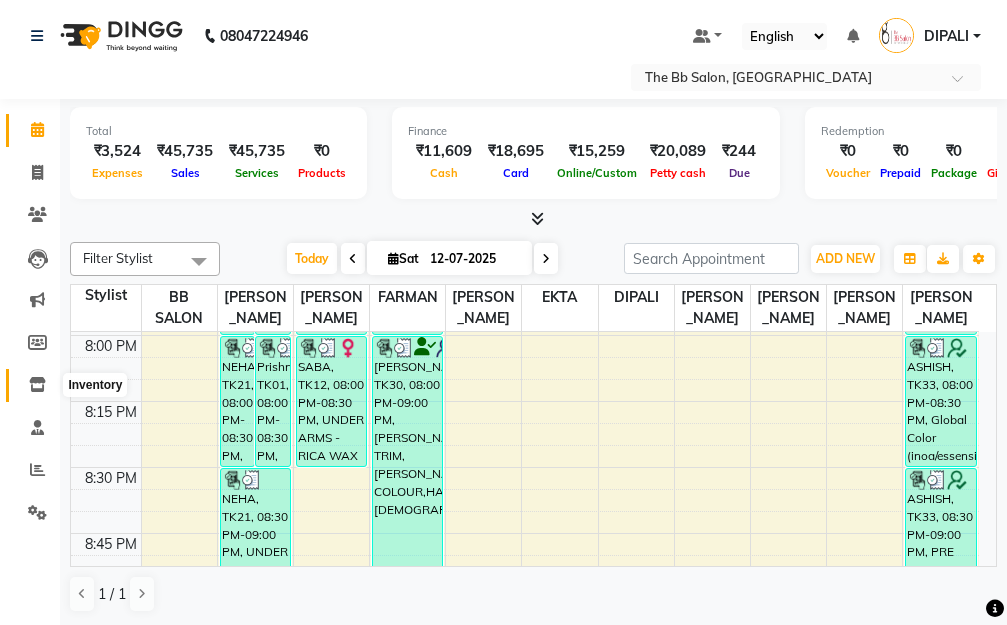 click 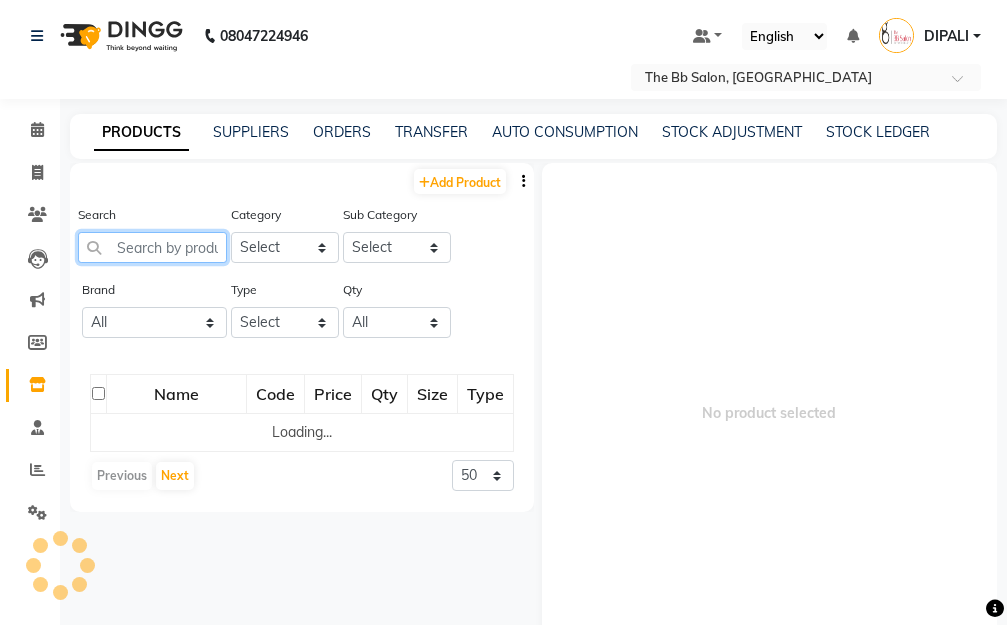 click 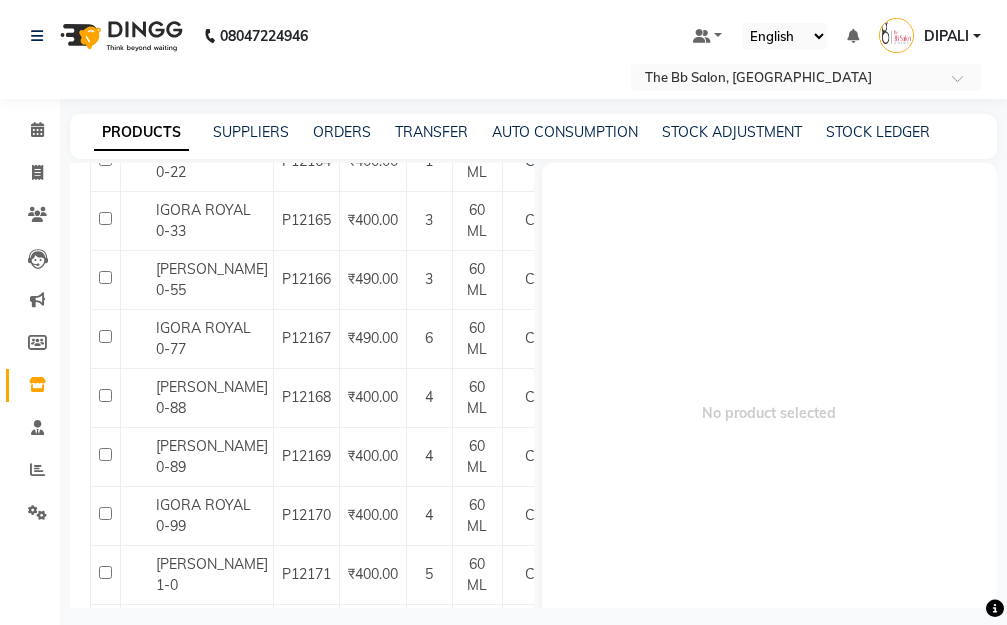 scroll, scrollTop: 0, scrollLeft: 0, axis: both 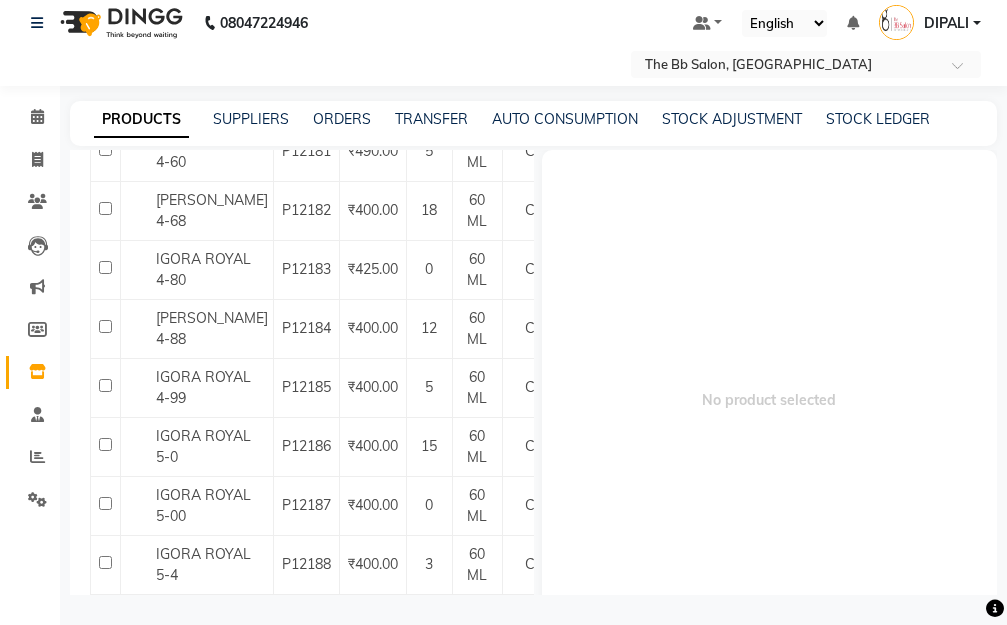 type on "igora" 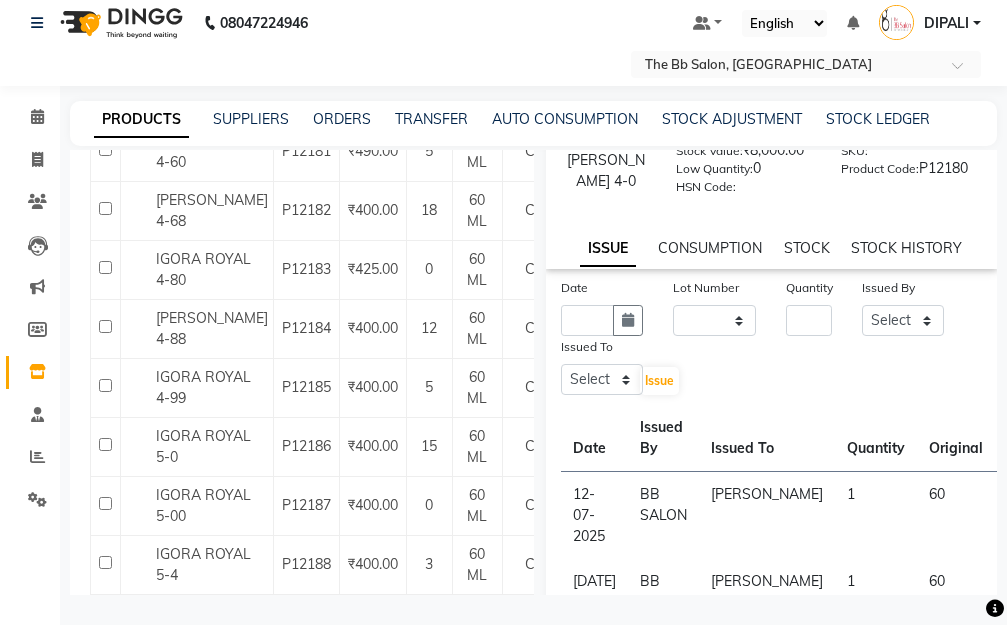 scroll, scrollTop: 300, scrollLeft: 0, axis: vertical 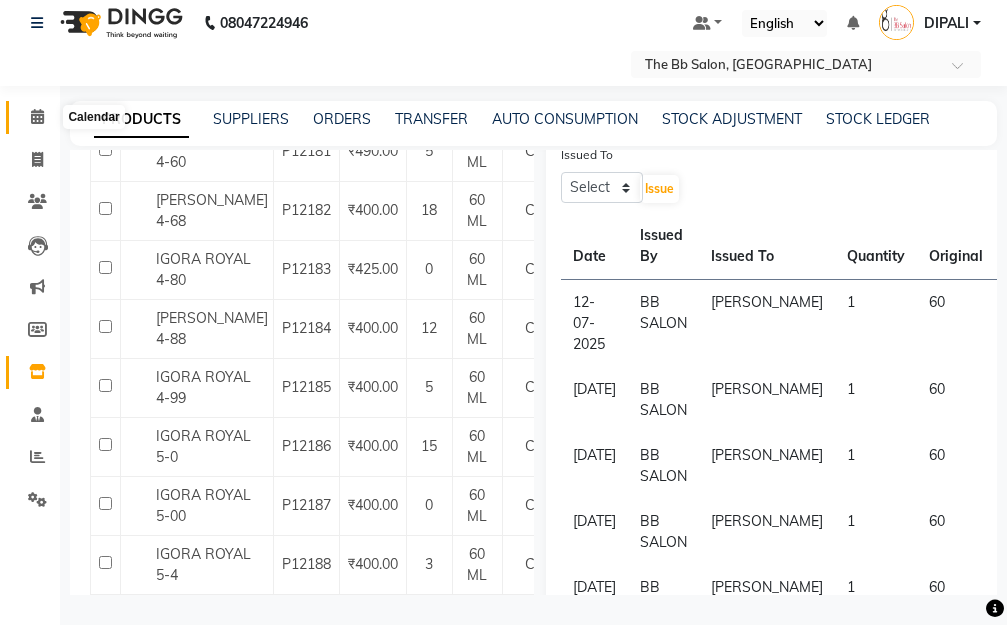 click 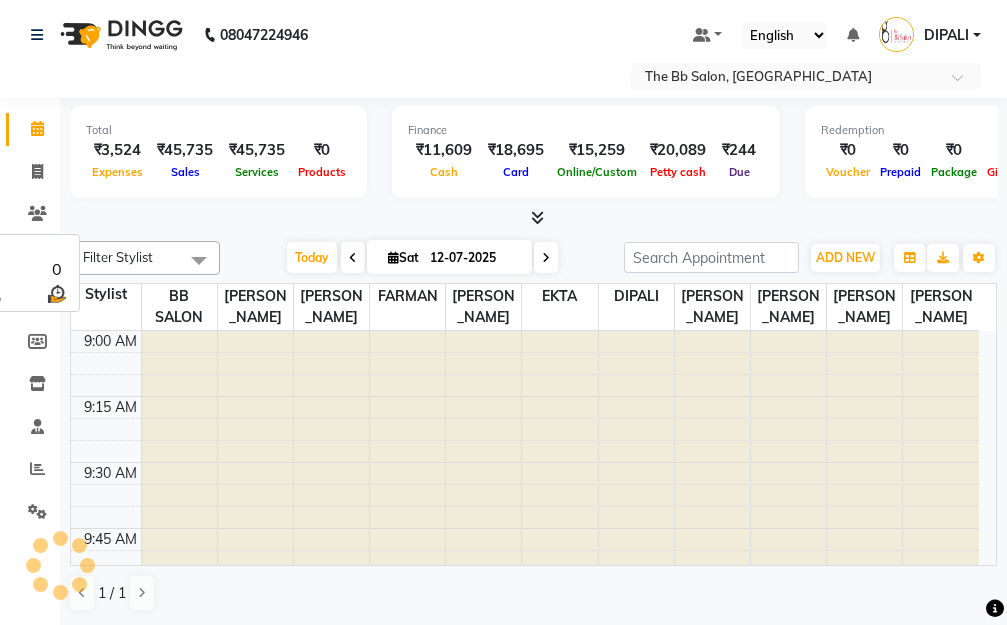 scroll, scrollTop: 0, scrollLeft: 0, axis: both 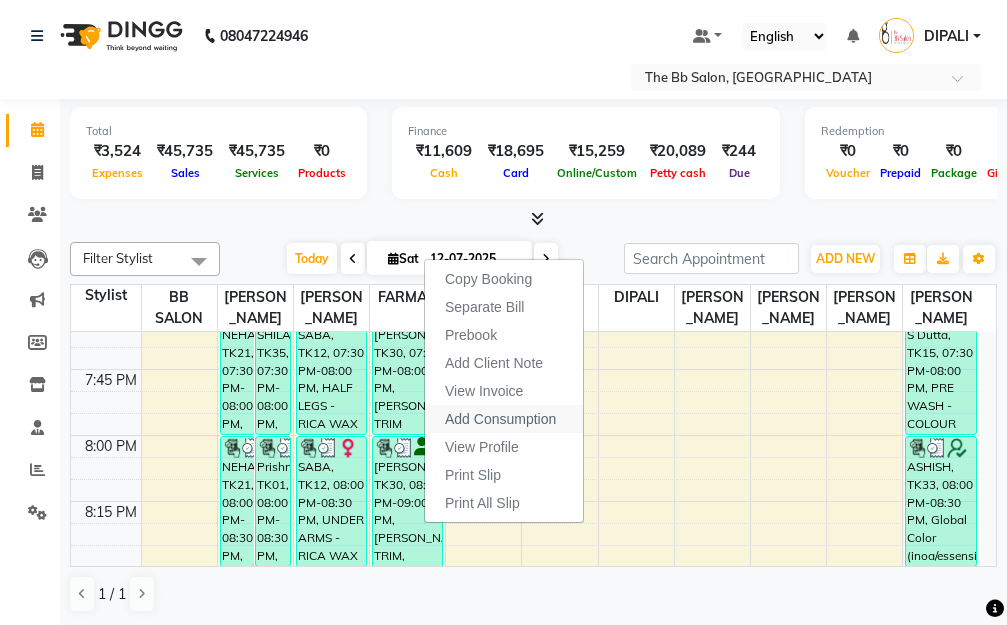 click on "Add Consumption" at bounding box center [500, 419] 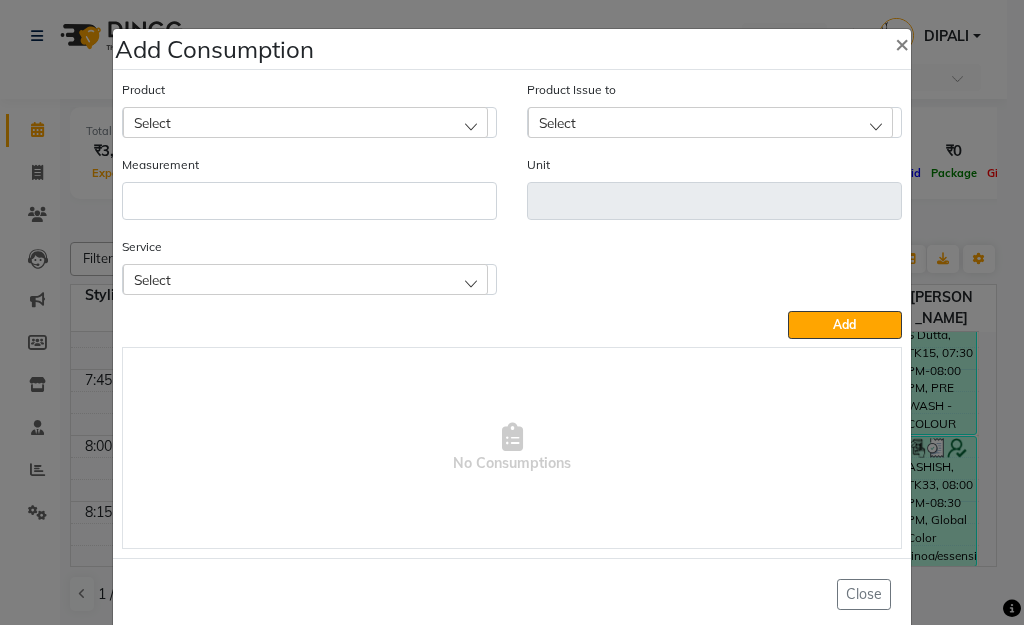 click on "Select" 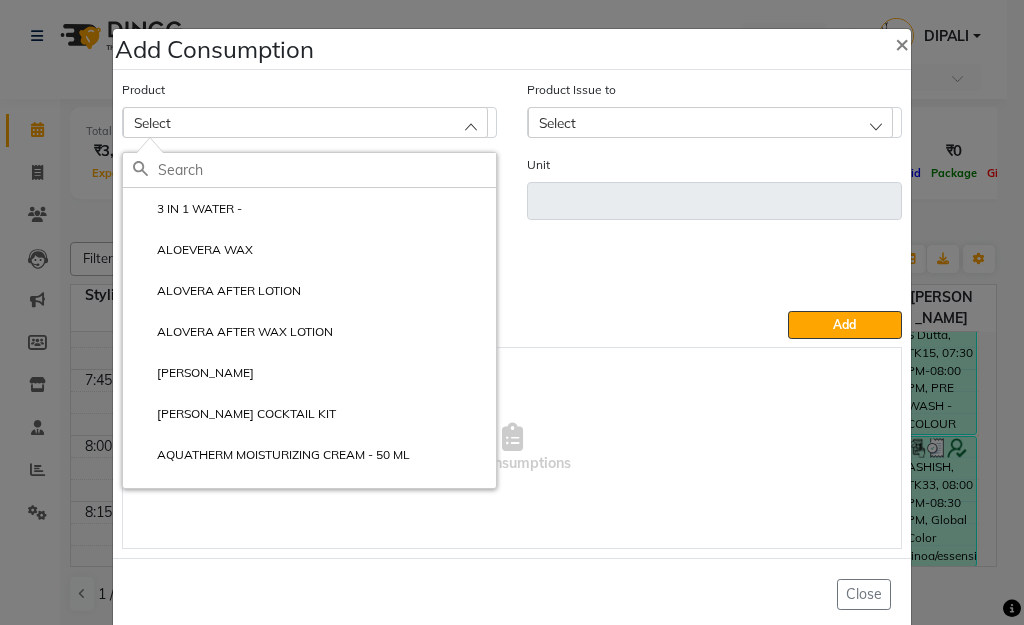 click 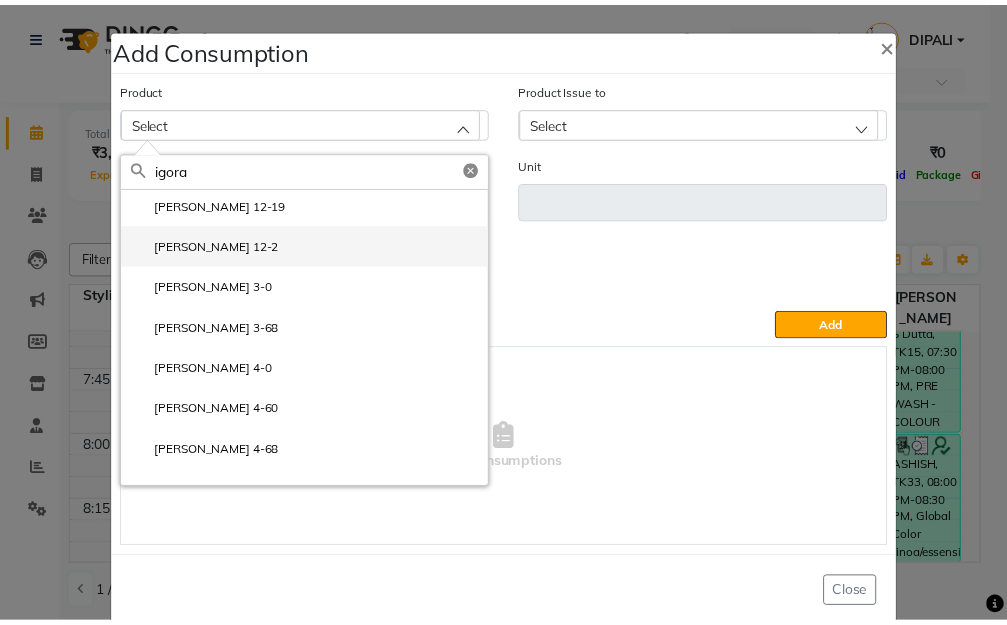 scroll, scrollTop: 600, scrollLeft: 0, axis: vertical 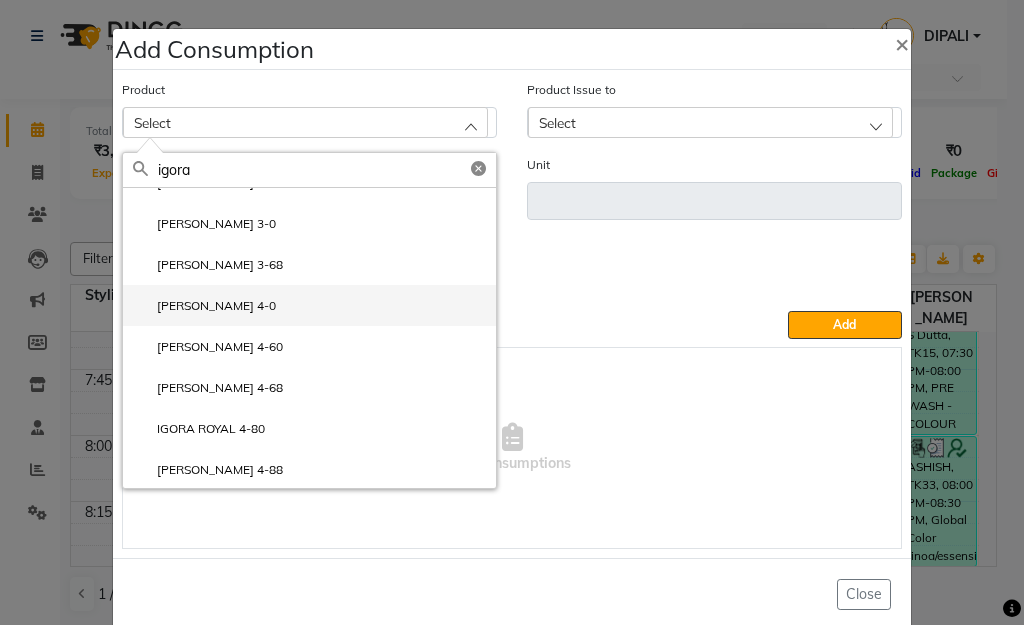 type on "igora" 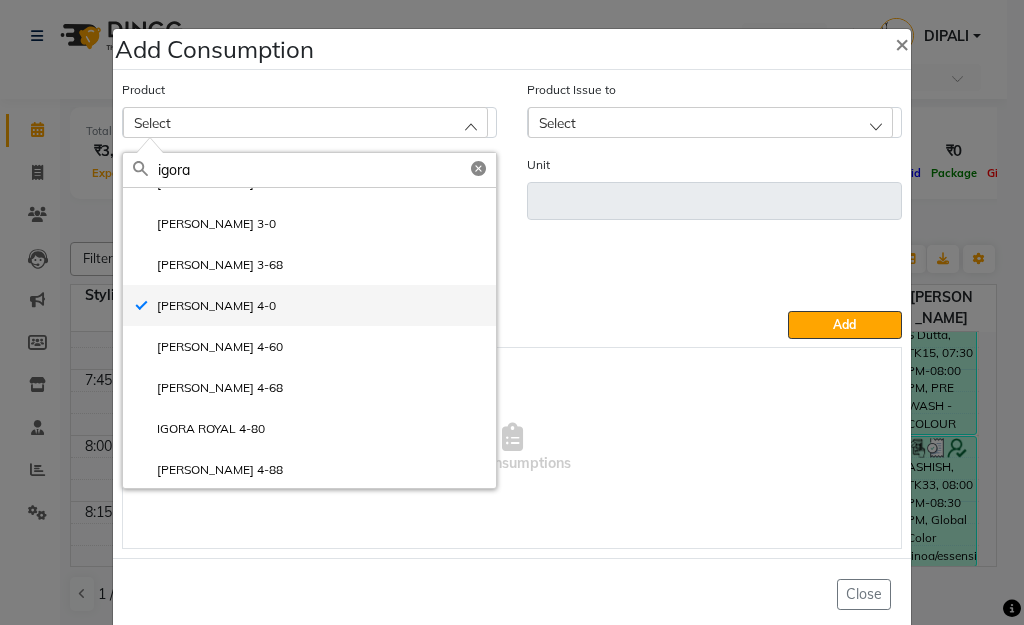 type on "ML" 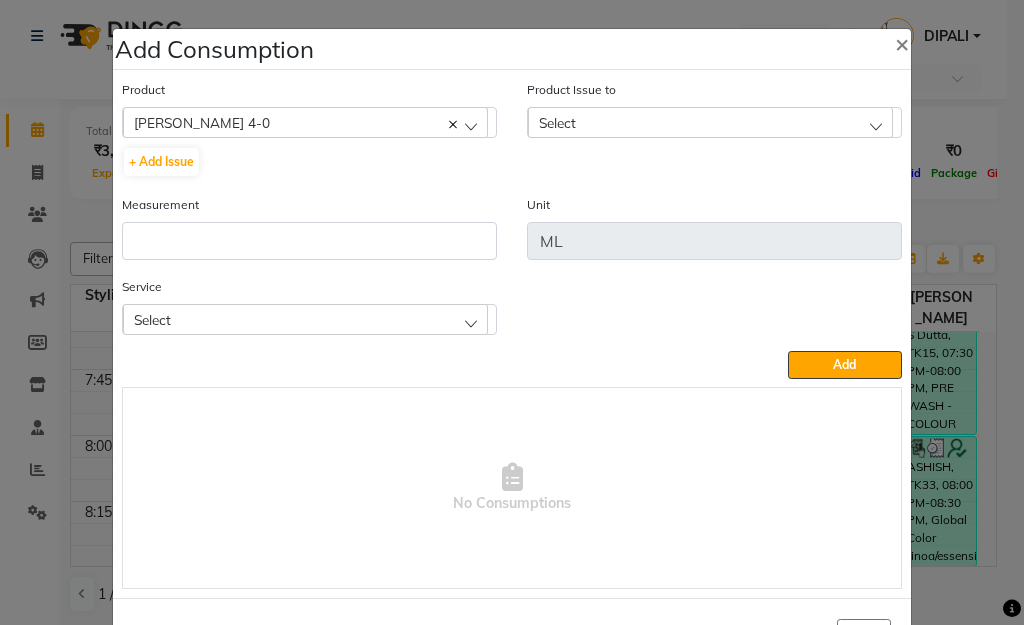 click on "Select" 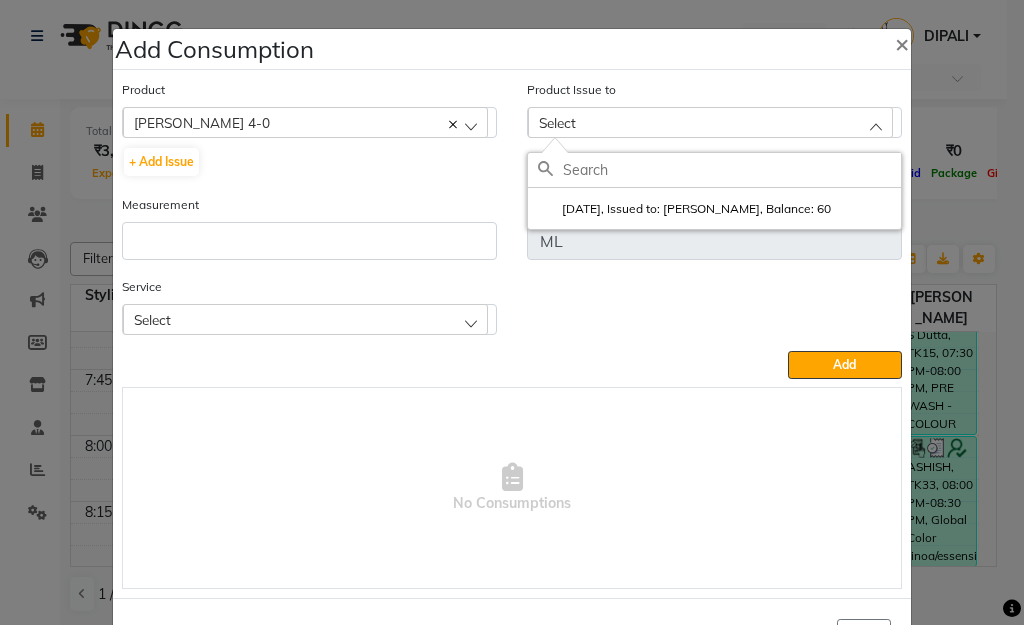 drag, startPoint x: 664, startPoint y: 206, endPoint x: 292, endPoint y: 217, distance: 372.1626 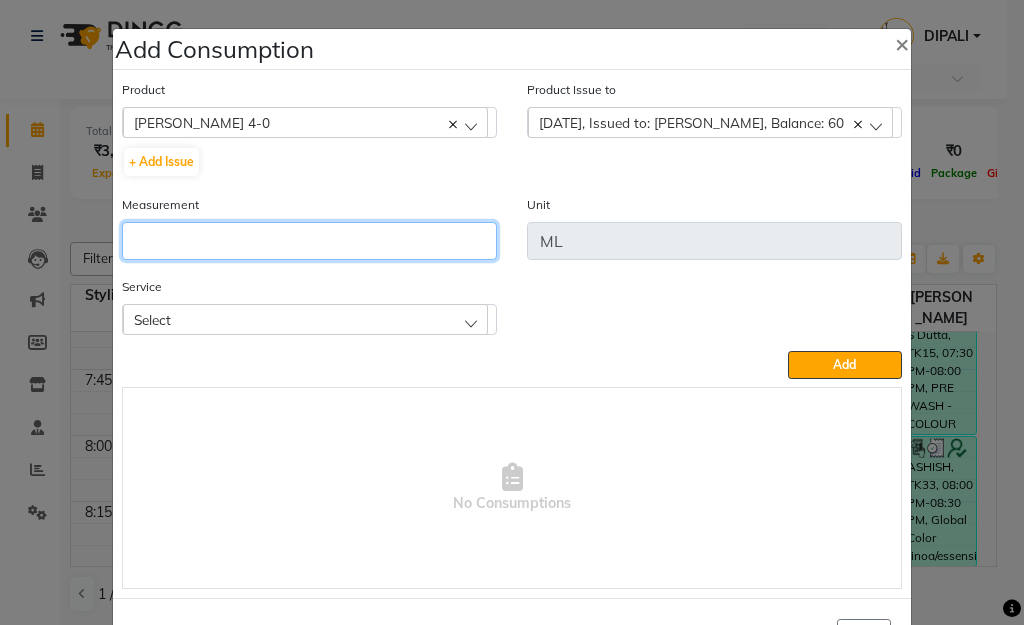 click 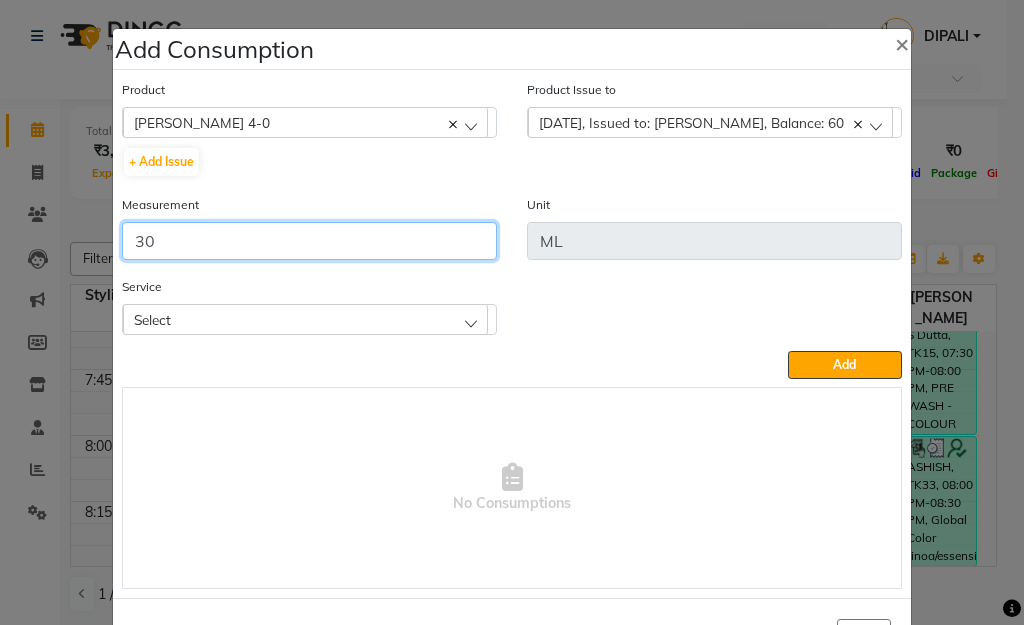 type on "3" 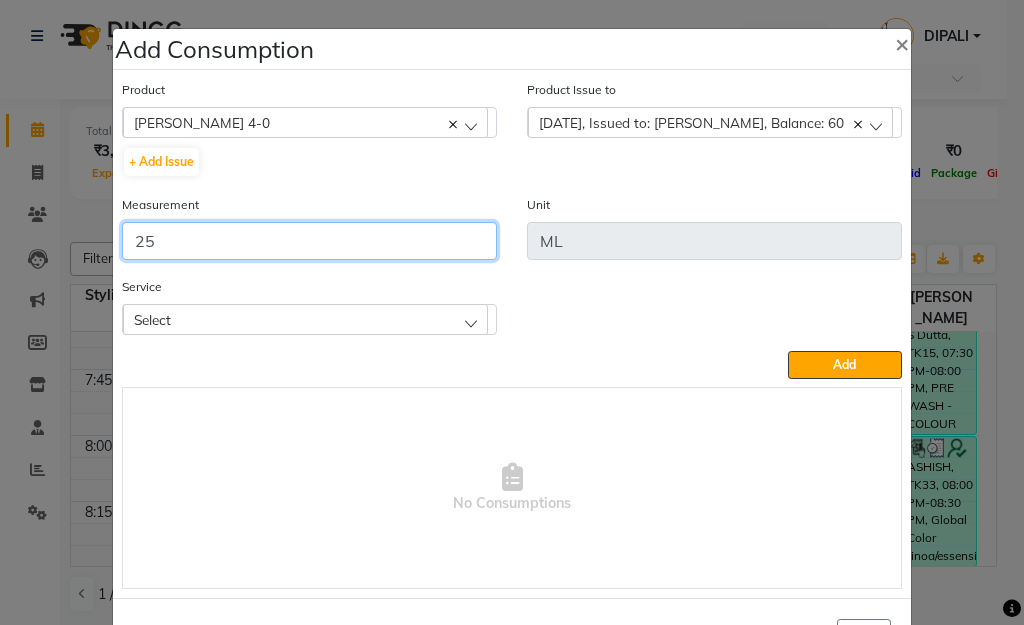 type on "25" 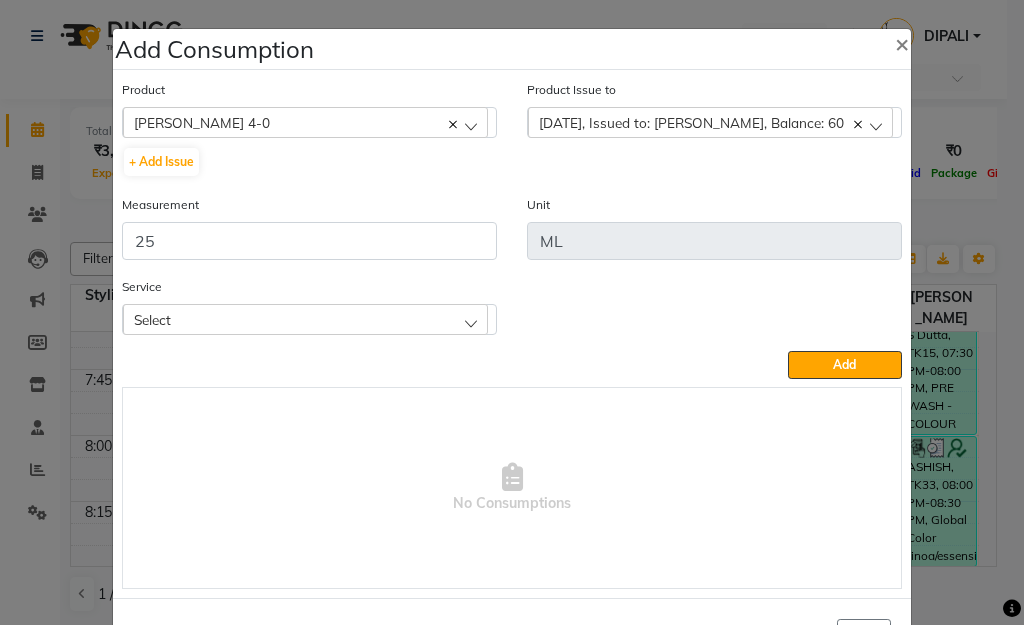 click on "Select" 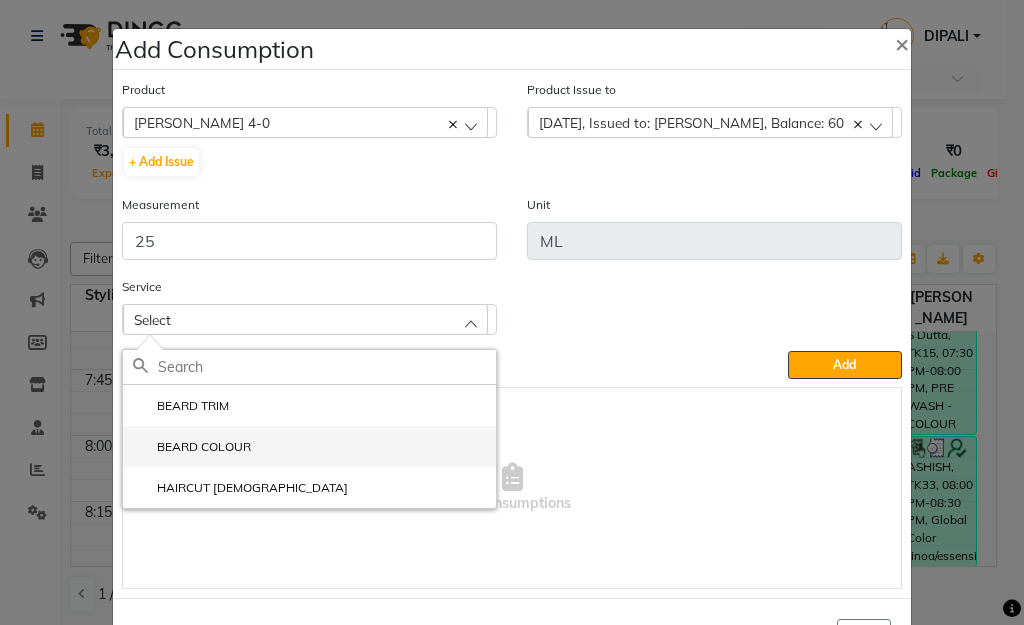click on "BEARD COLOUR" 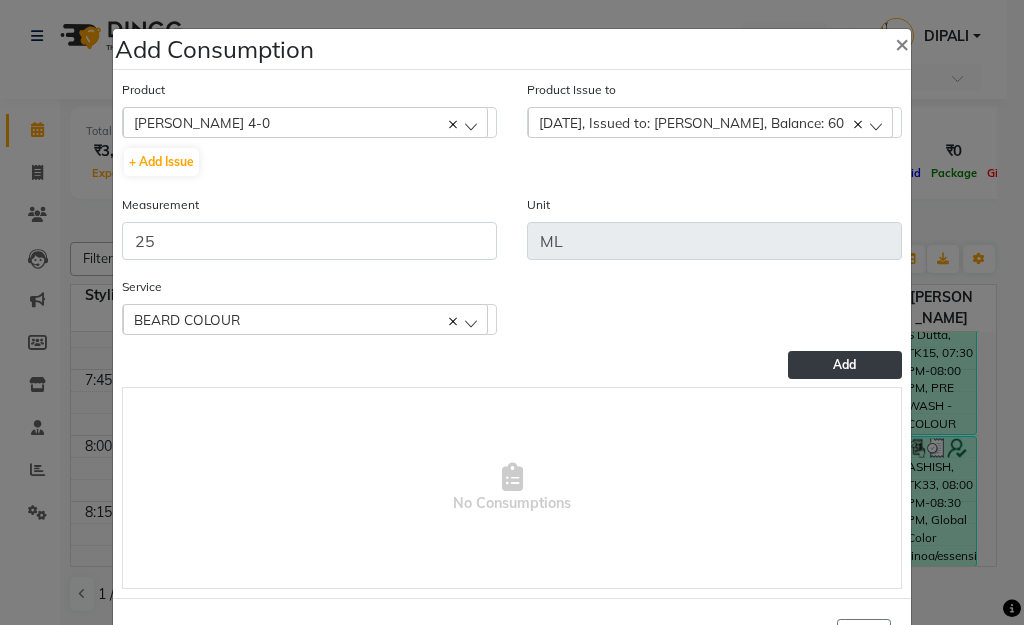 click on "Add" 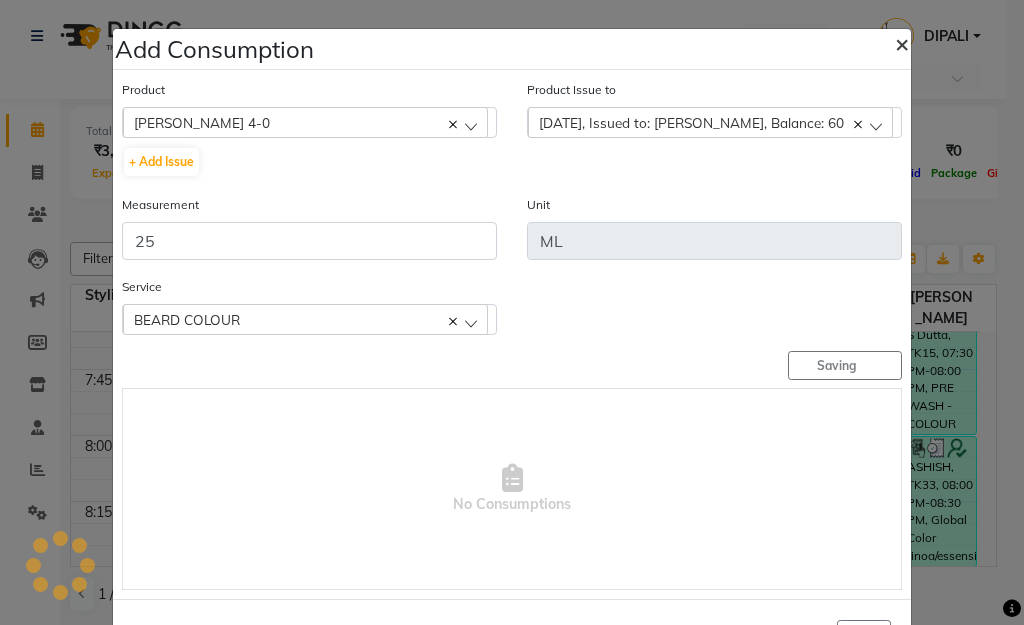 type 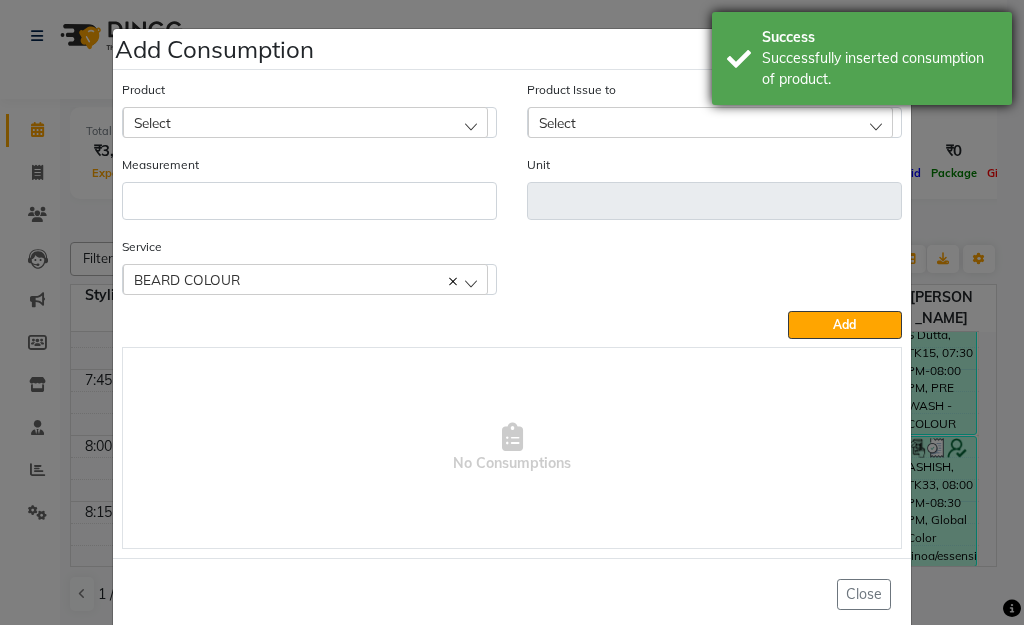 click on "Success" at bounding box center (879, 37) 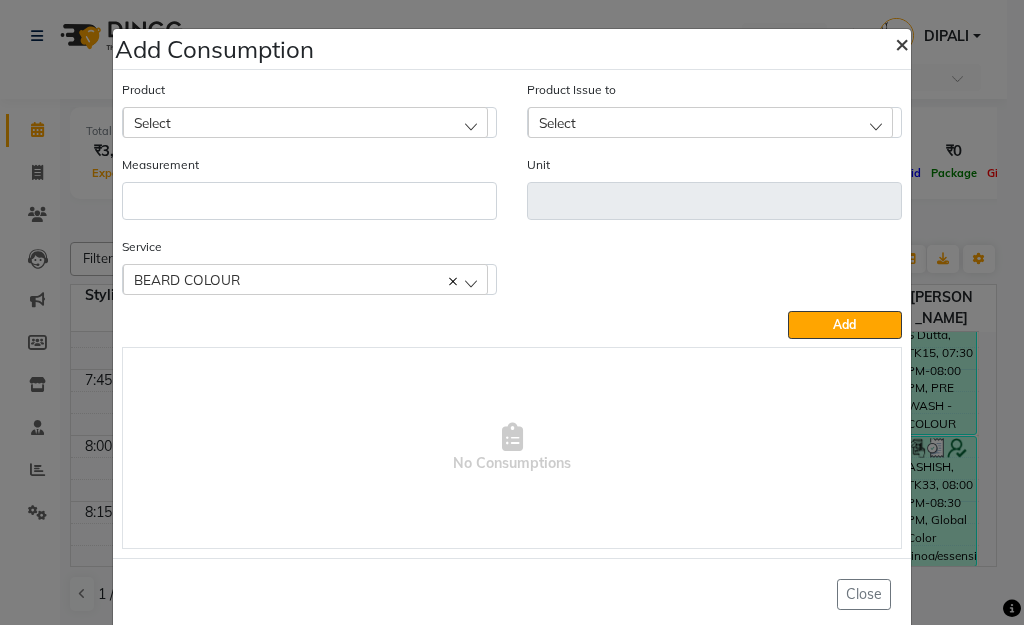 click on "×" 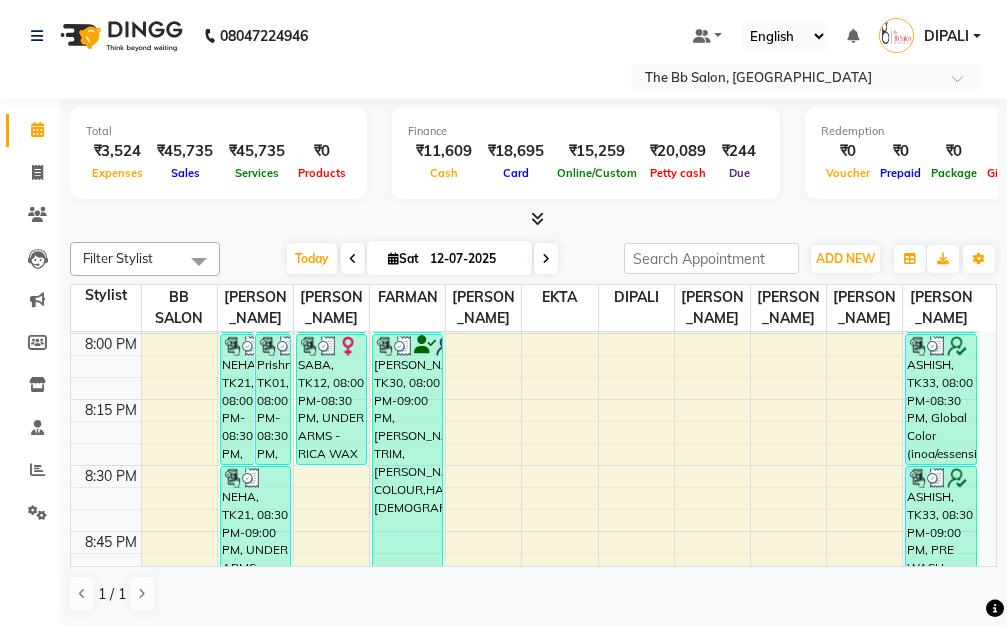 scroll, scrollTop: 2900, scrollLeft: 0, axis: vertical 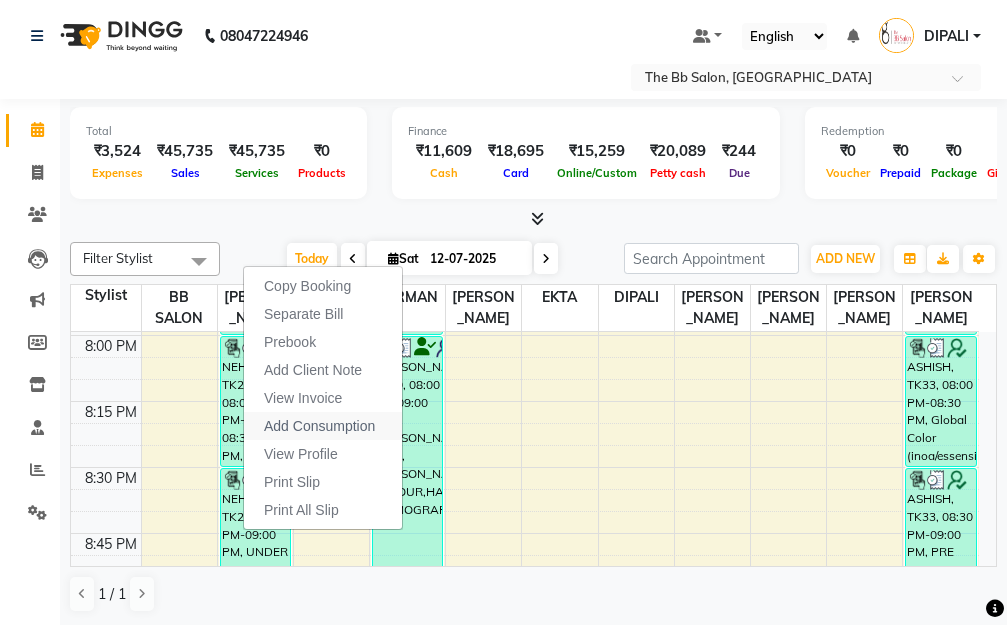 click on "Add Consumption" at bounding box center [319, 426] 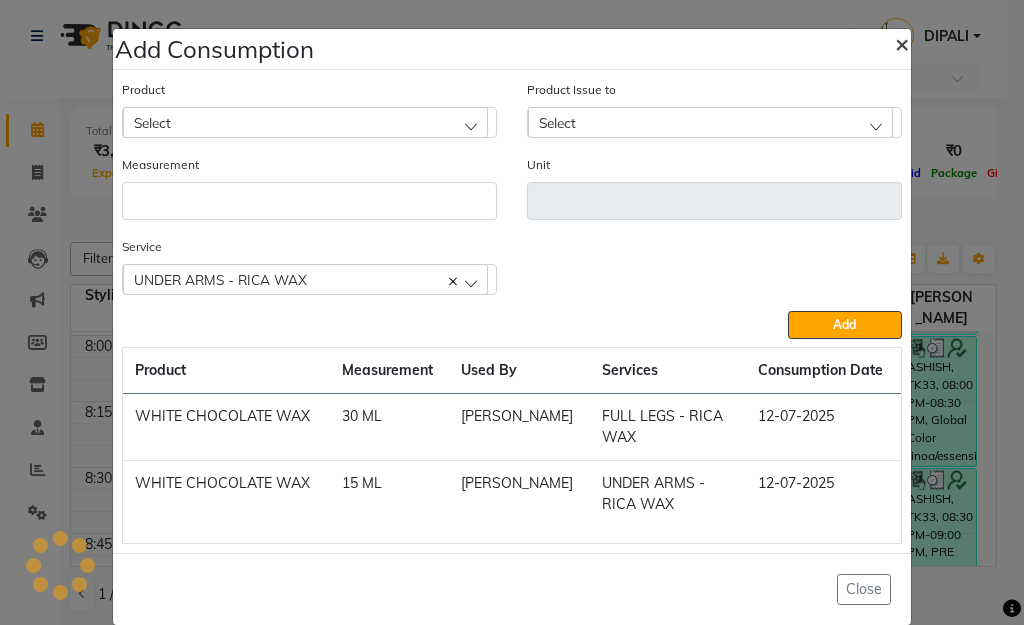 click on "×" 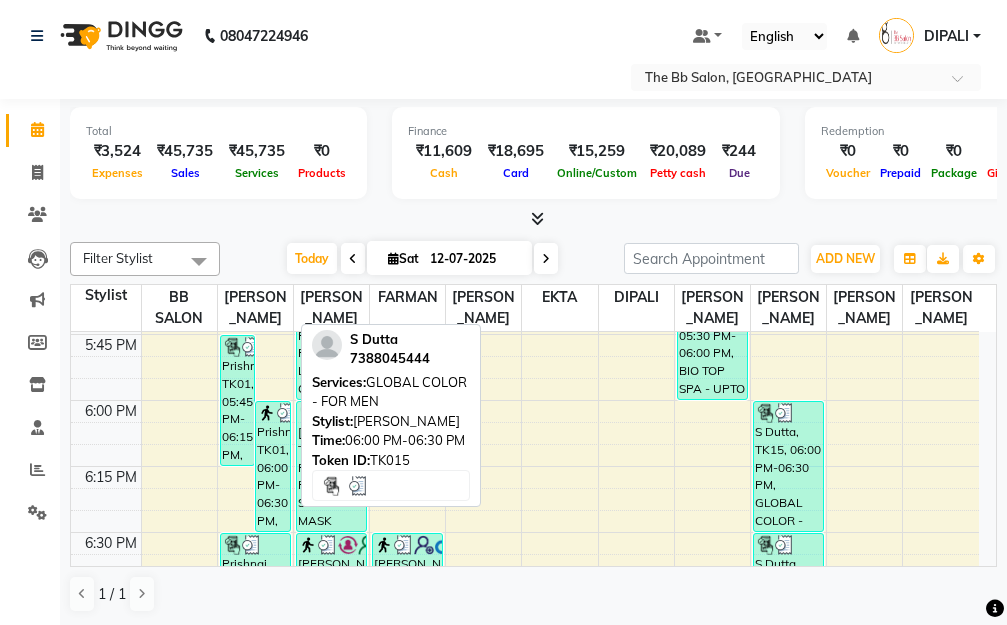 scroll, scrollTop: 2400, scrollLeft: 0, axis: vertical 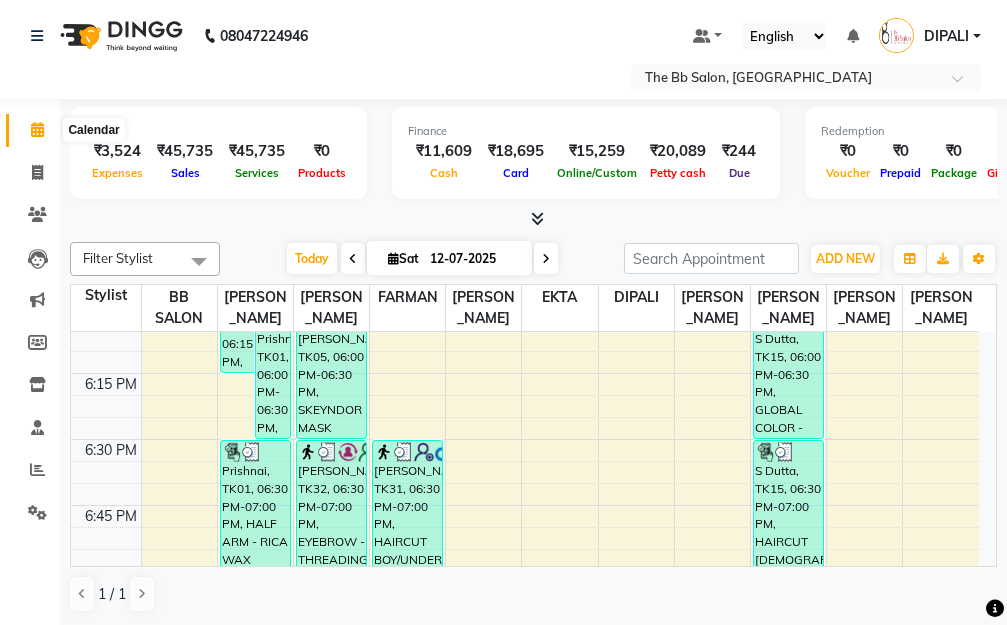 click 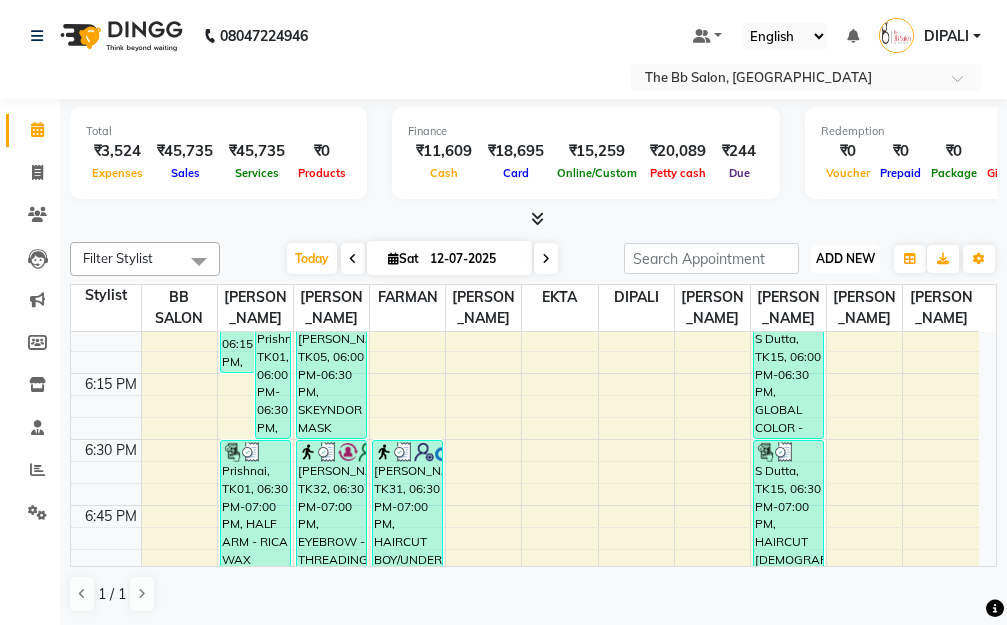 click on "ADD NEW" at bounding box center [845, 258] 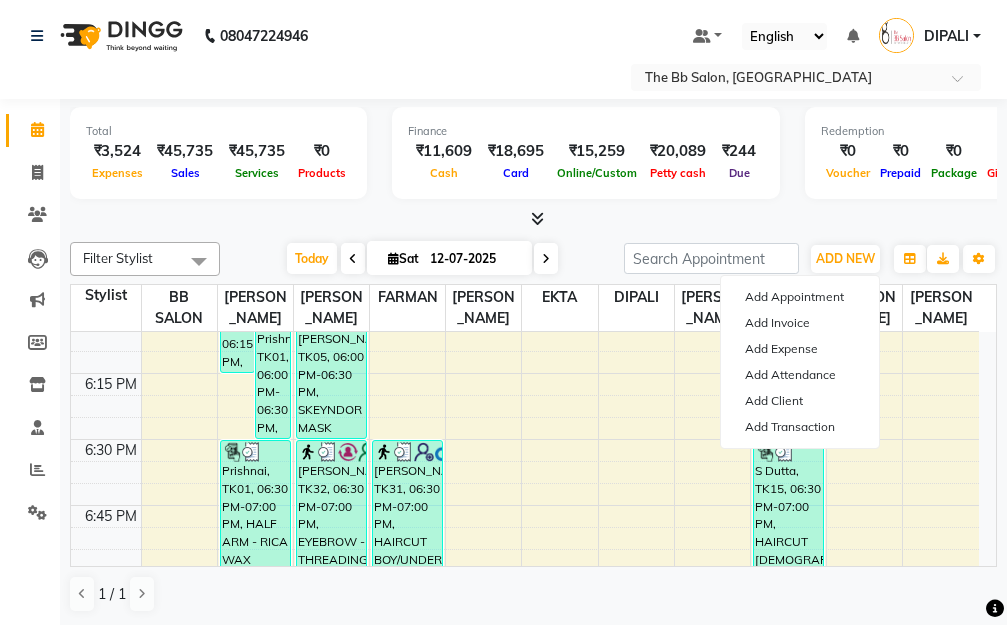 click at bounding box center (533, 219) 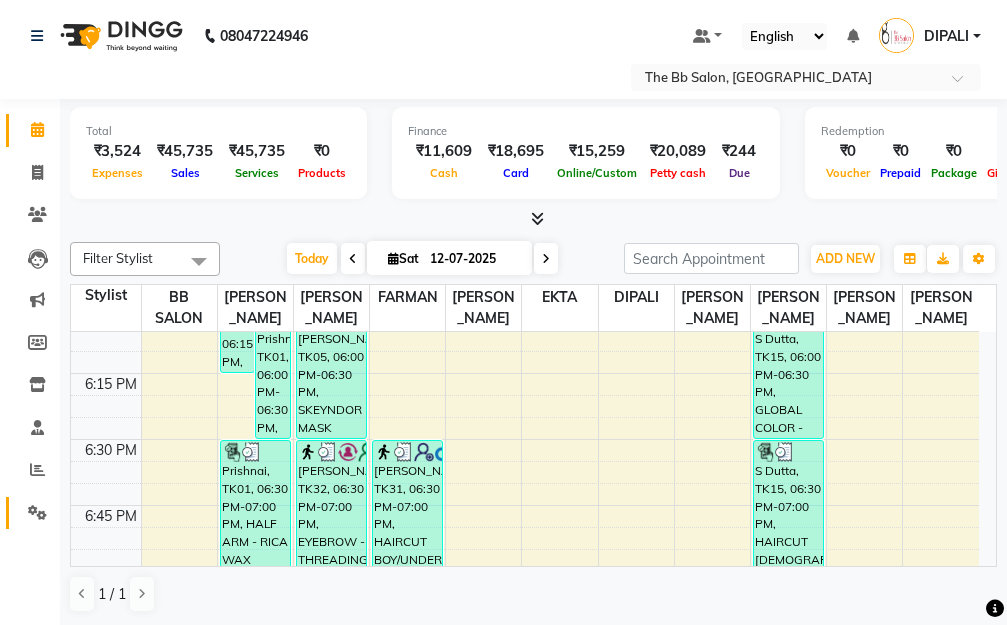 click 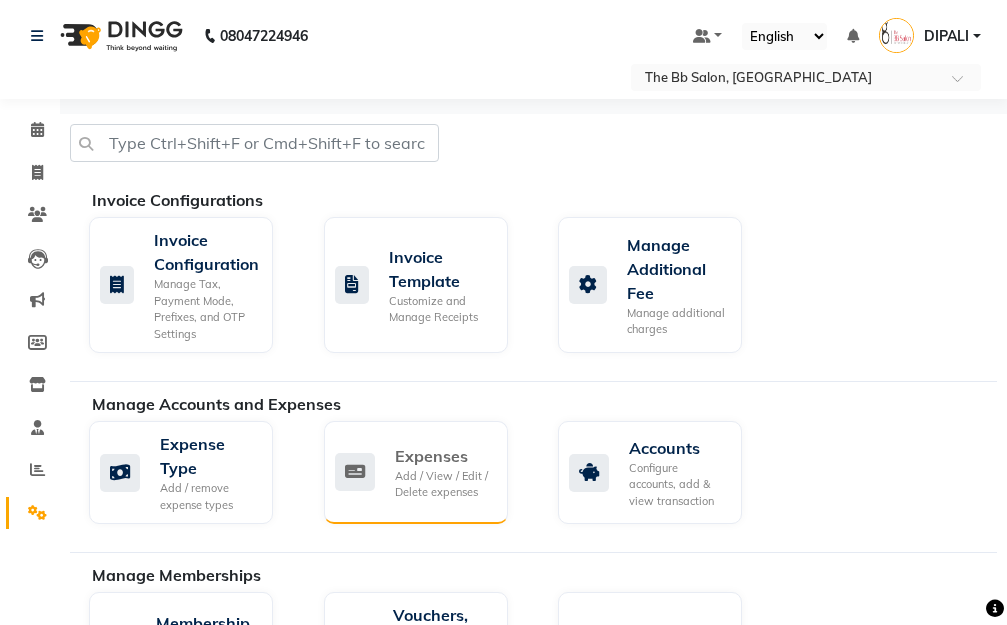 click on "Expenses" 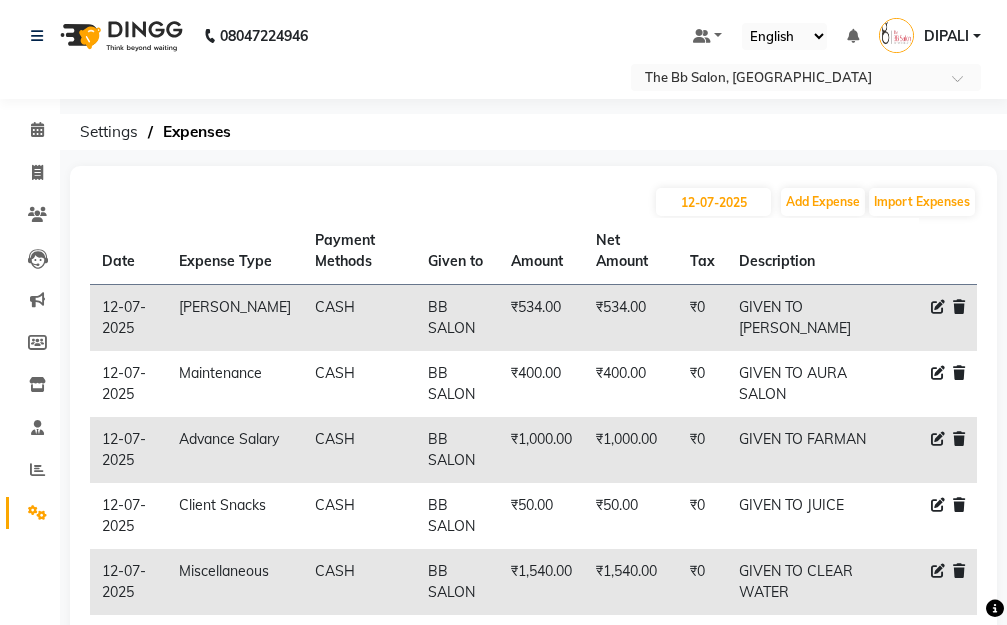 click 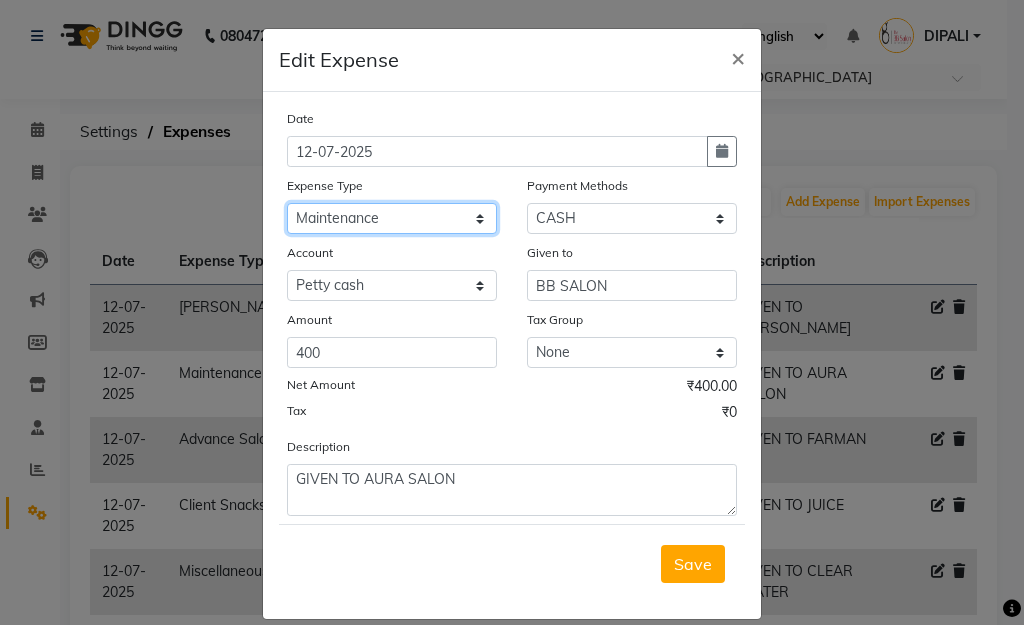 click on "Select AARTI MAM BANK TRANSFER Advance Salary CHEQUE Client Snacks Fuel Incentive Maintenance Marketing Miscellaneous Other PRASAD GLOVES Product ROYAL DISPO Salary [PERSON_NAME] Staff Snacks Utilities" 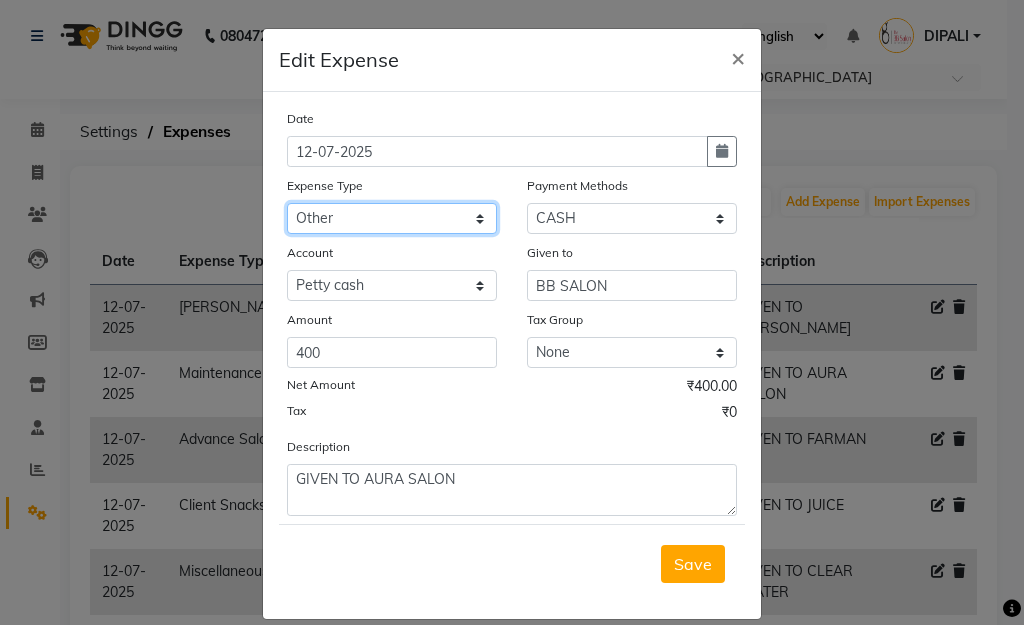 click on "Select AARTI MAM BANK TRANSFER Advance Salary CHEQUE Client Snacks Fuel Incentive Maintenance Marketing Miscellaneous Other PRASAD GLOVES Product ROYAL DISPO Salary [PERSON_NAME] Staff Snacks Utilities" 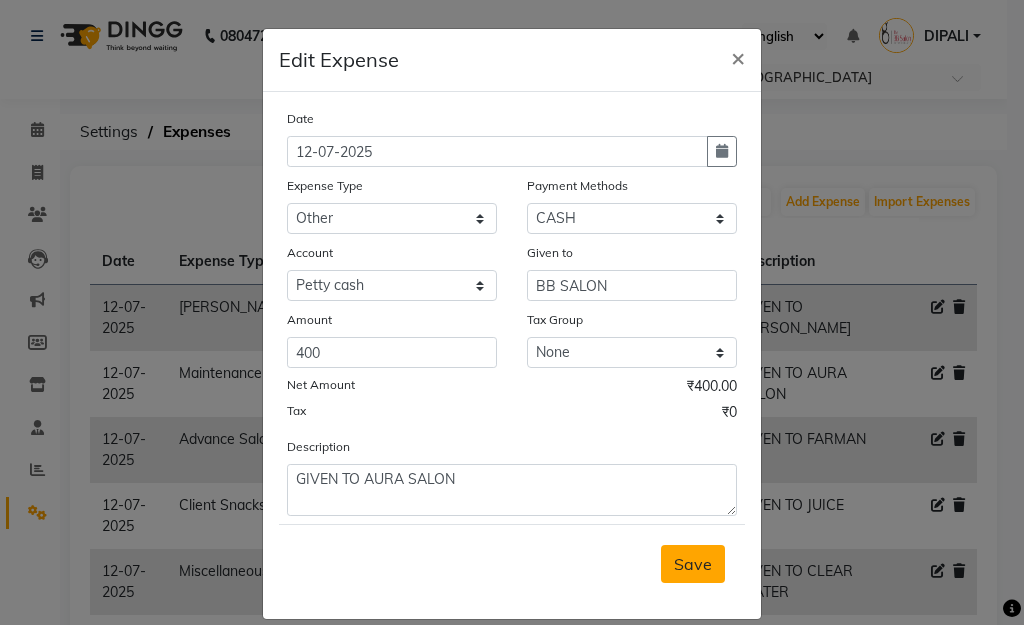 click on "Save" at bounding box center [693, 564] 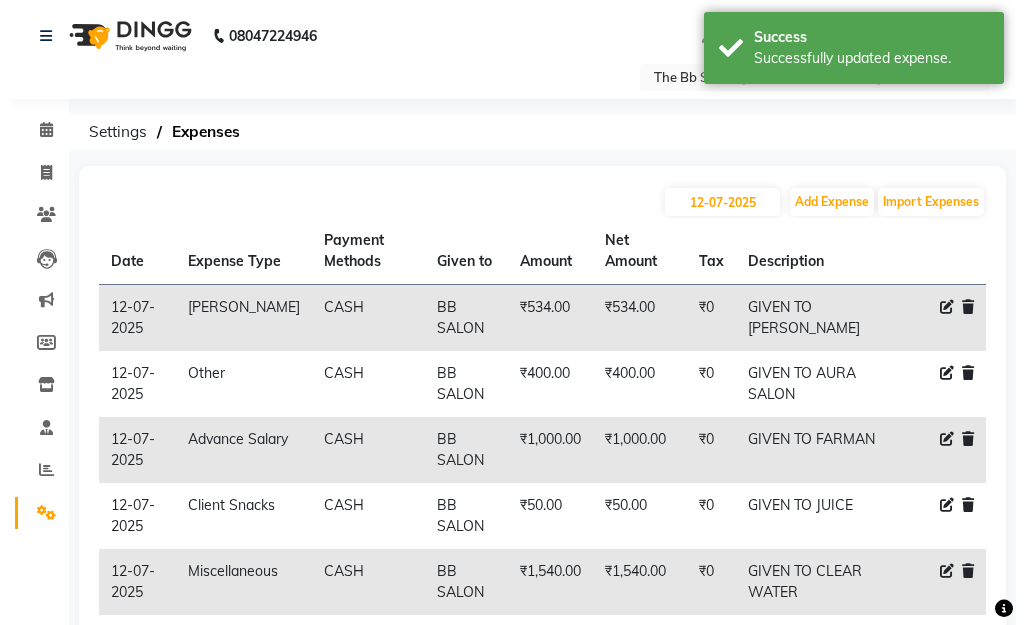 scroll, scrollTop: 99, scrollLeft: 0, axis: vertical 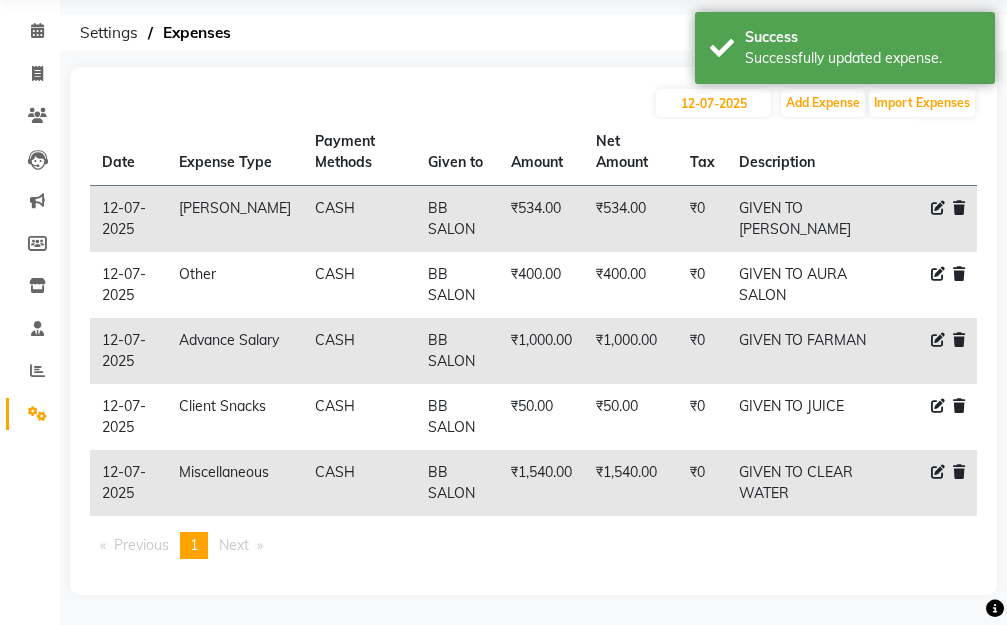 click 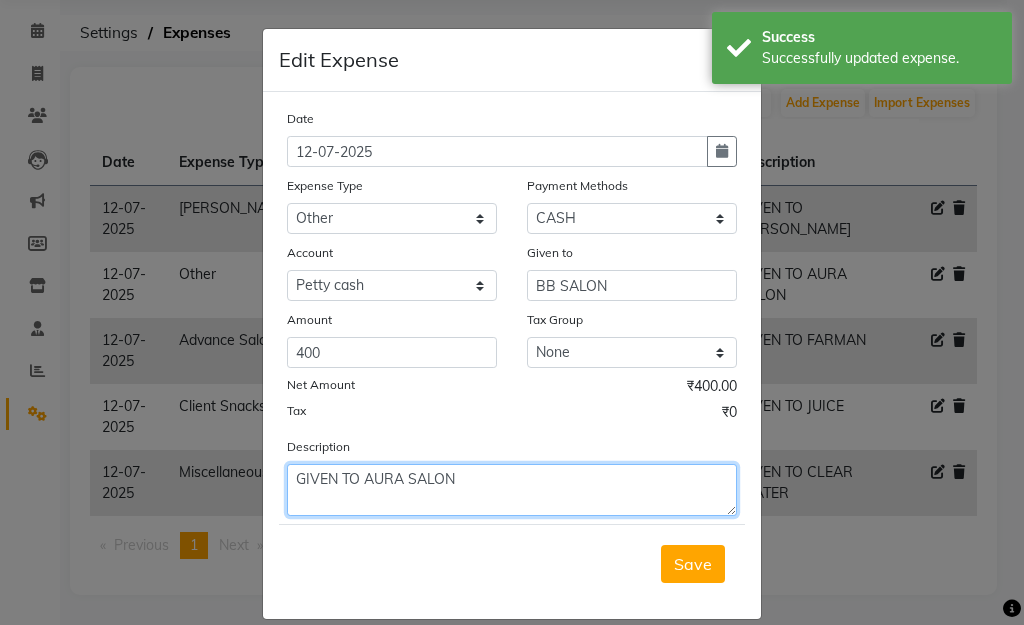 drag, startPoint x: 515, startPoint y: 476, endPoint x: 357, endPoint y: 491, distance: 158.71043 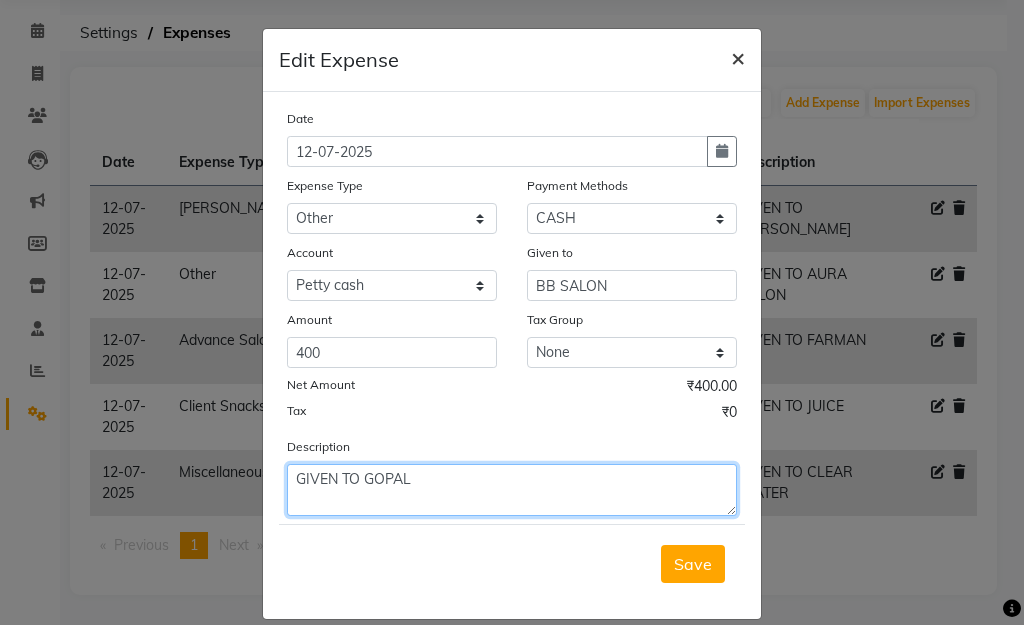 type on "GIVEN TO GOPAL" 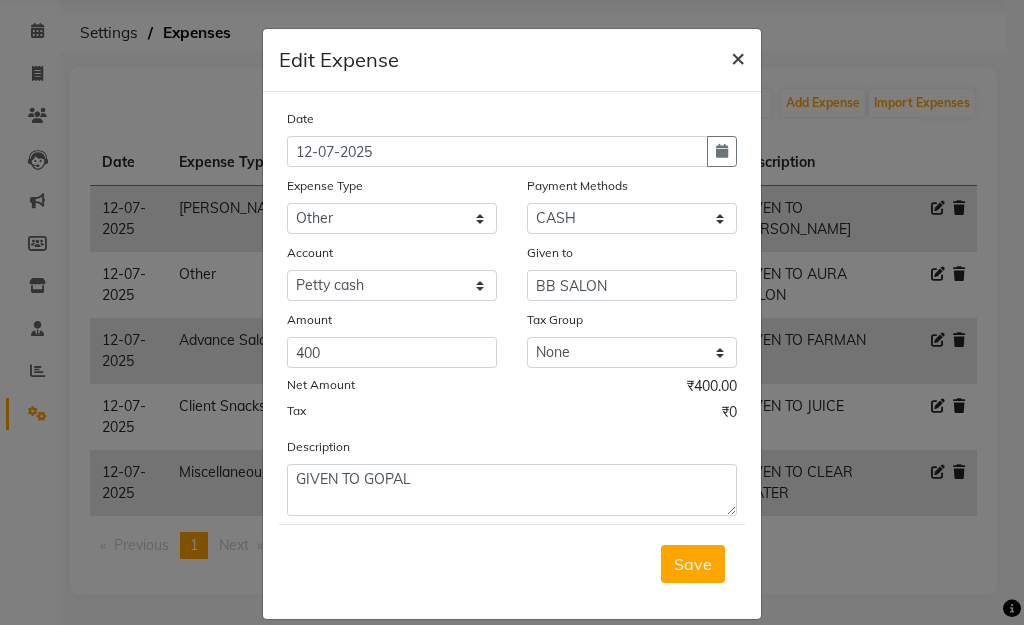 click on "×" 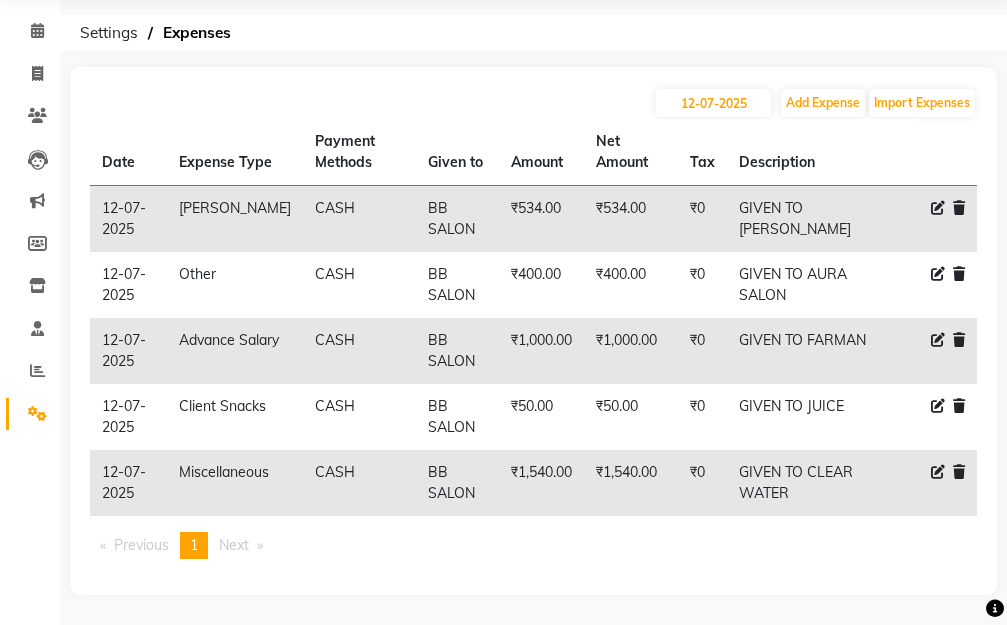 click 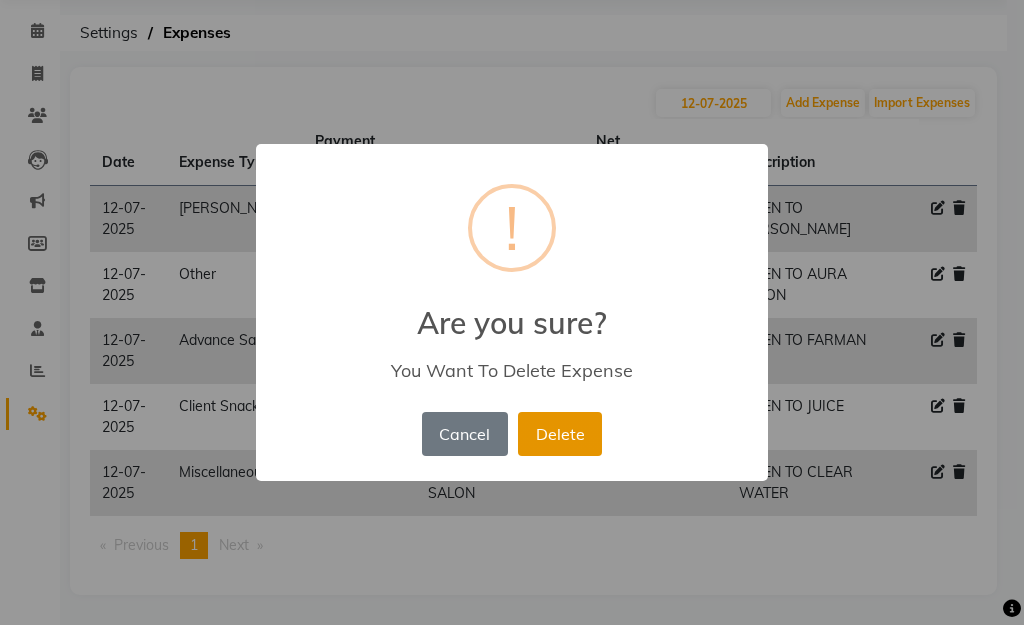 click on "Delete" at bounding box center (560, 434) 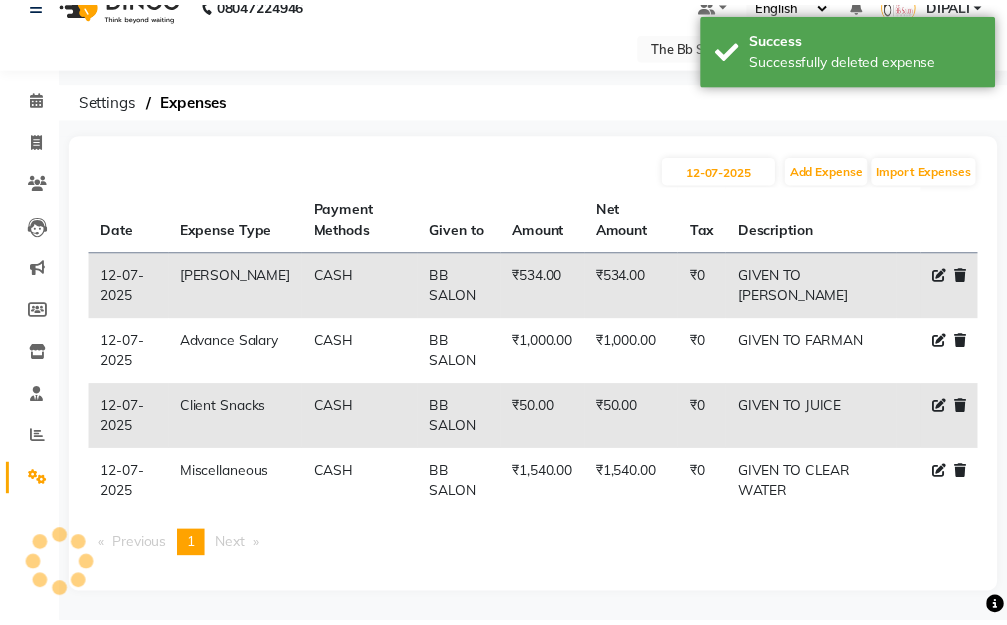 scroll, scrollTop: 33, scrollLeft: 0, axis: vertical 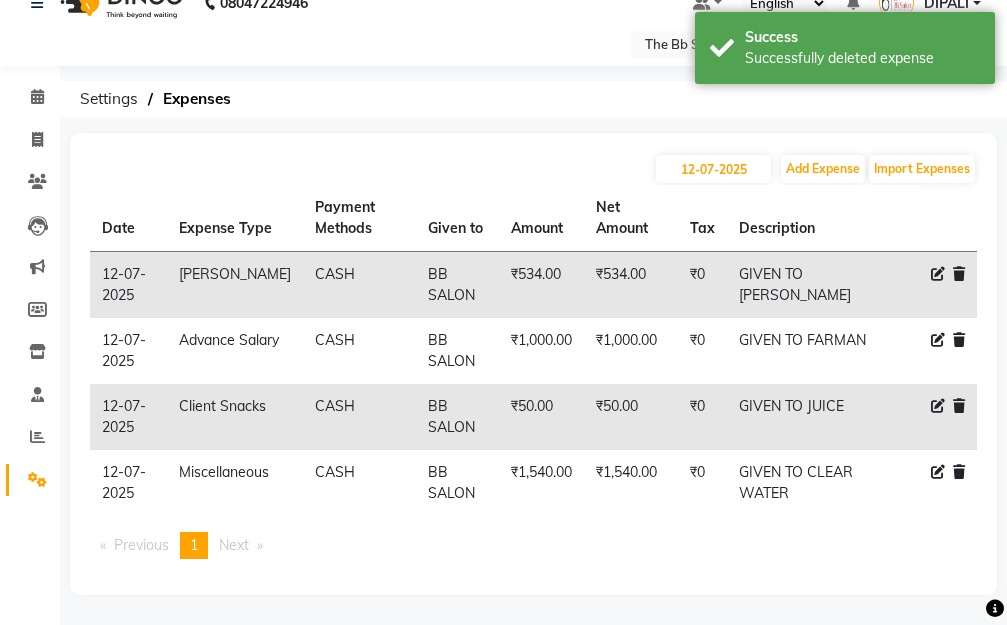 click 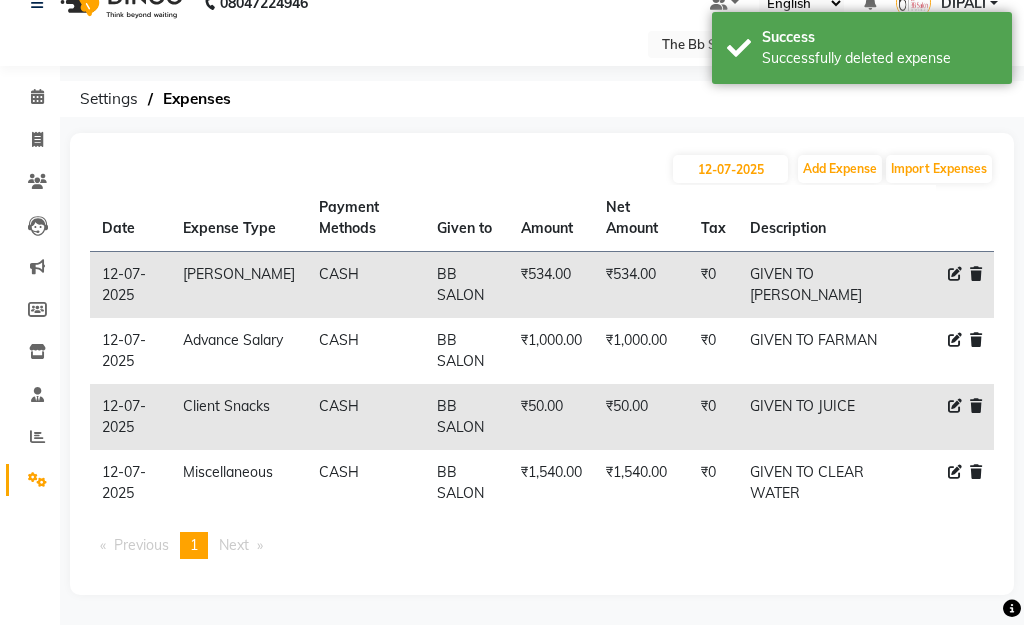 select on "23119" 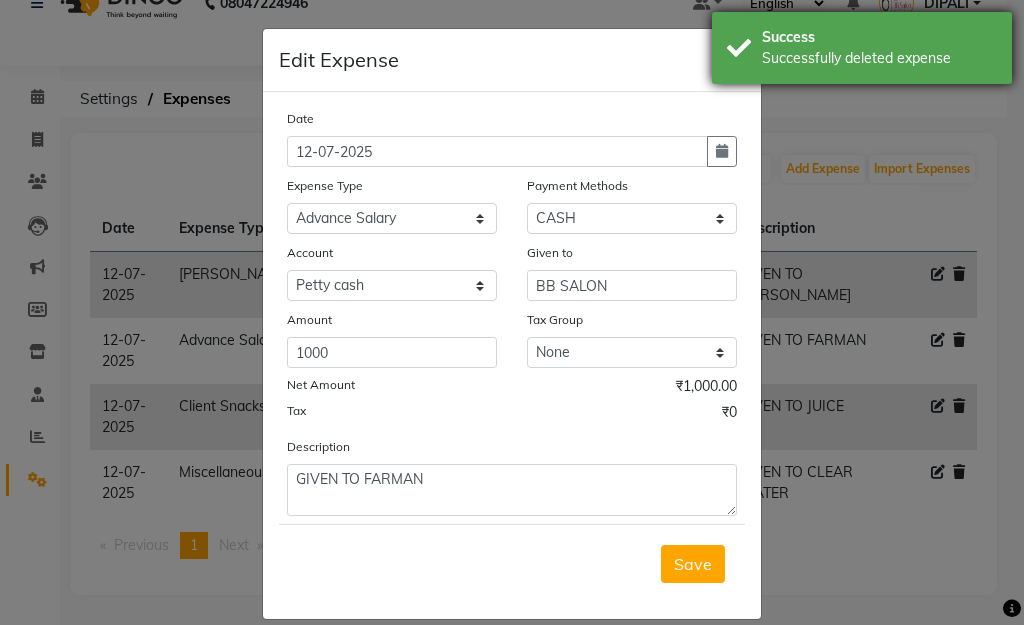 click on "Success   Successfully deleted expense" at bounding box center [862, 48] 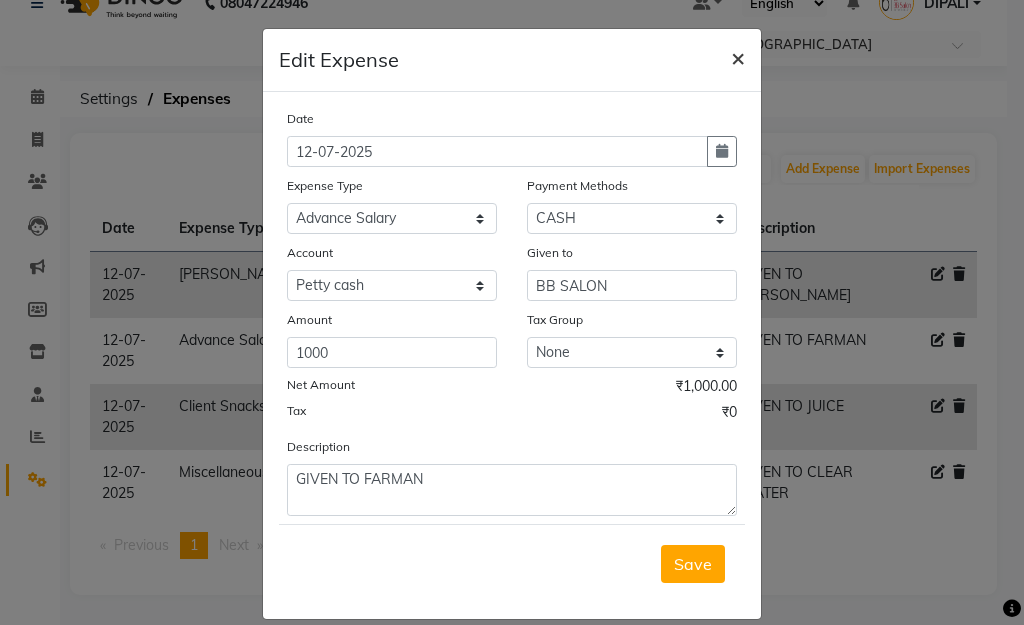 click on "×" 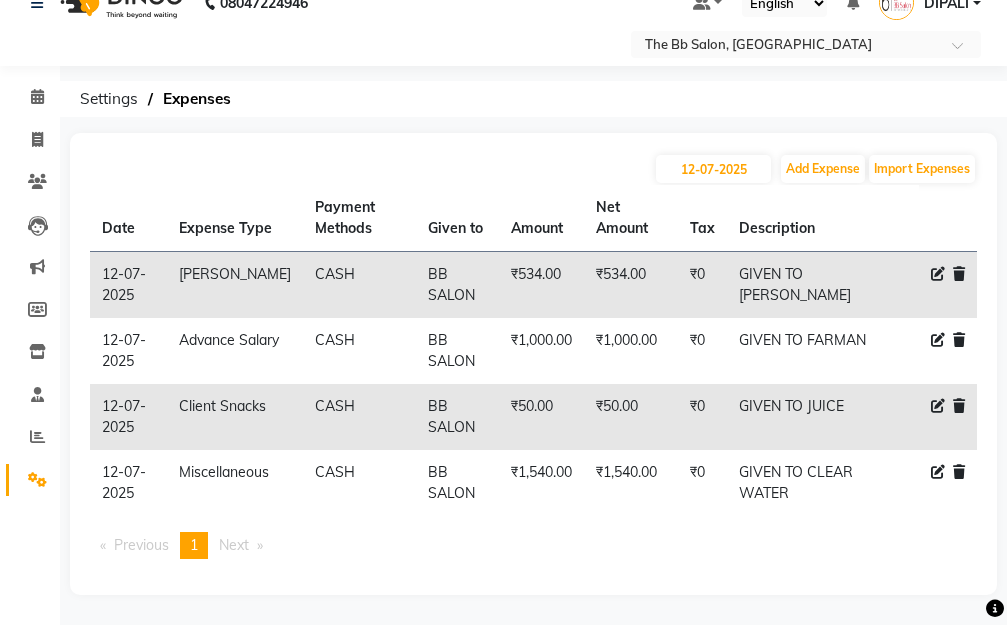 click 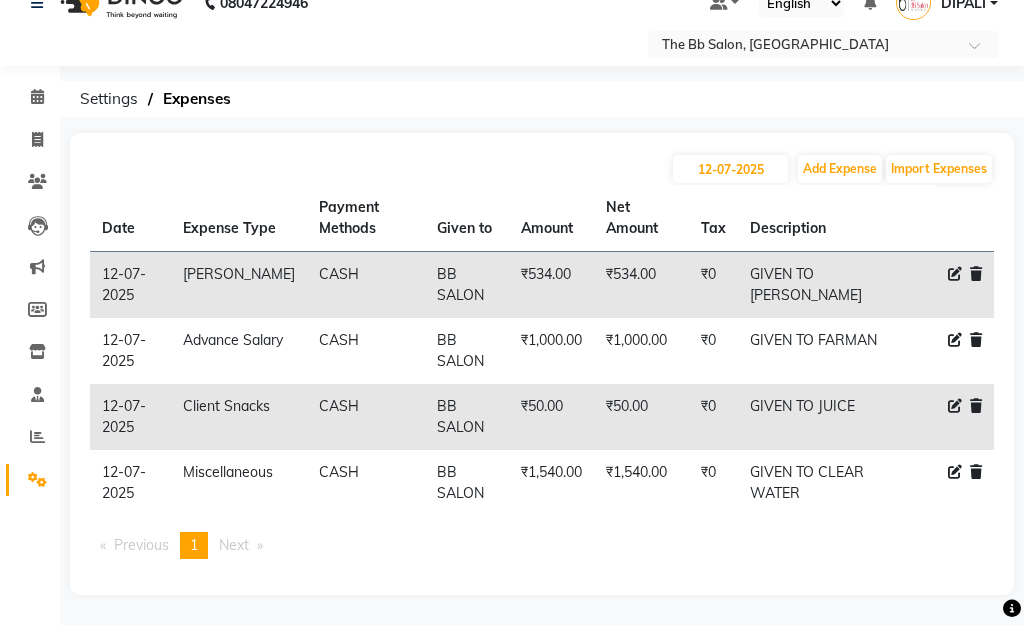 select on "23119" 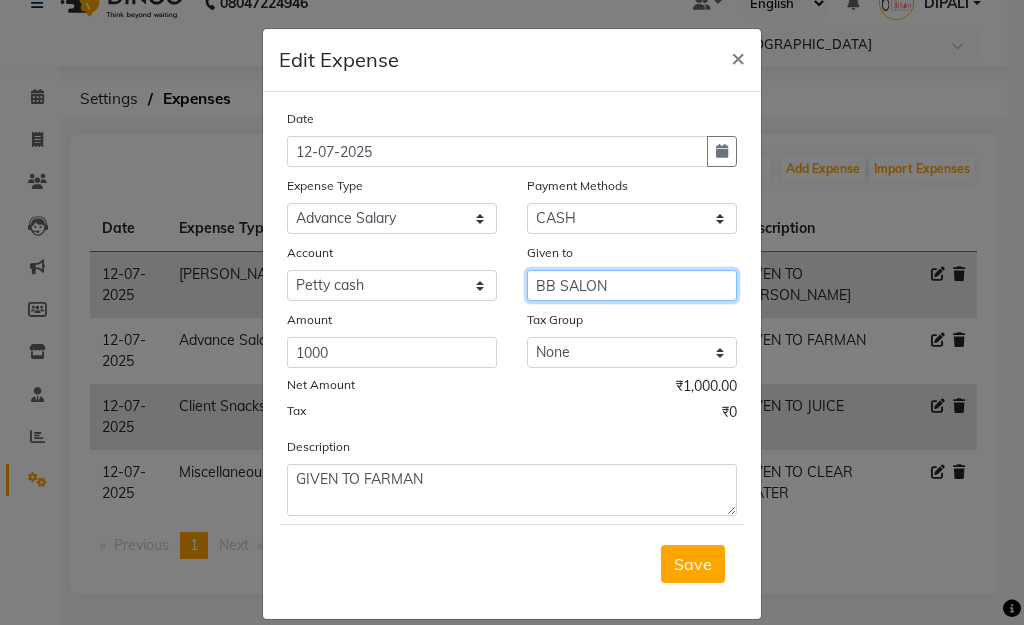 click on "BB SALON" at bounding box center [632, 285] 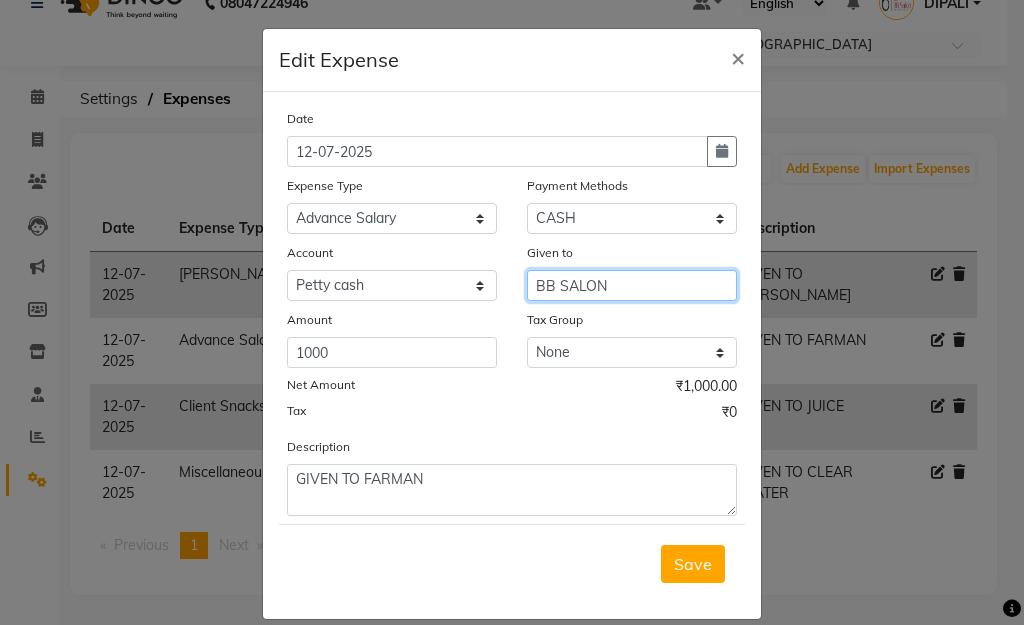 drag, startPoint x: 635, startPoint y: 283, endPoint x: 303, endPoint y: 304, distance: 332.66348 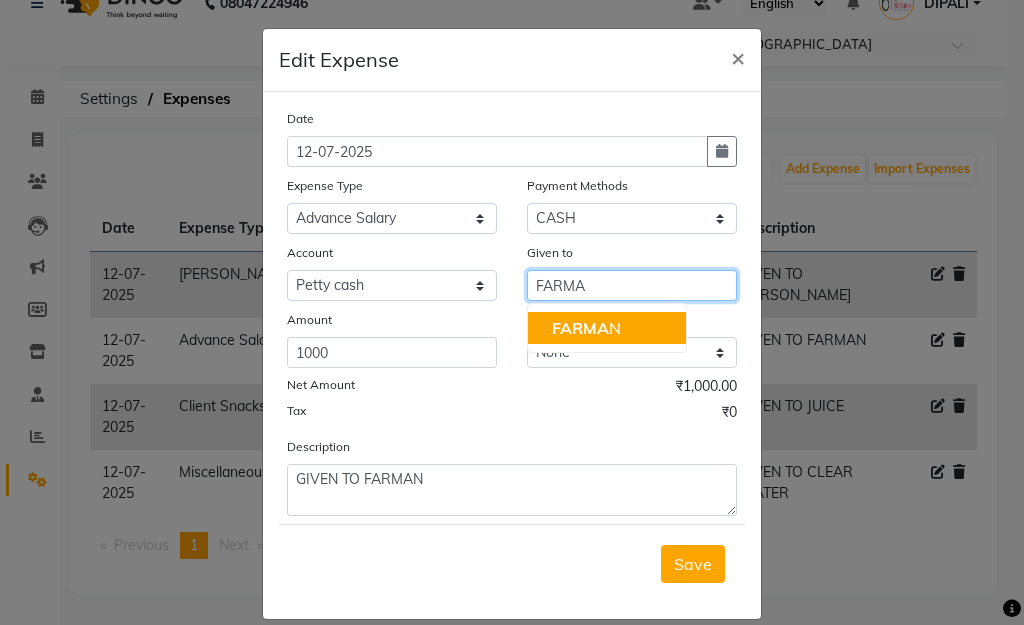 click on "FARMA N" at bounding box center [607, 328] 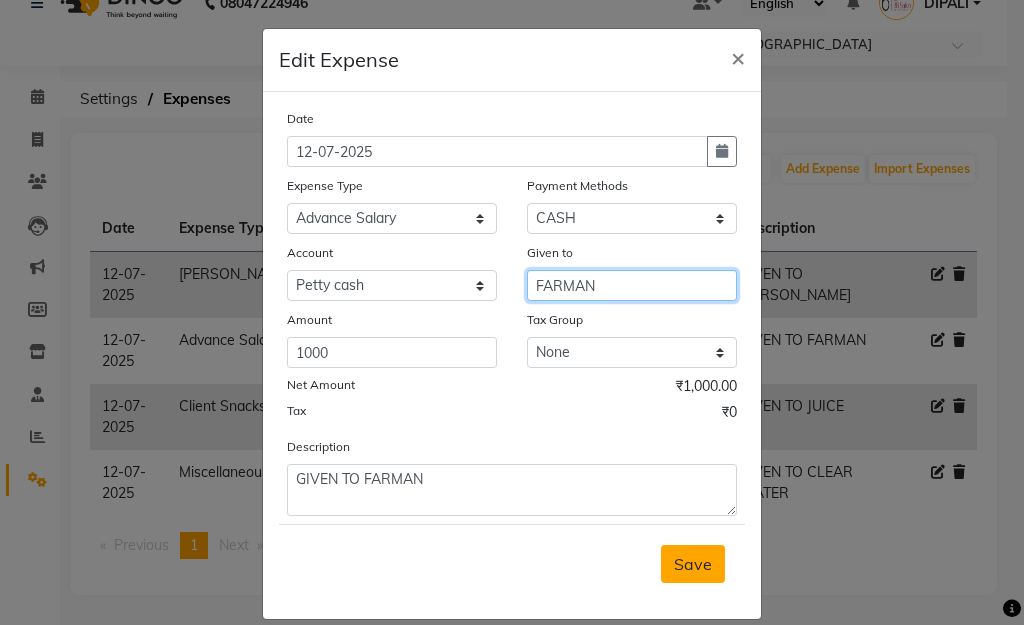 type on "FARMAN" 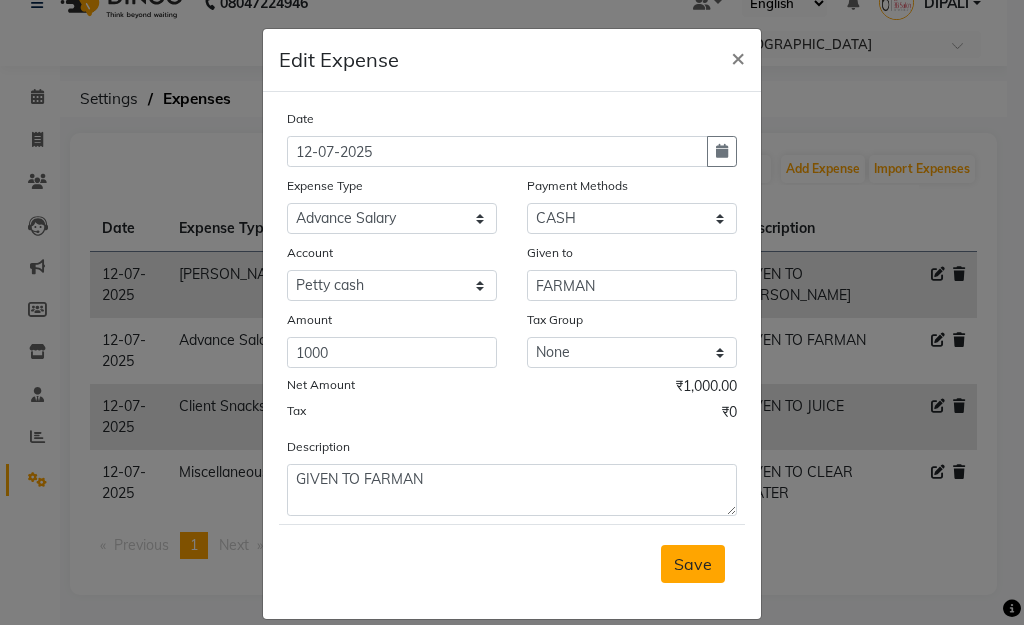 click on "Save" at bounding box center (693, 564) 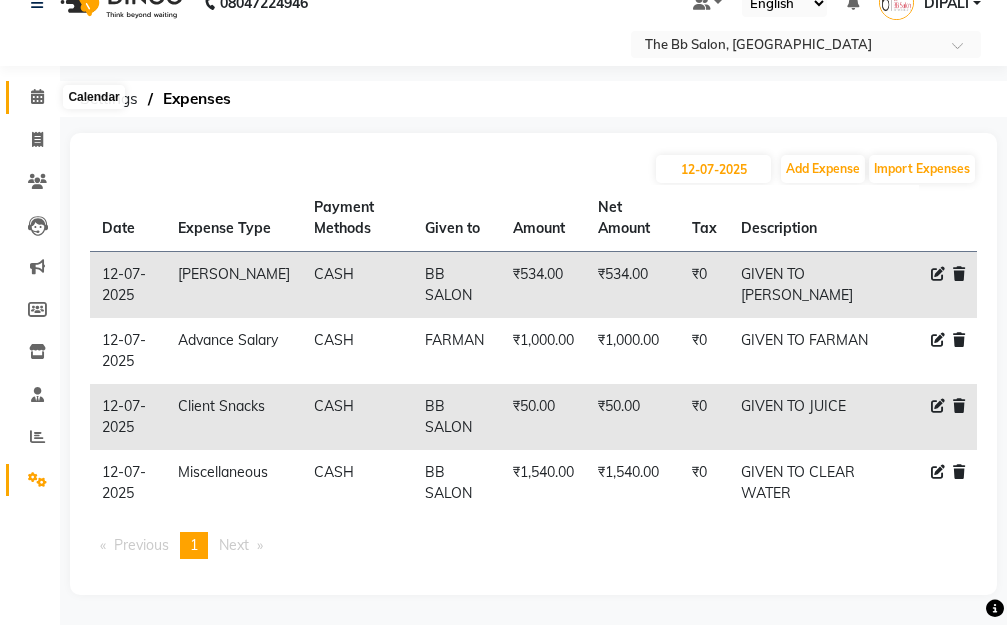click 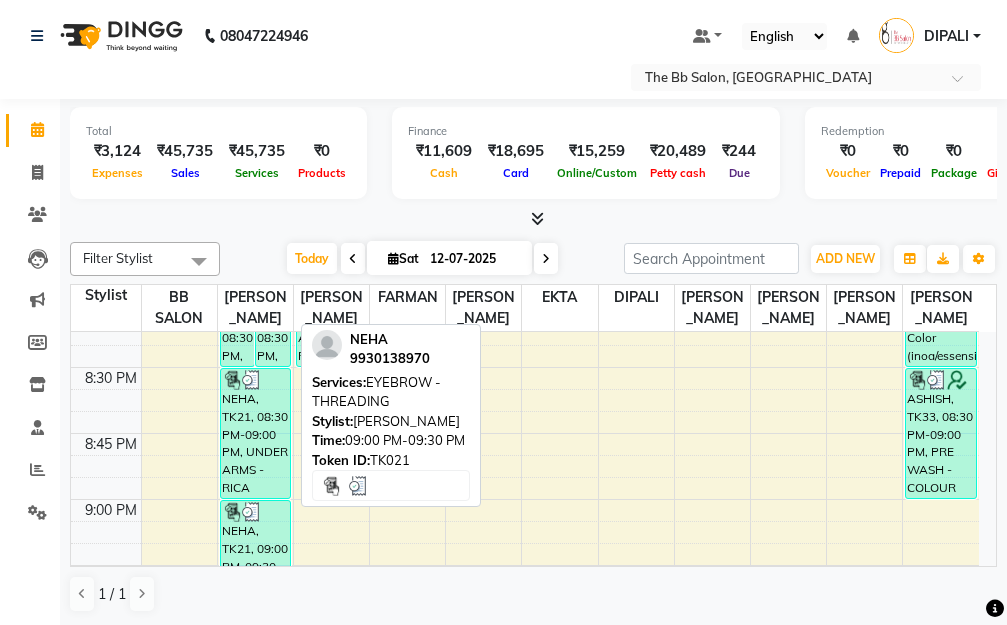 scroll, scrollTop: 3100, scrollLeft: 0, axis: vertical 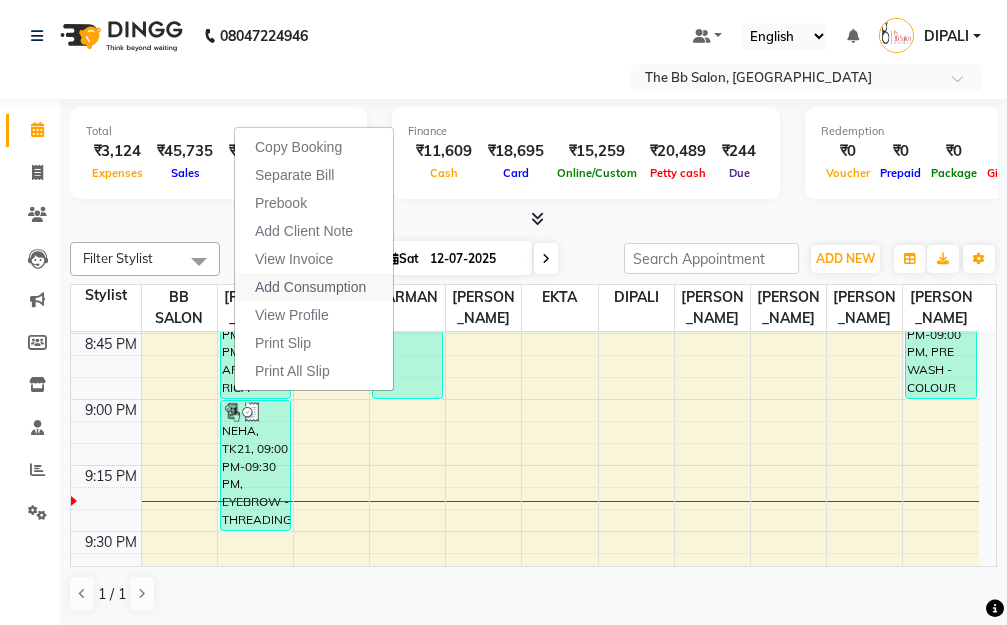 click on "Add Consumption" at bounding box center [310, 287] 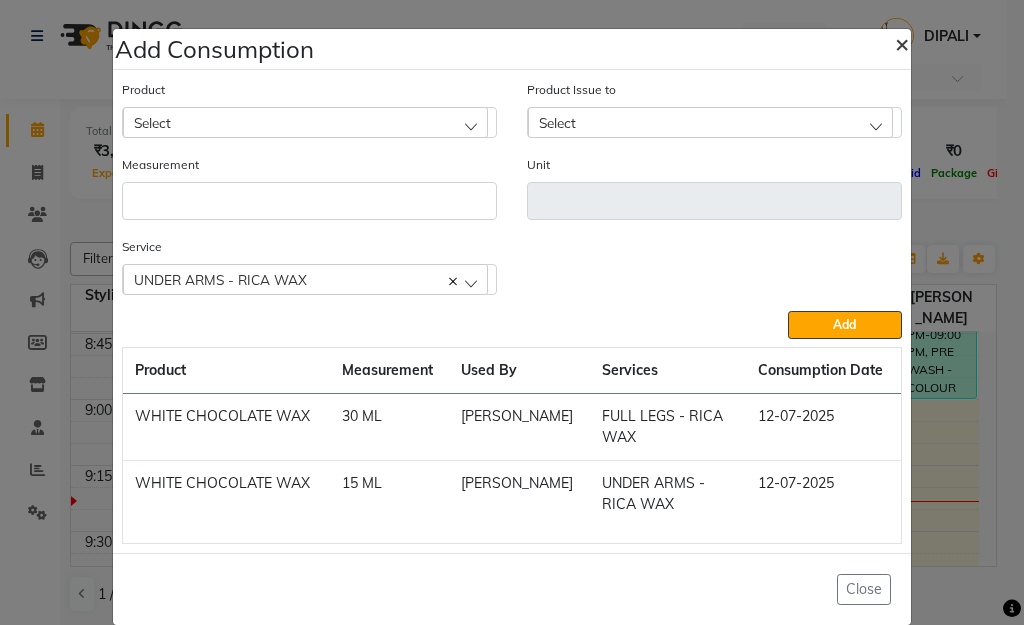 click on "×" 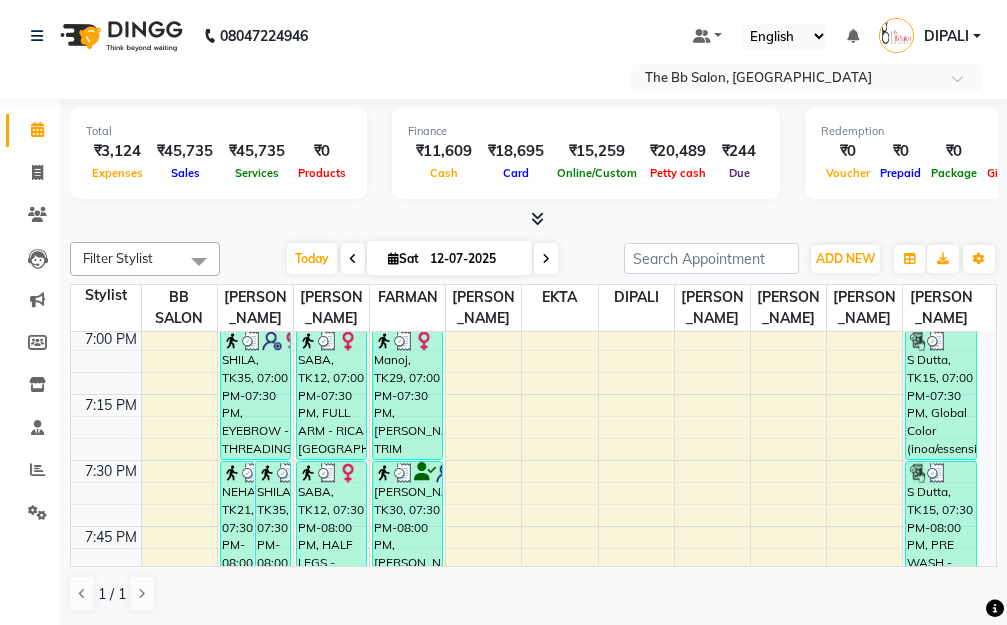 scroll, scrollTop: 2600, scrollLeft: 0, axis: vertical 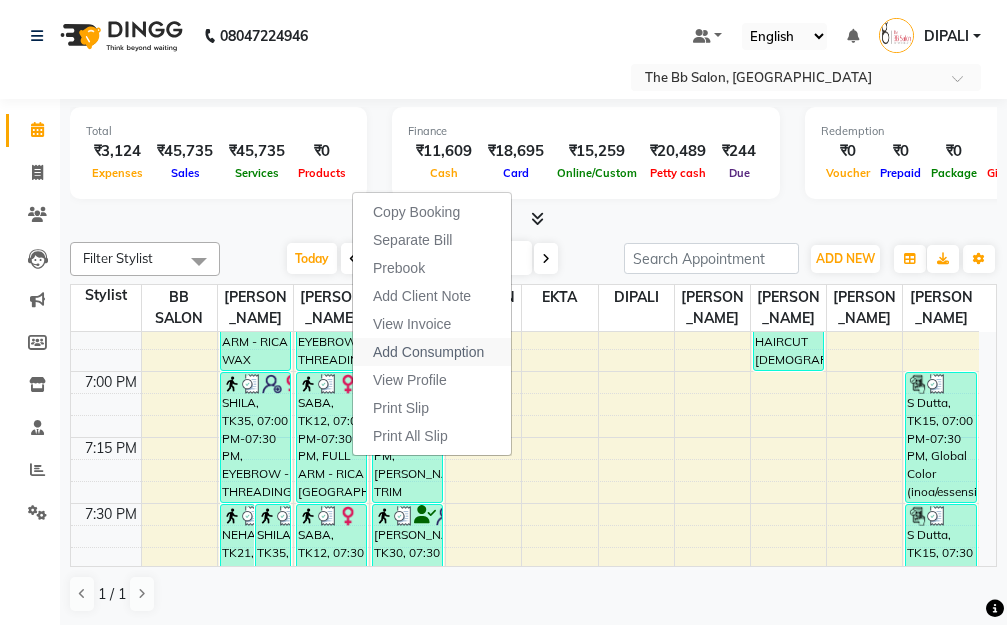 click on "Add Consumption" at bounding box center (428, 352) 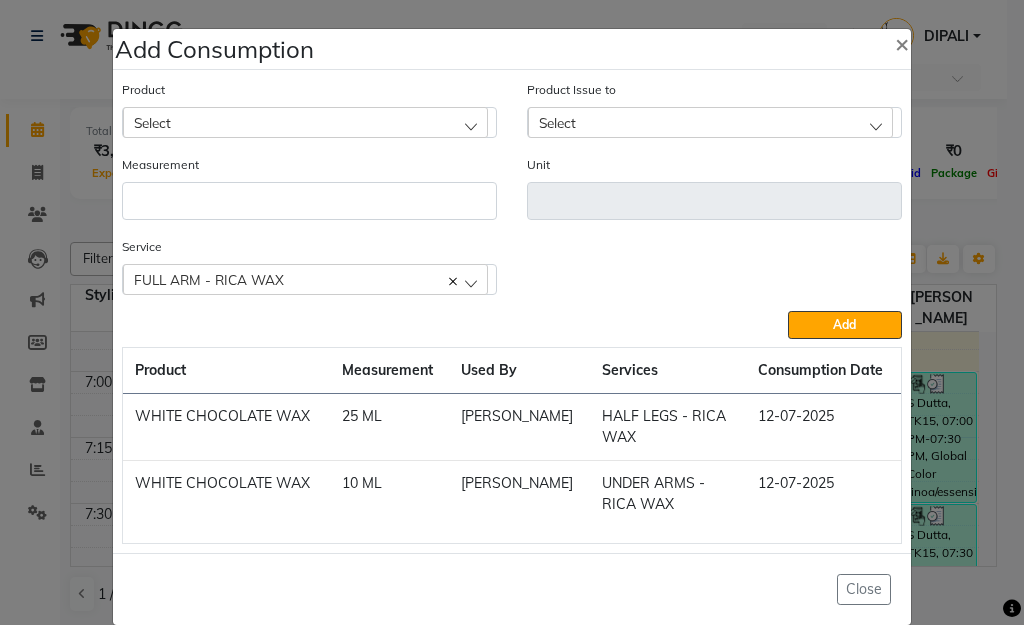 click 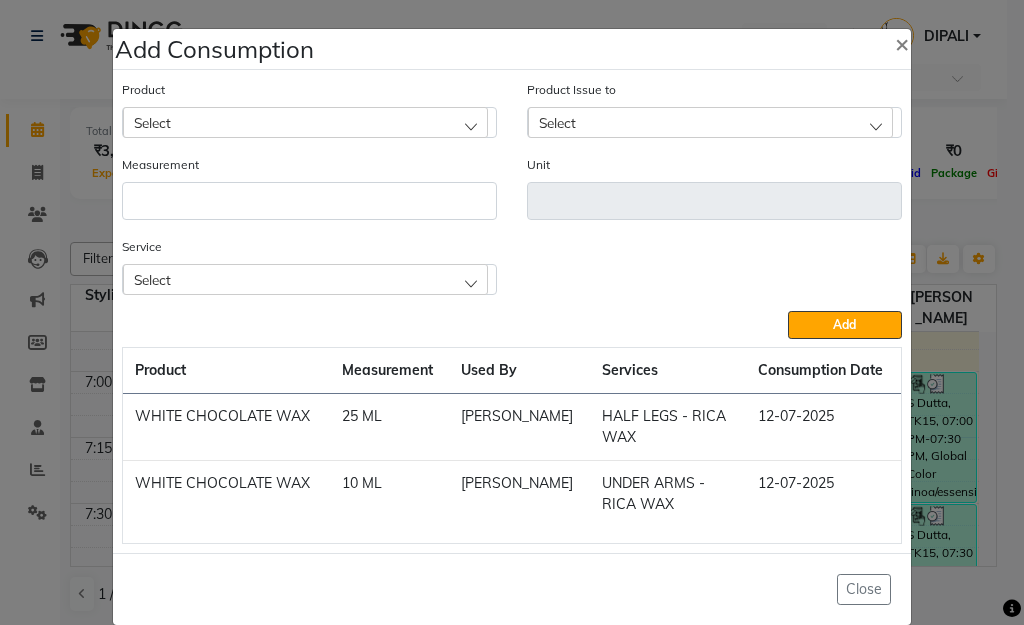click on "Select" 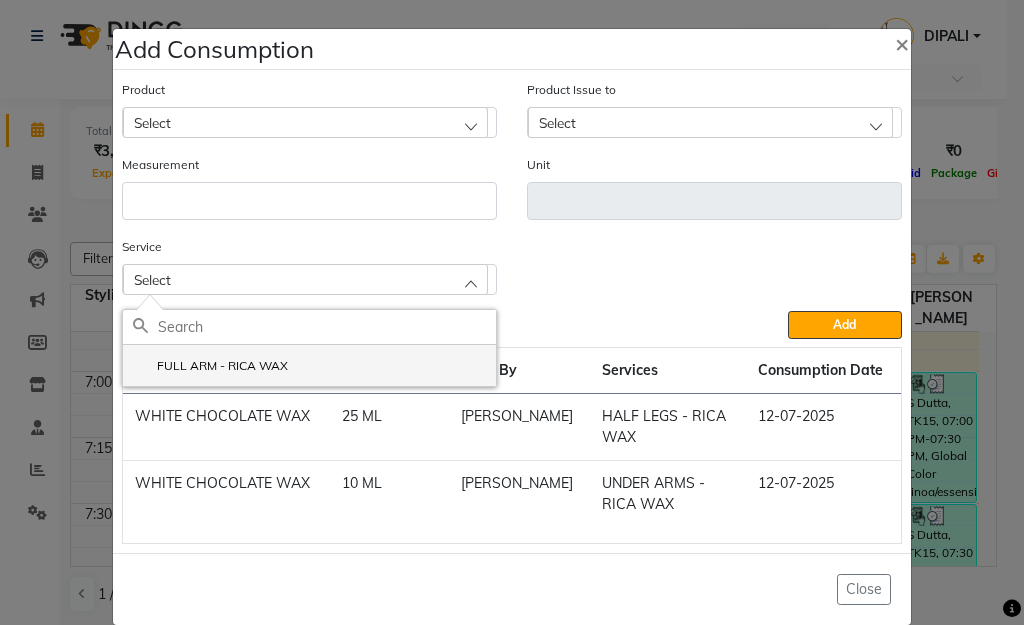 click on "FULL ARM - RICA WAX" 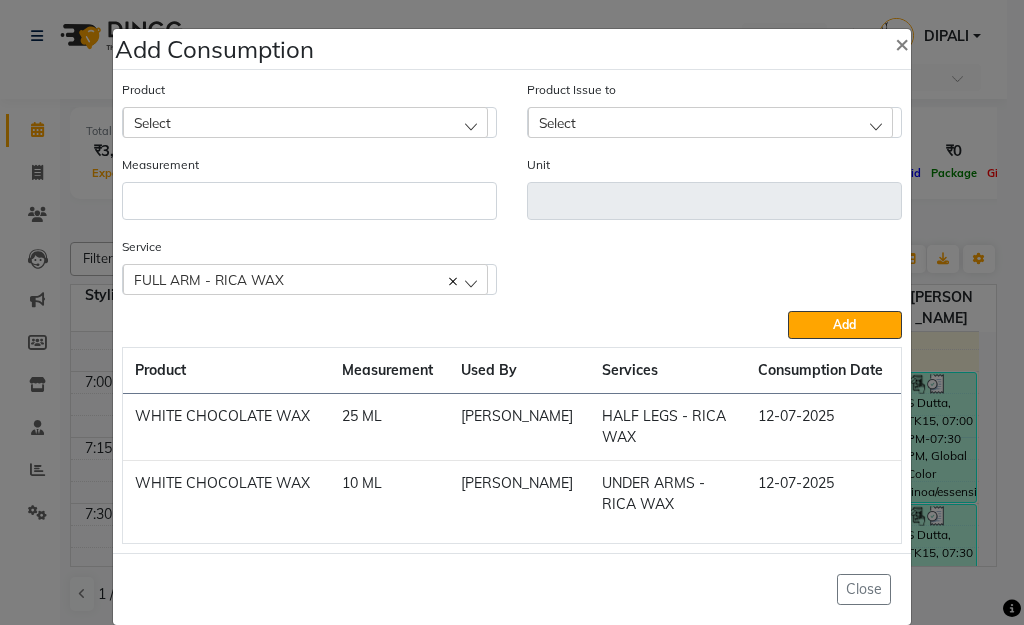 click on "Select" 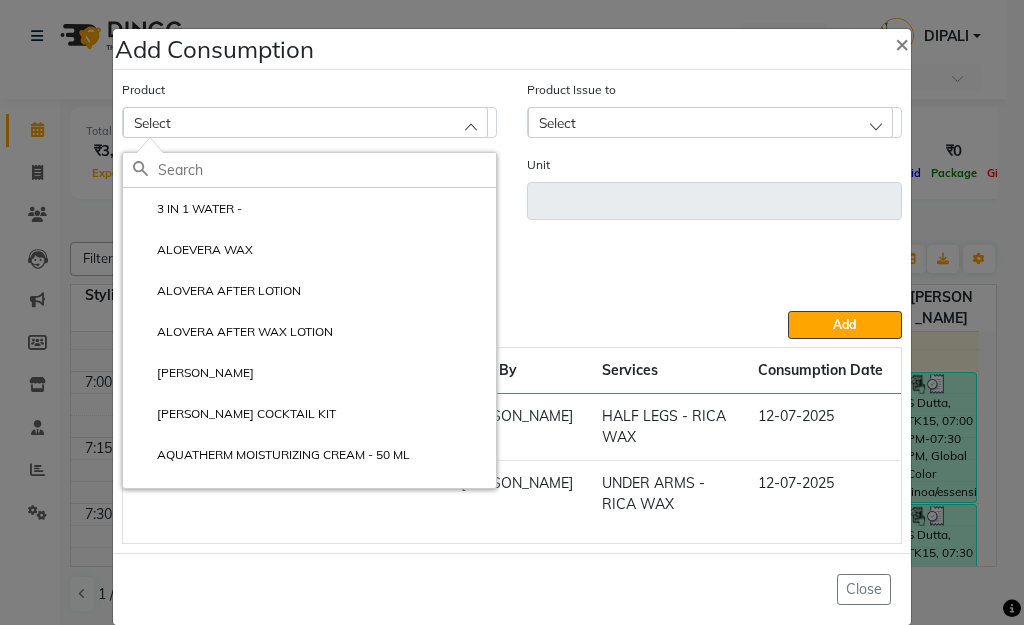 click 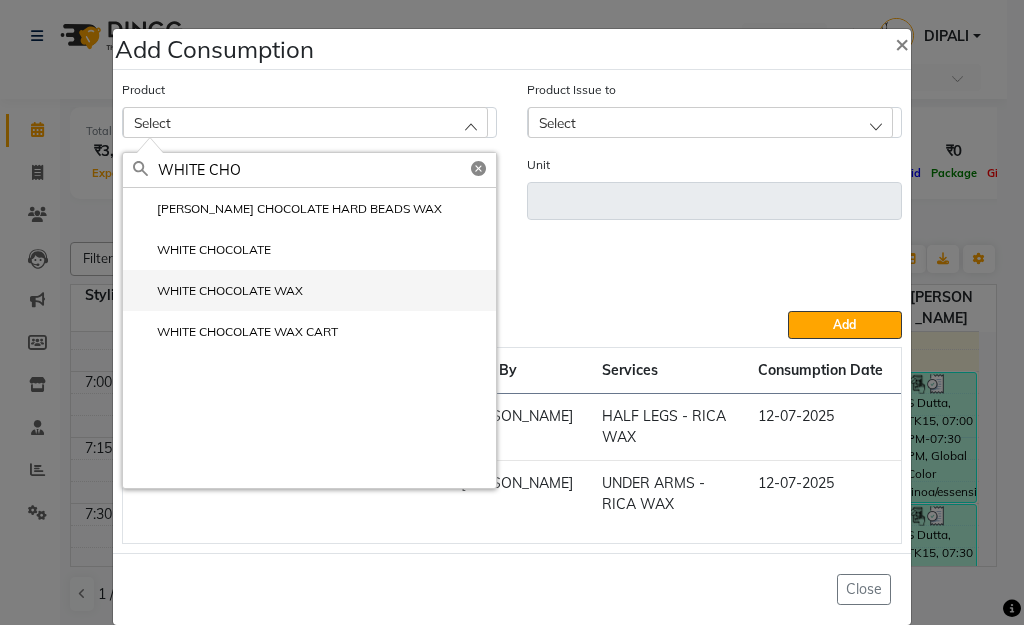 type on "WHITE CHO" 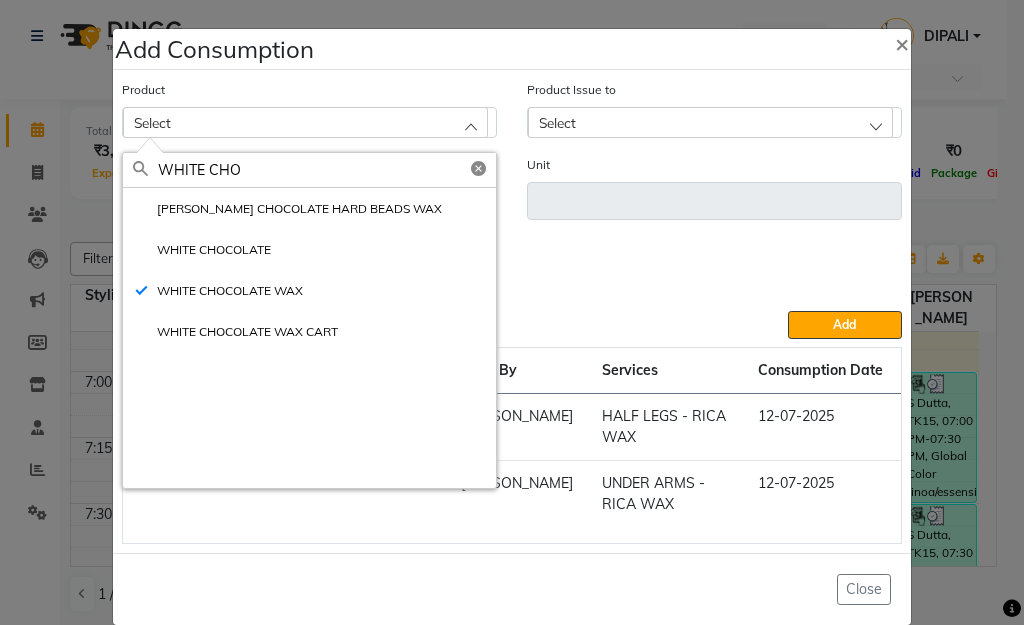 type on "ML" 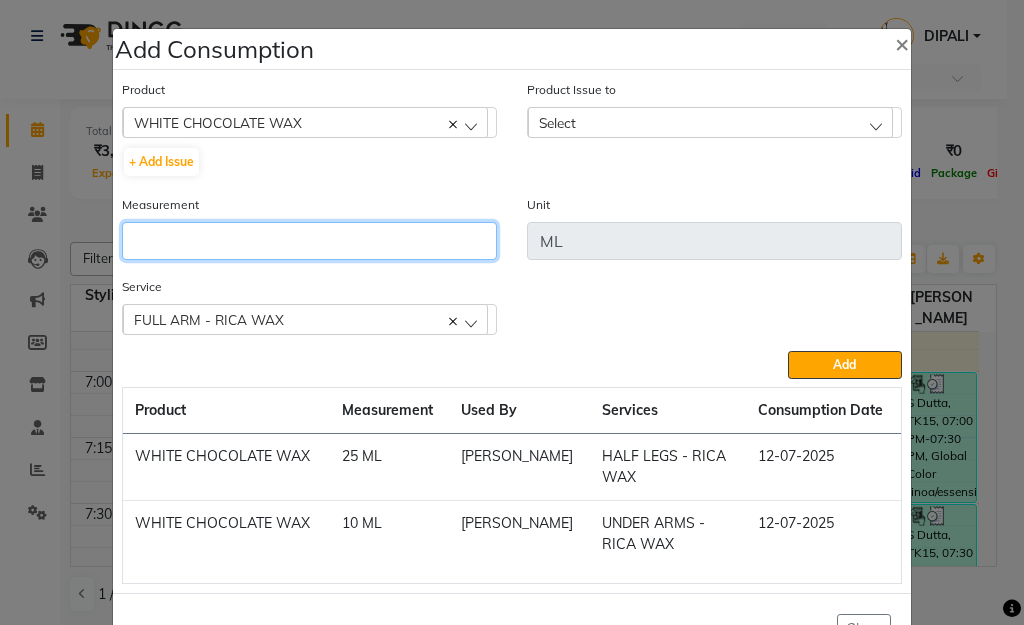 click 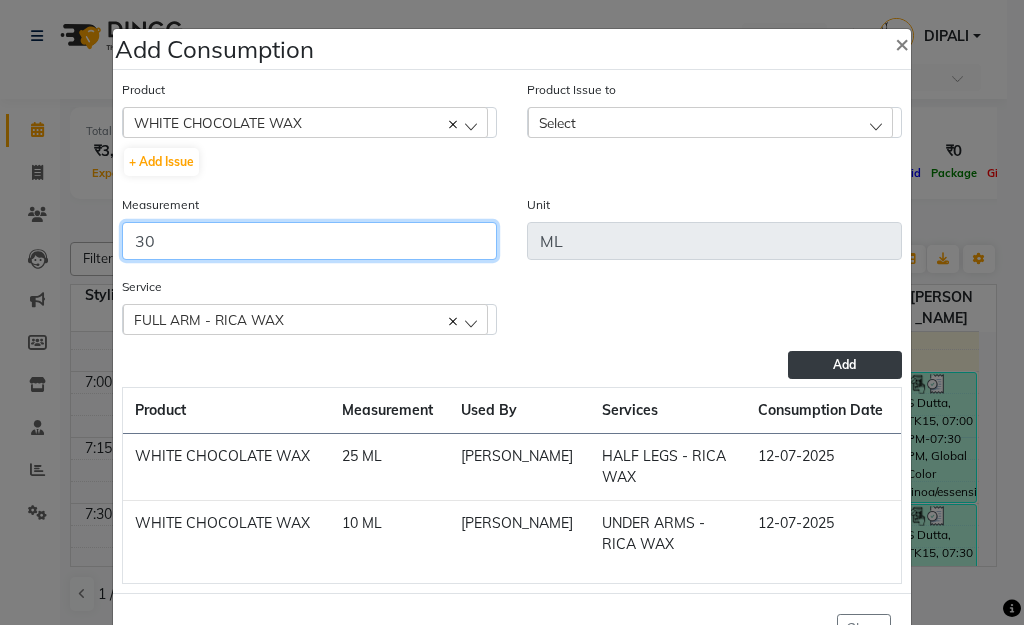 type on "30" 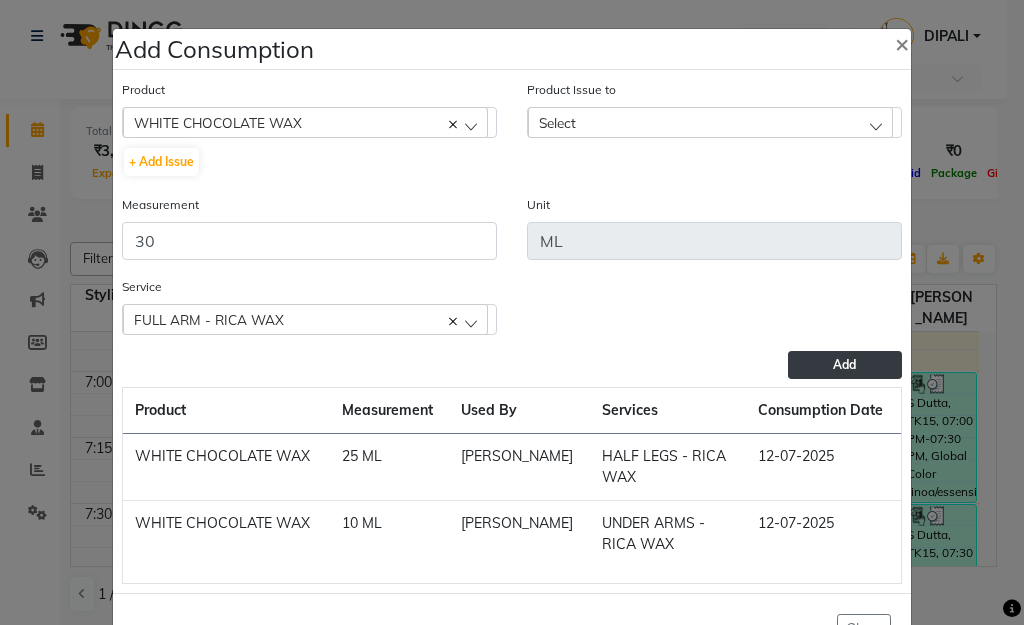 click on "Add" 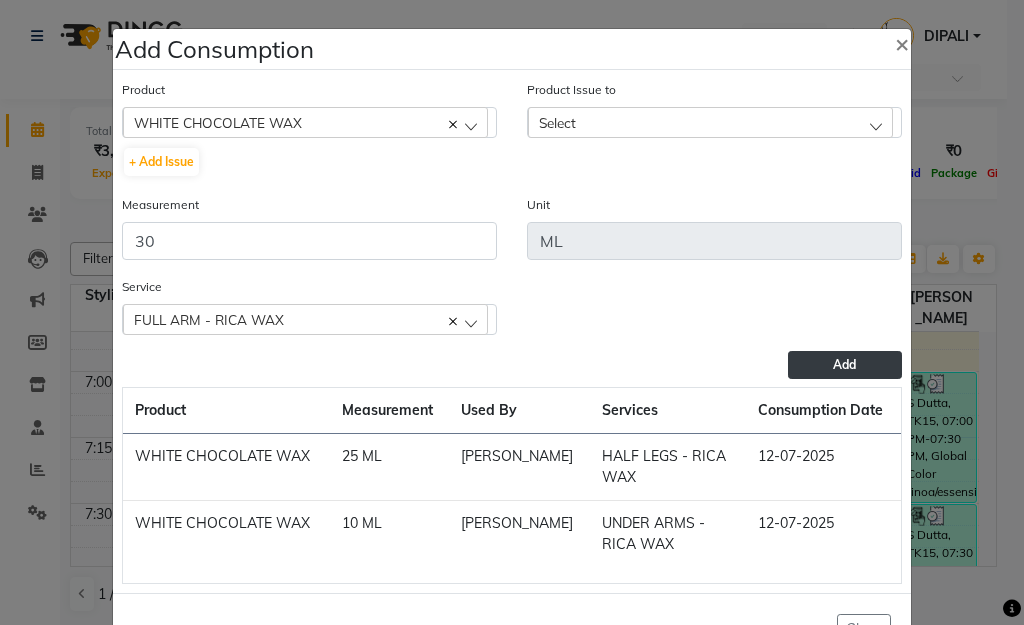 click on "Add" 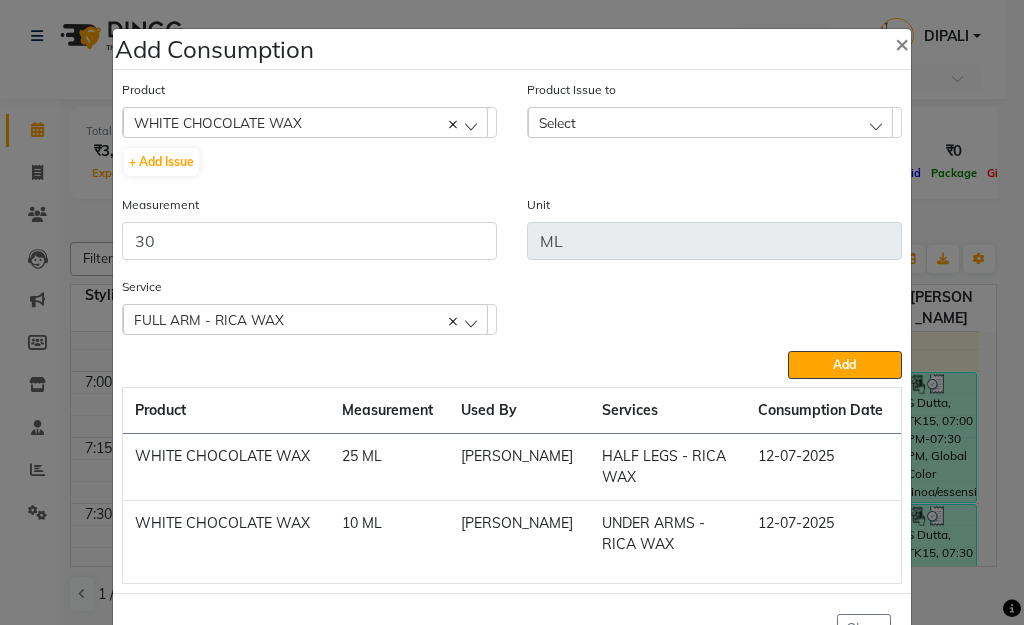 click on "Product Issue to Select [DATE], Issued to: [PERSON_NAME], Balance: 850 [DATE], Issued to: [PERSON_NAME], Balance: 770" 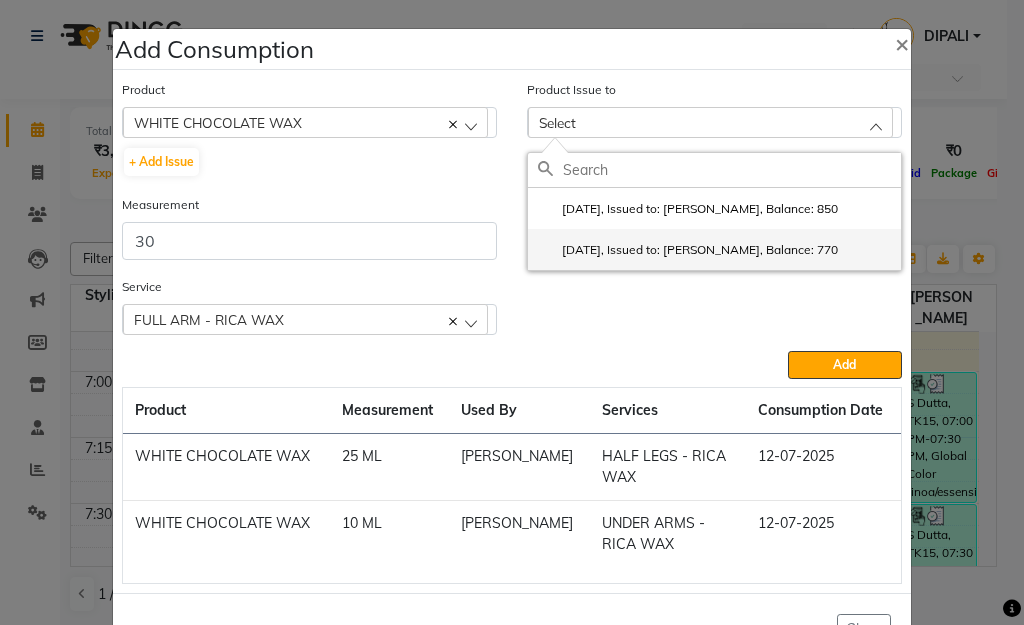 click on "[DATE], Issued to: [PERSON_NAME], Balance: 770" 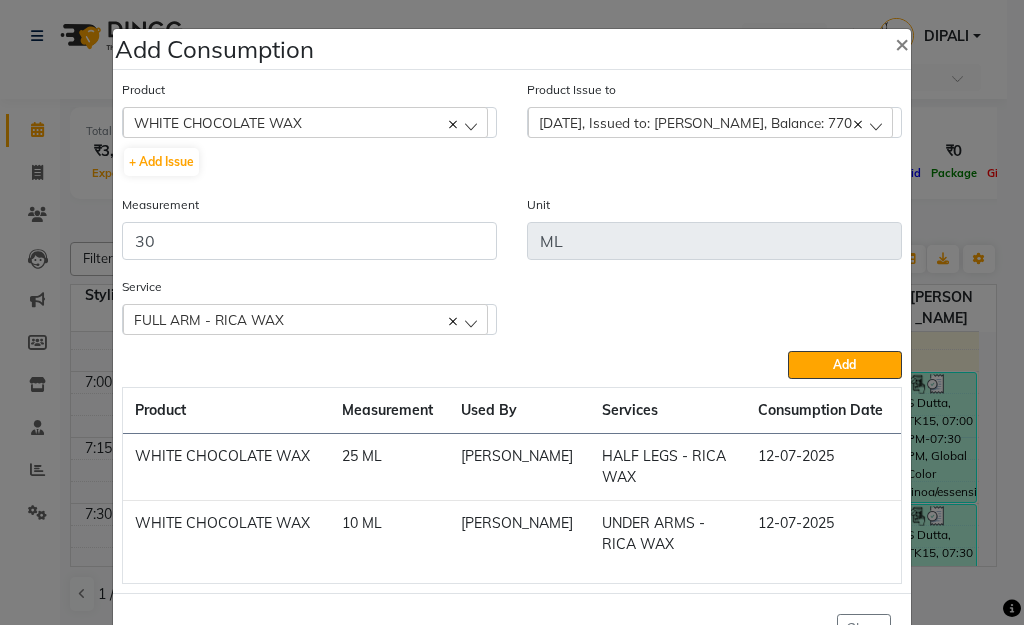 click on "[DATE], Issued to: [PERSON_NAME], Balance: 770" 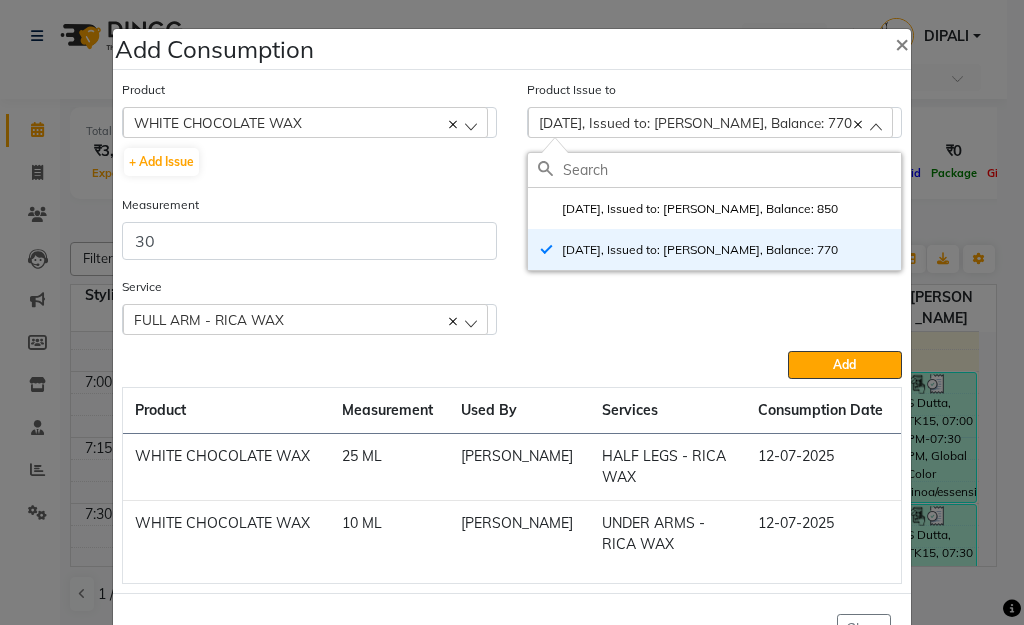 click on "Add" 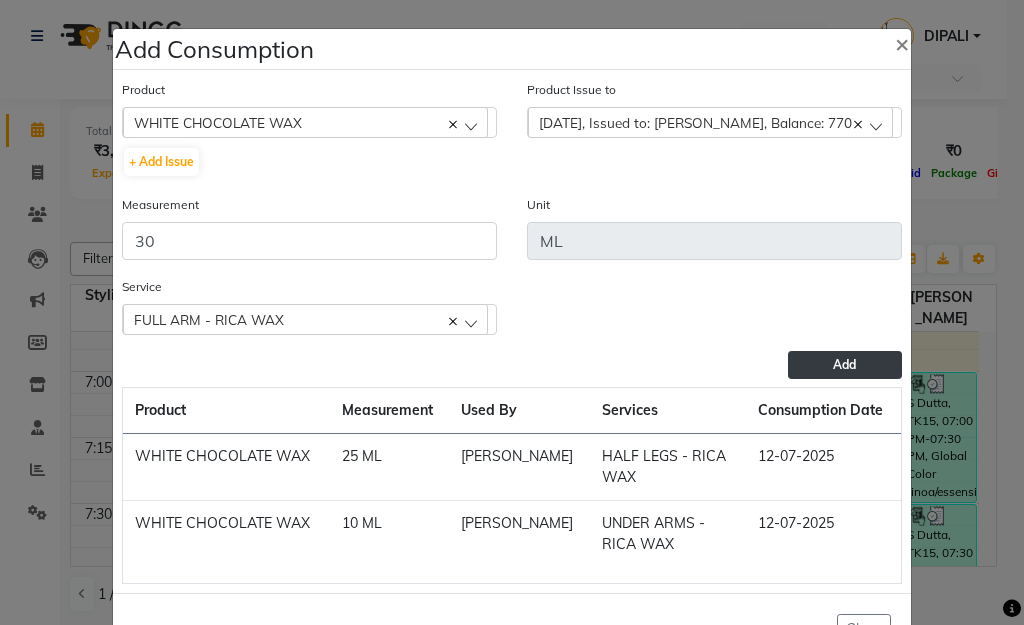 click on "Add" 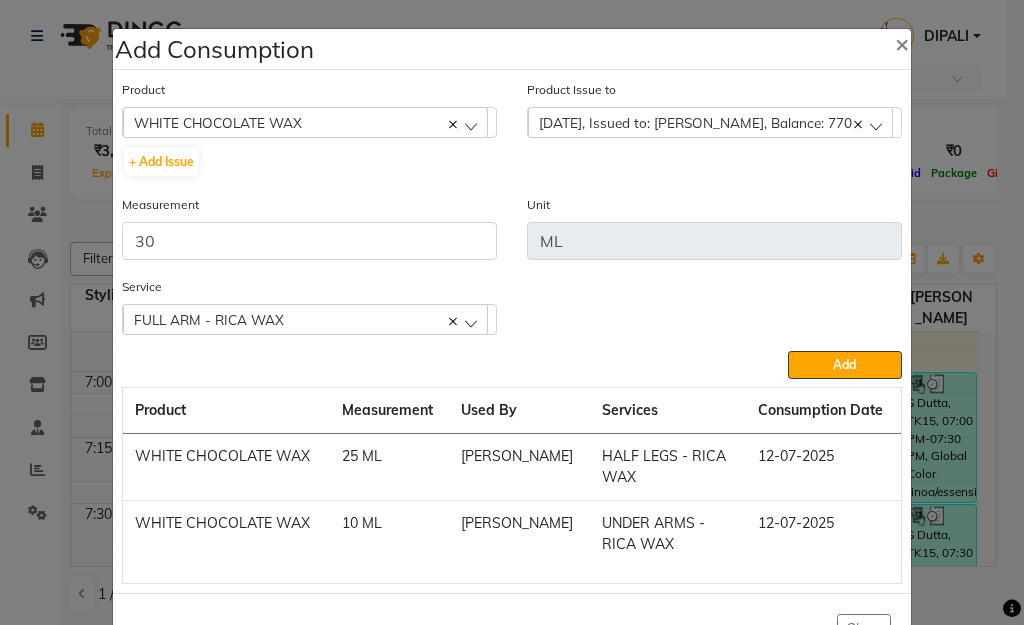 type 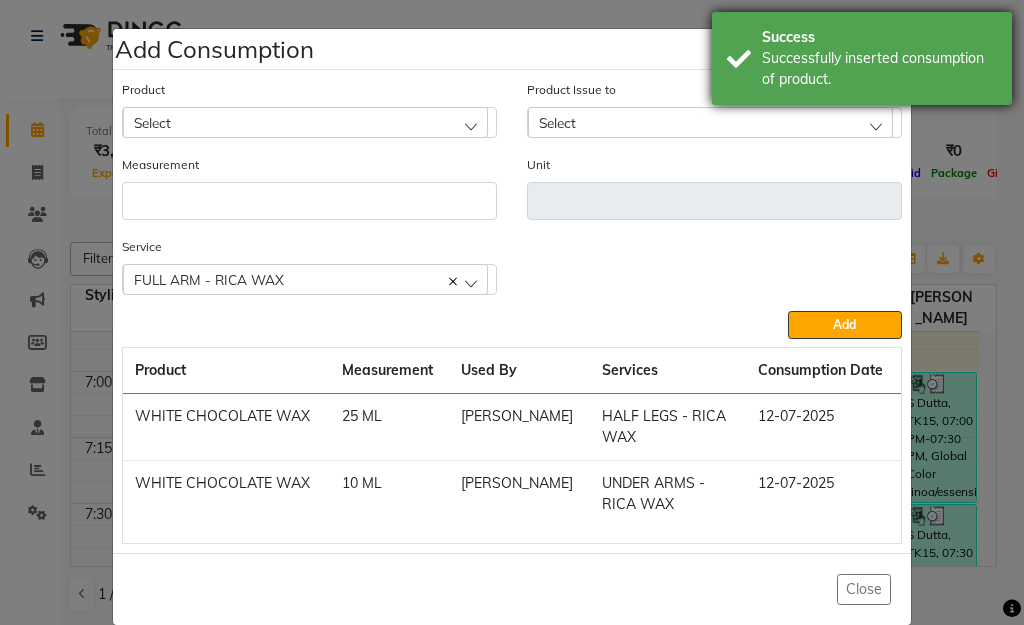 click on "Success" at bounding box center [879, 37] 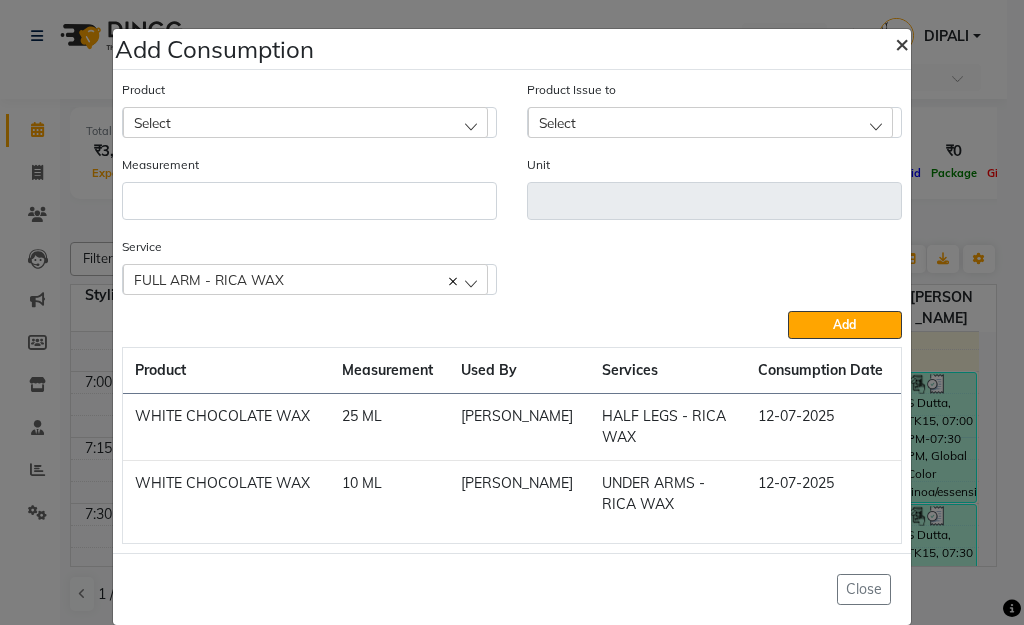 click on "×" 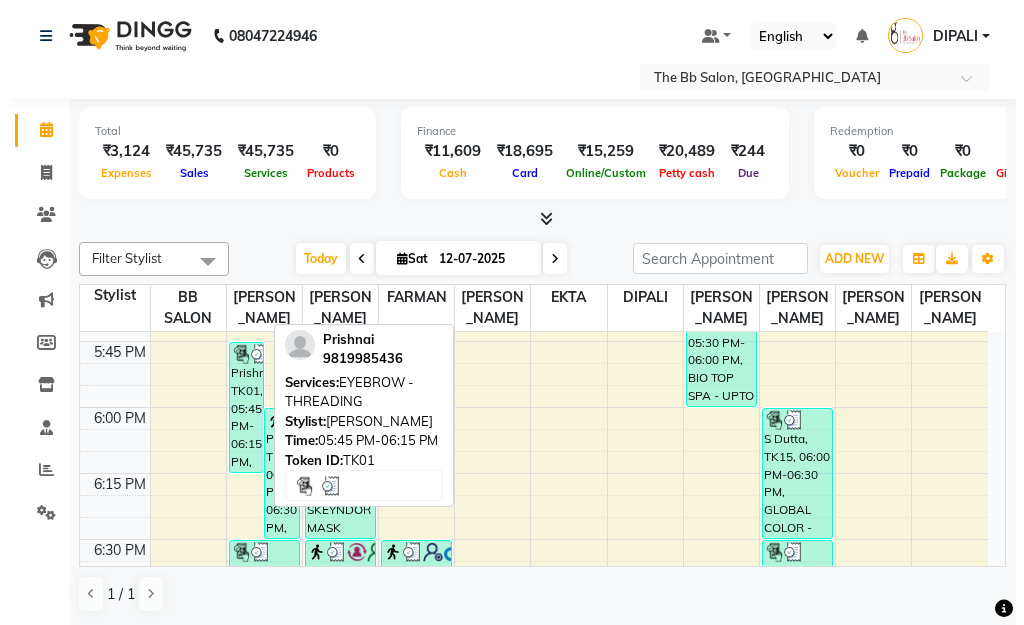 scroll, scrollTop: 2200, scrollLeft: 0, axis: vertical 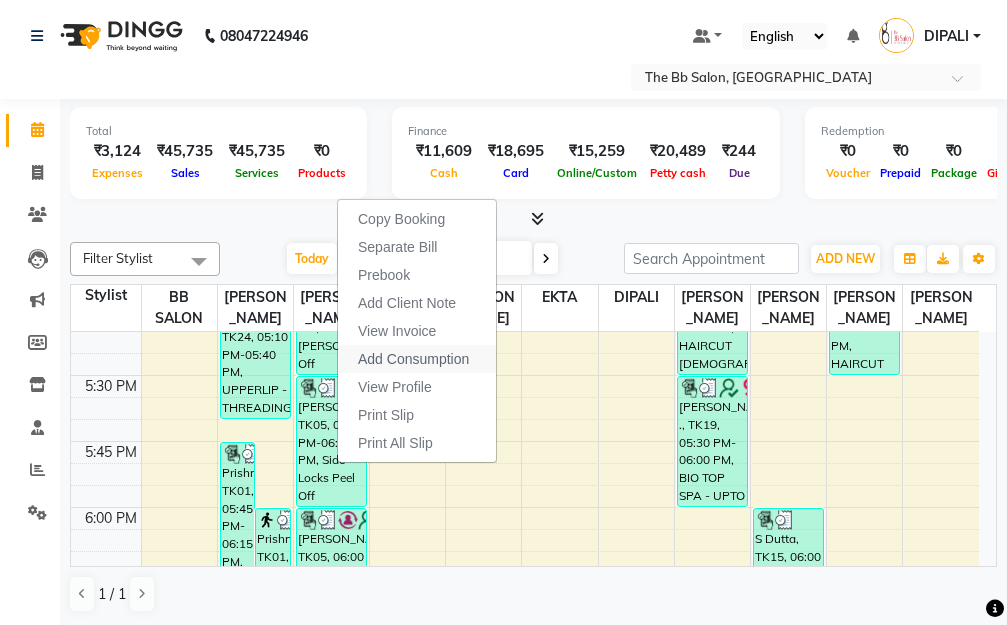 click on "Add Consumption" at bounding box center [413, 359] 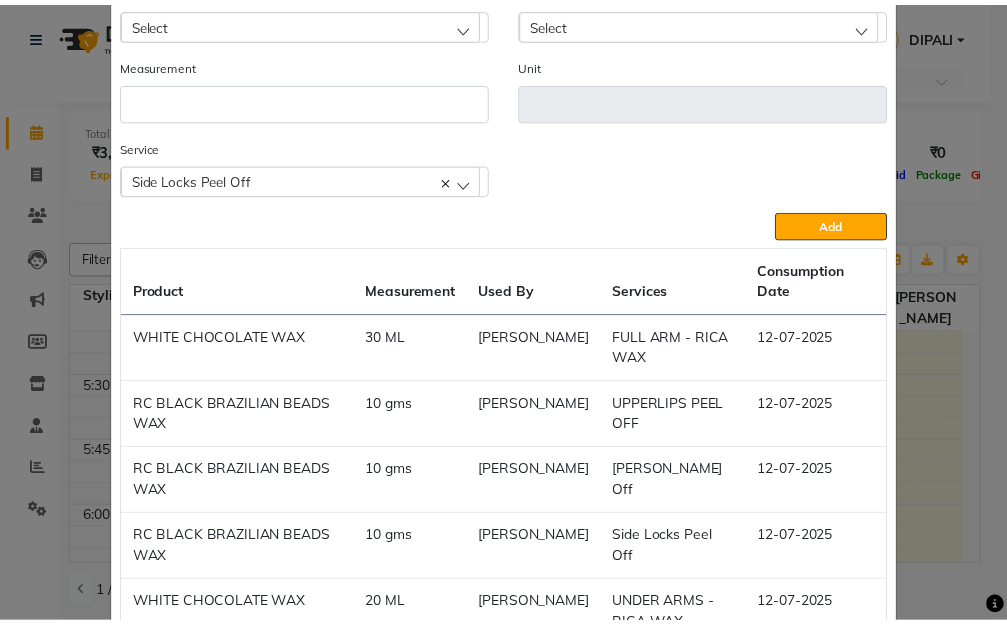 scroll, scrollTop: 0, scrollLeft: 0, axis: both 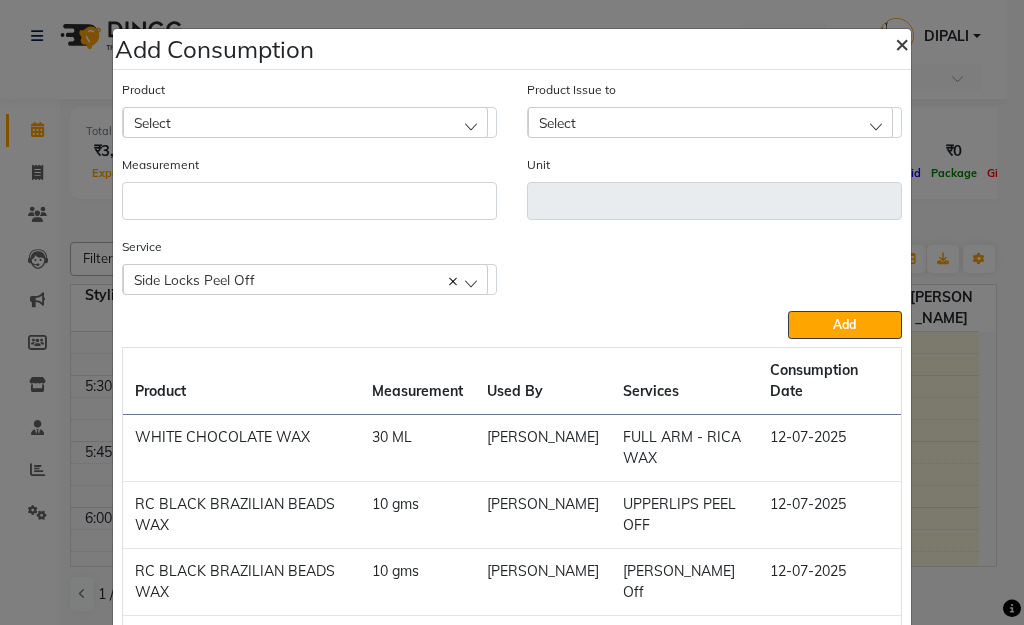click on "×" 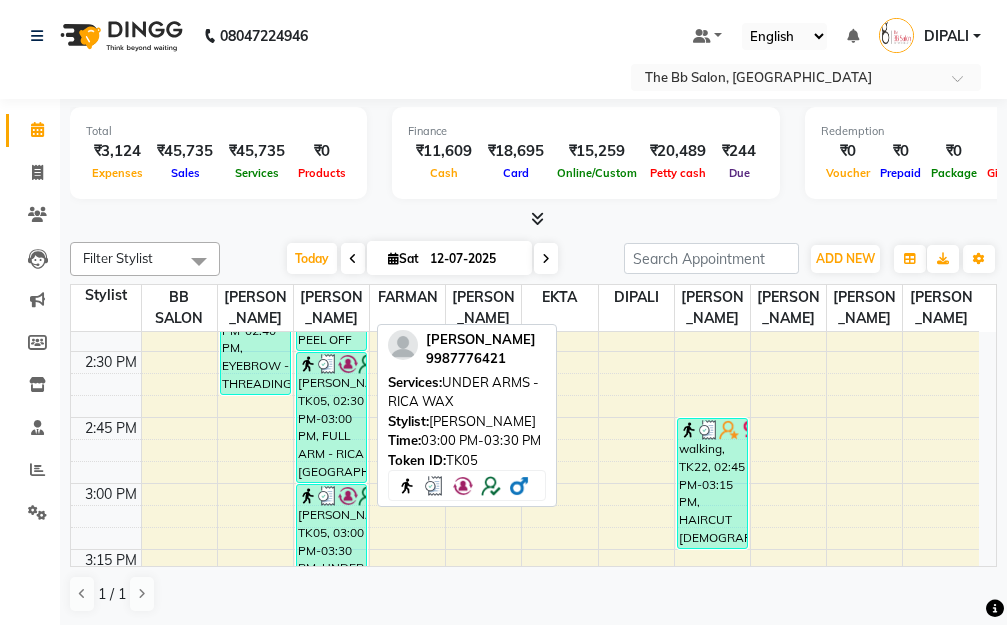 scroll, scrollTop: 1400, scrollLeft: 0, axis: vertical 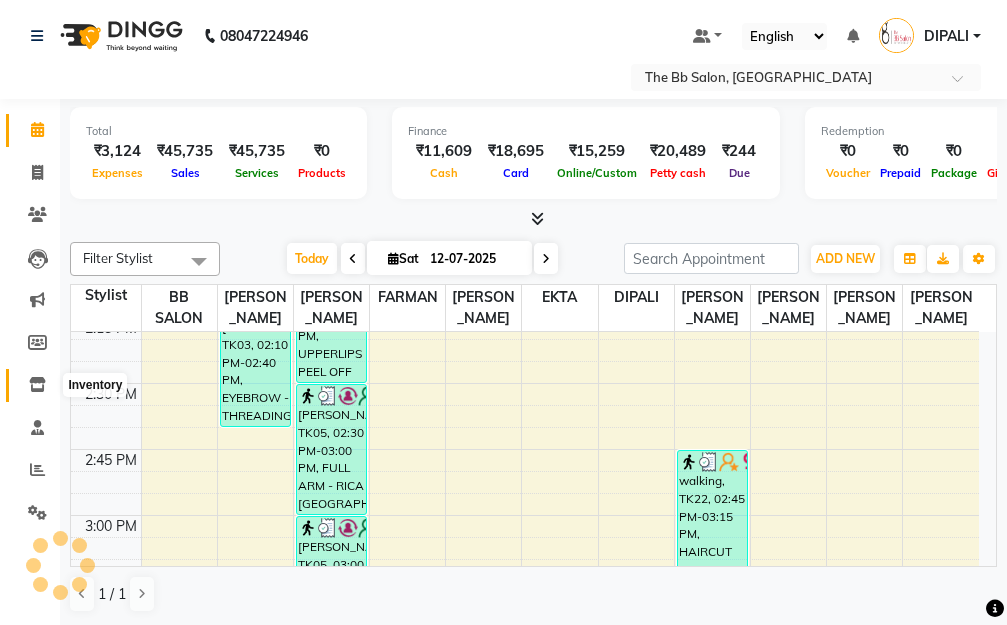 click 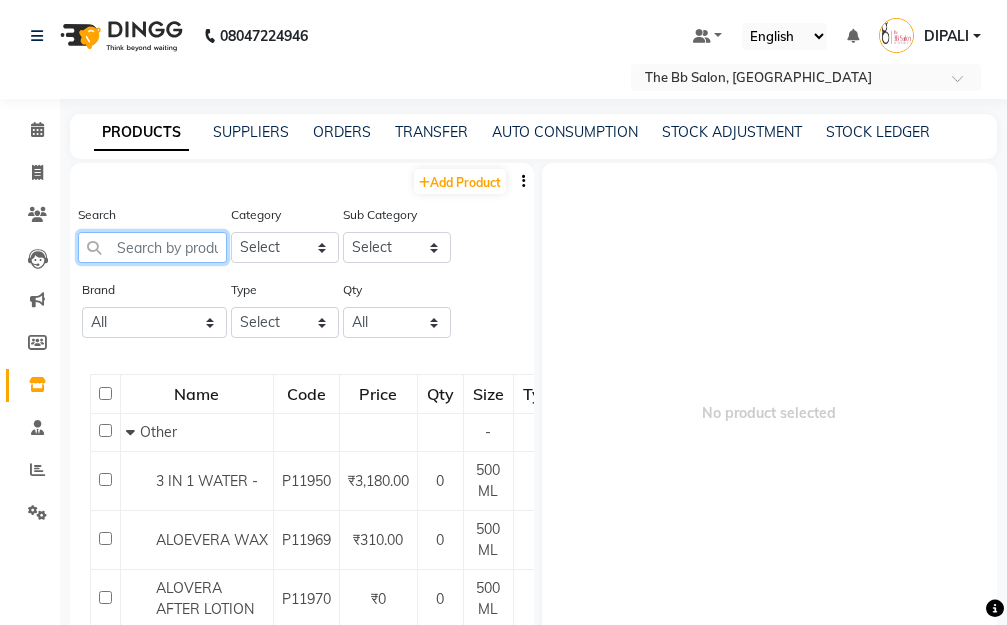 click 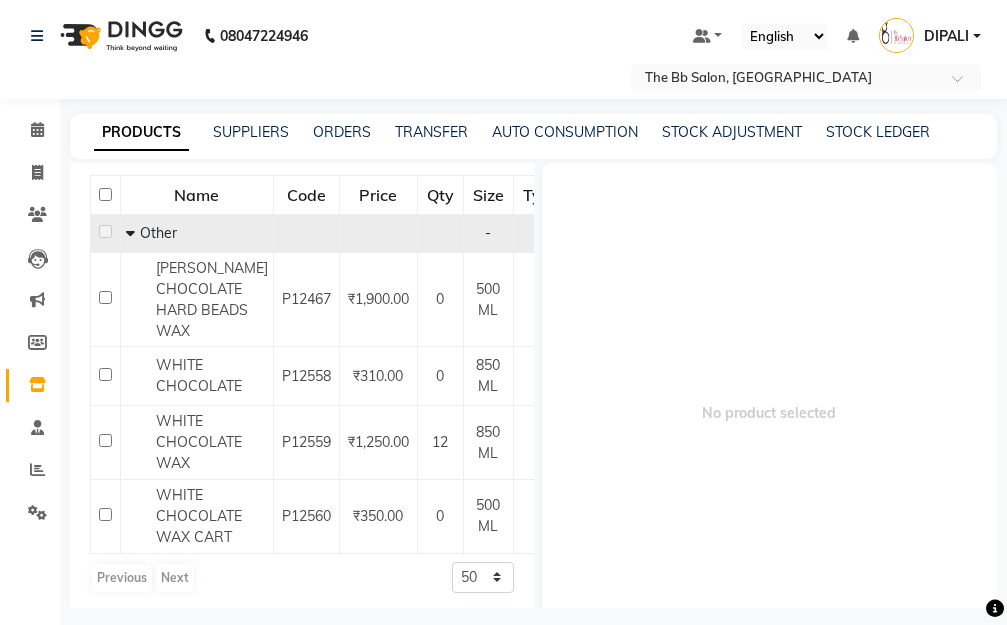 scroll, scrollTop: 227, scrollLeft: 0, axis: vertical 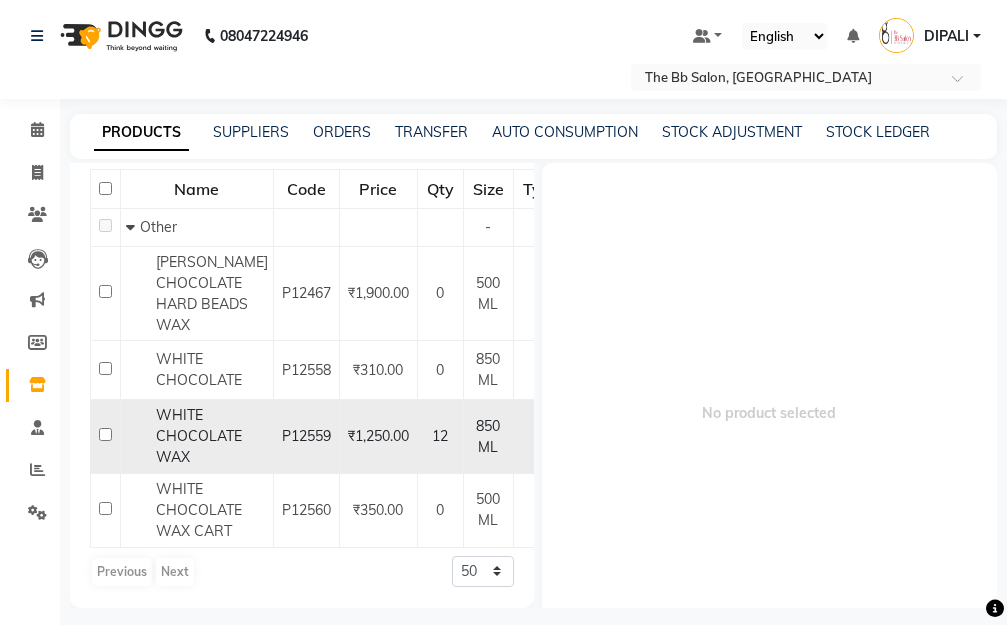 type on "WHITE CH" 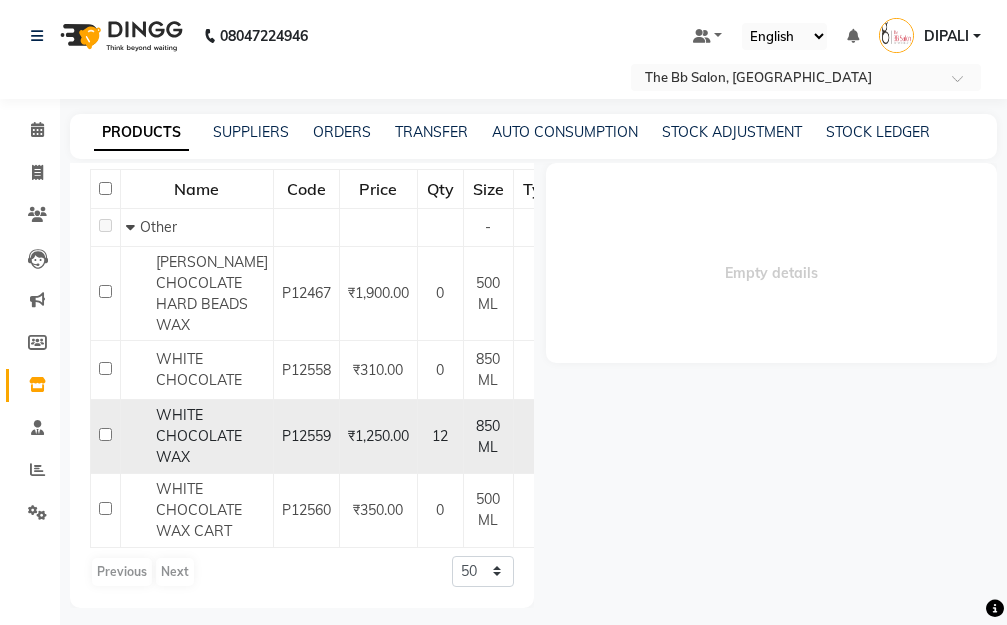 select 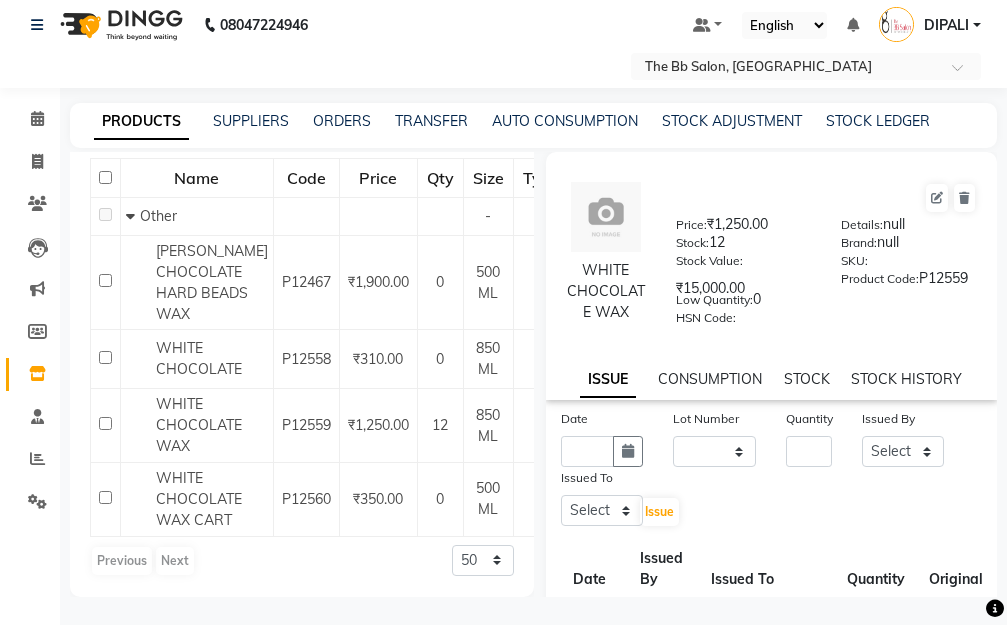 scroll, scrollTop: 13, scrollLeft: 0, axis: vertical 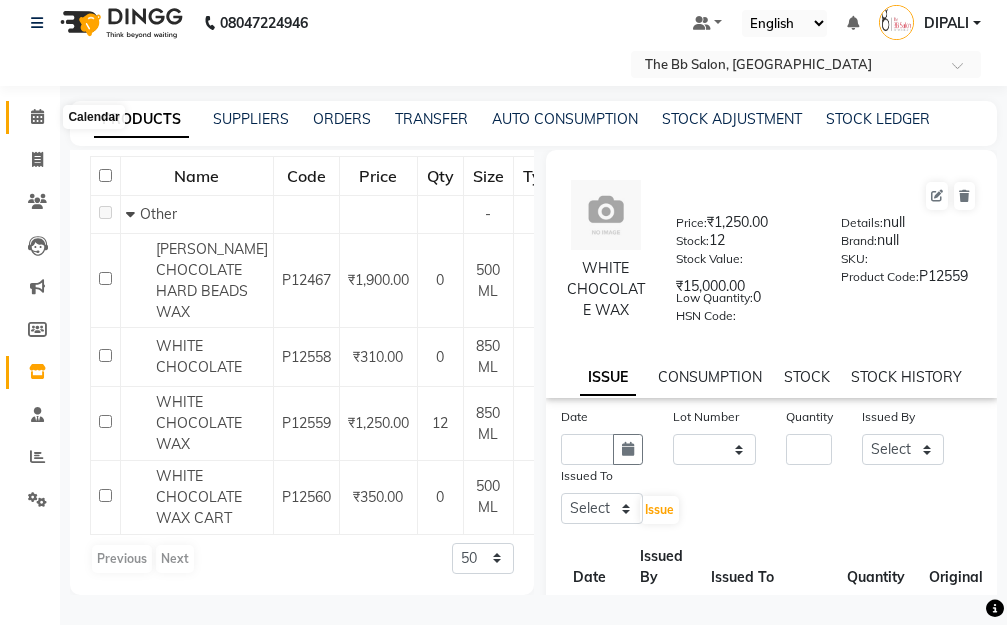 click 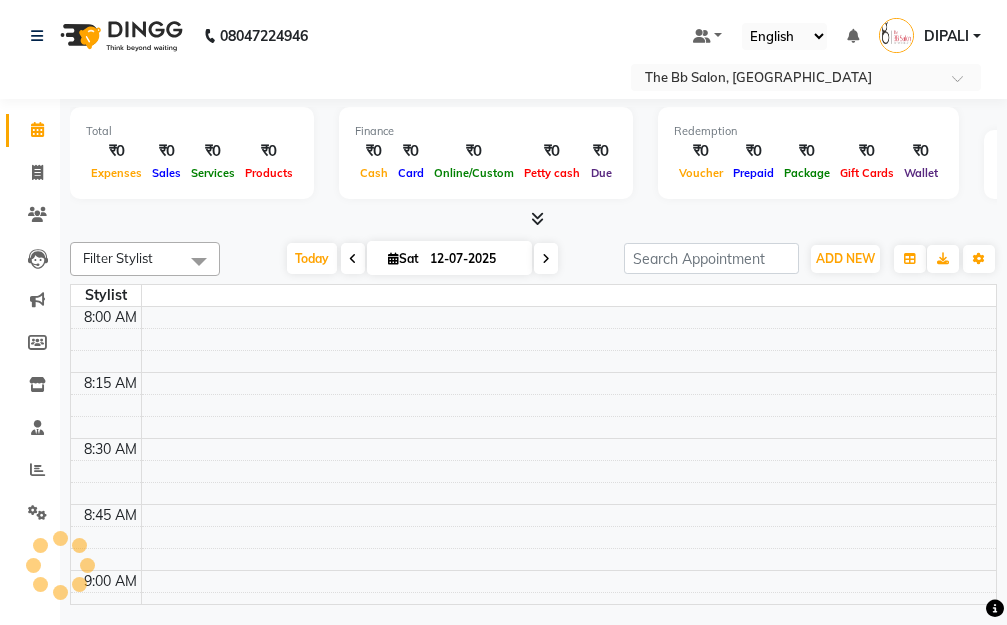 scroll, scrollTop: 0, scrollLeft: 0, axis: both 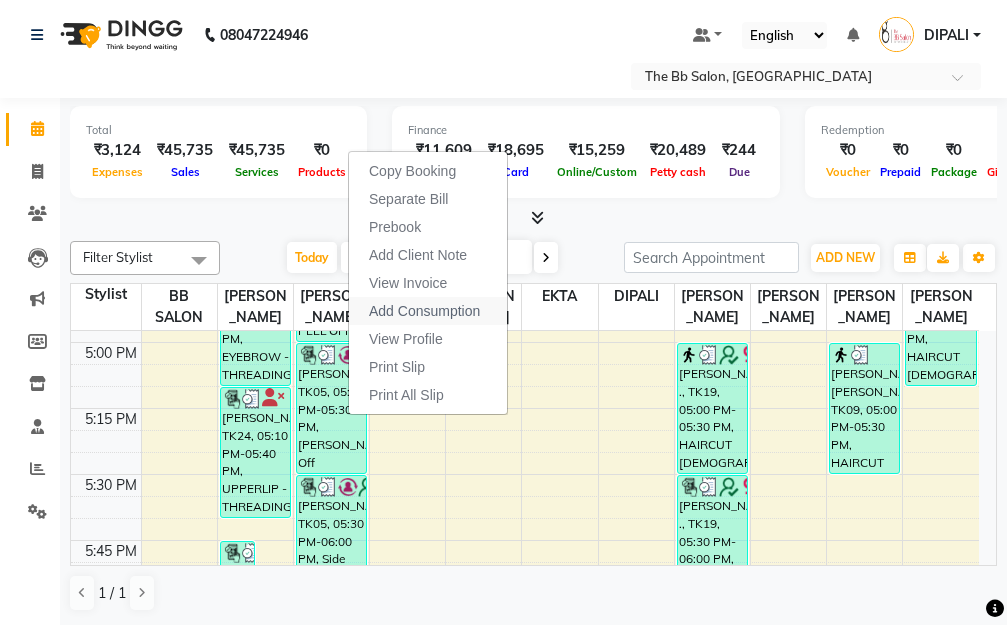 click on "Add Consumption" at bounding box center [424, 311] 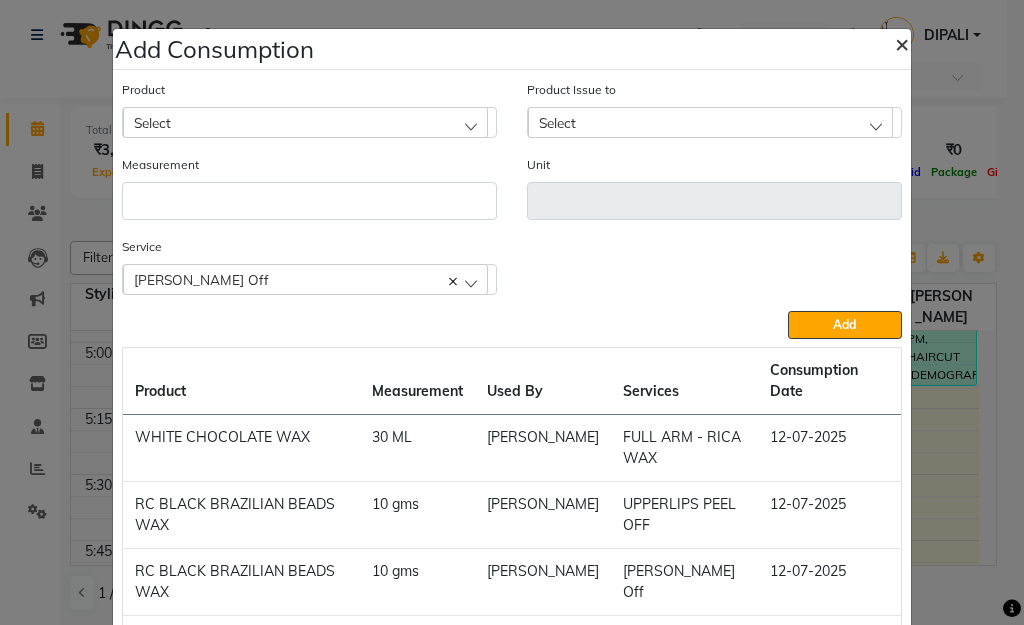 click on "×" 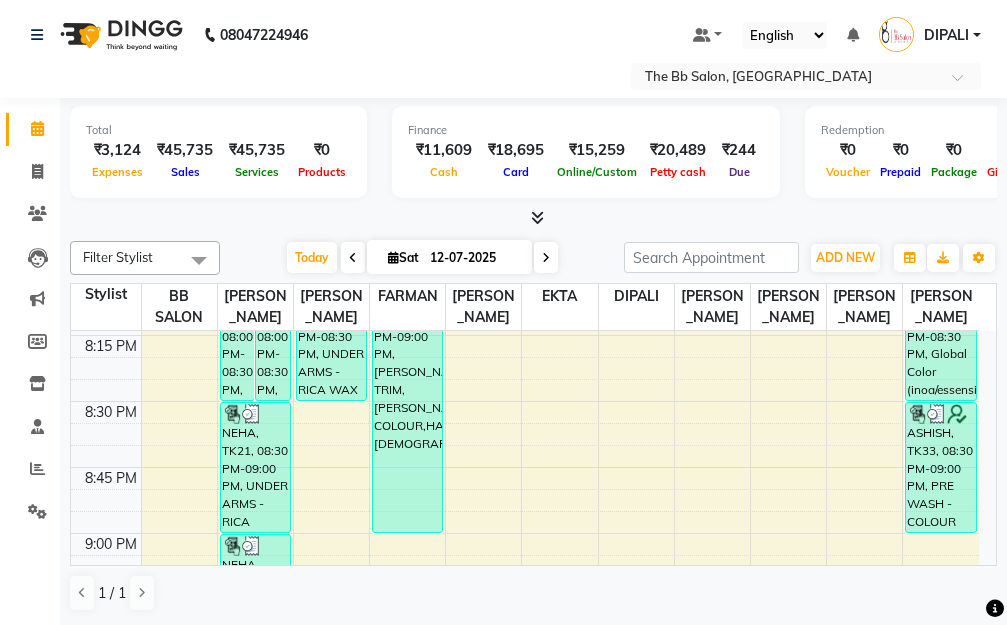 scroll, scrollTop: 3000, scrollLeft: 0, axis: vertical 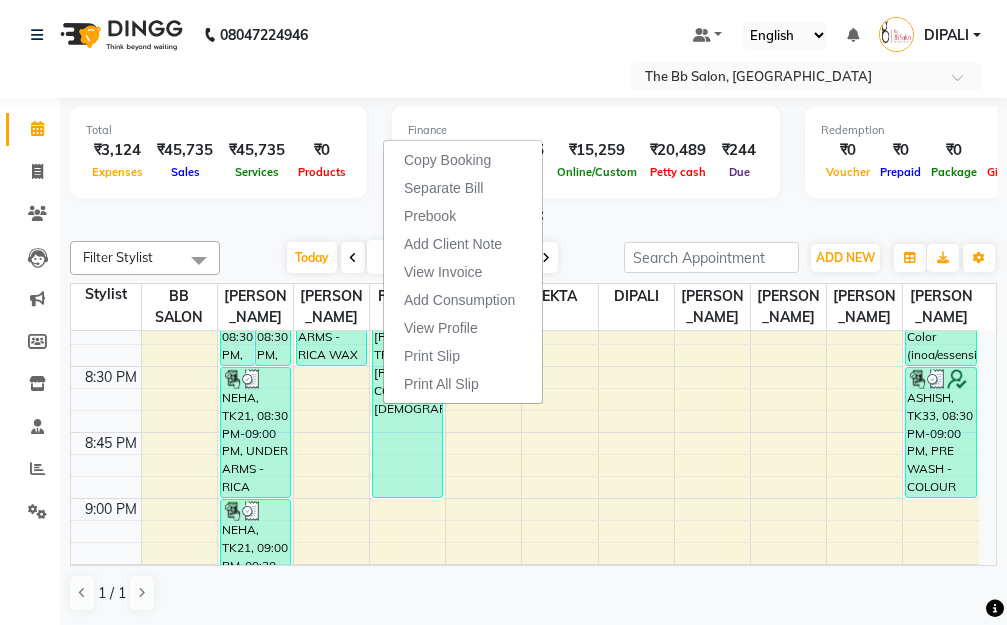 click at bounding box center (533, 218) 